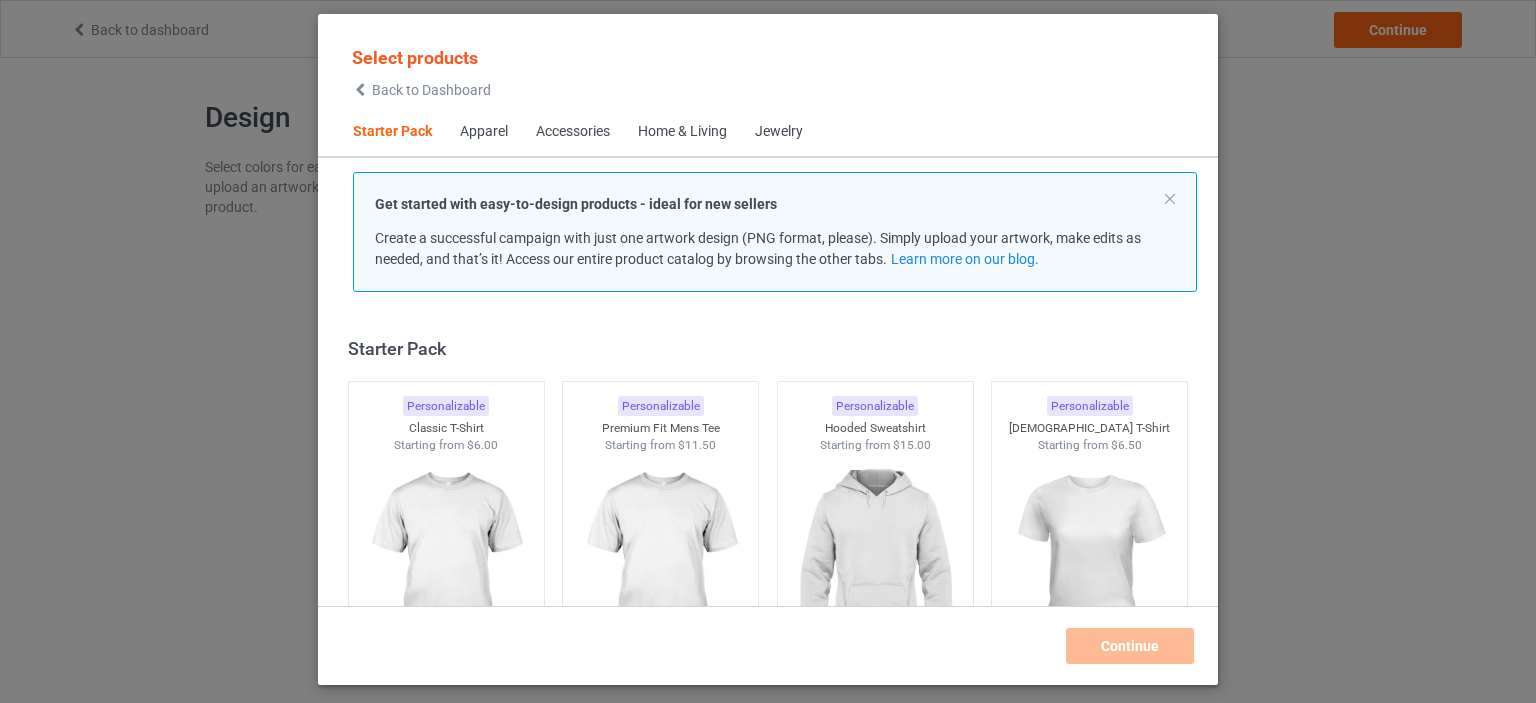 scroll, scrollTop: 0, scrollLeft: 0, axis: both 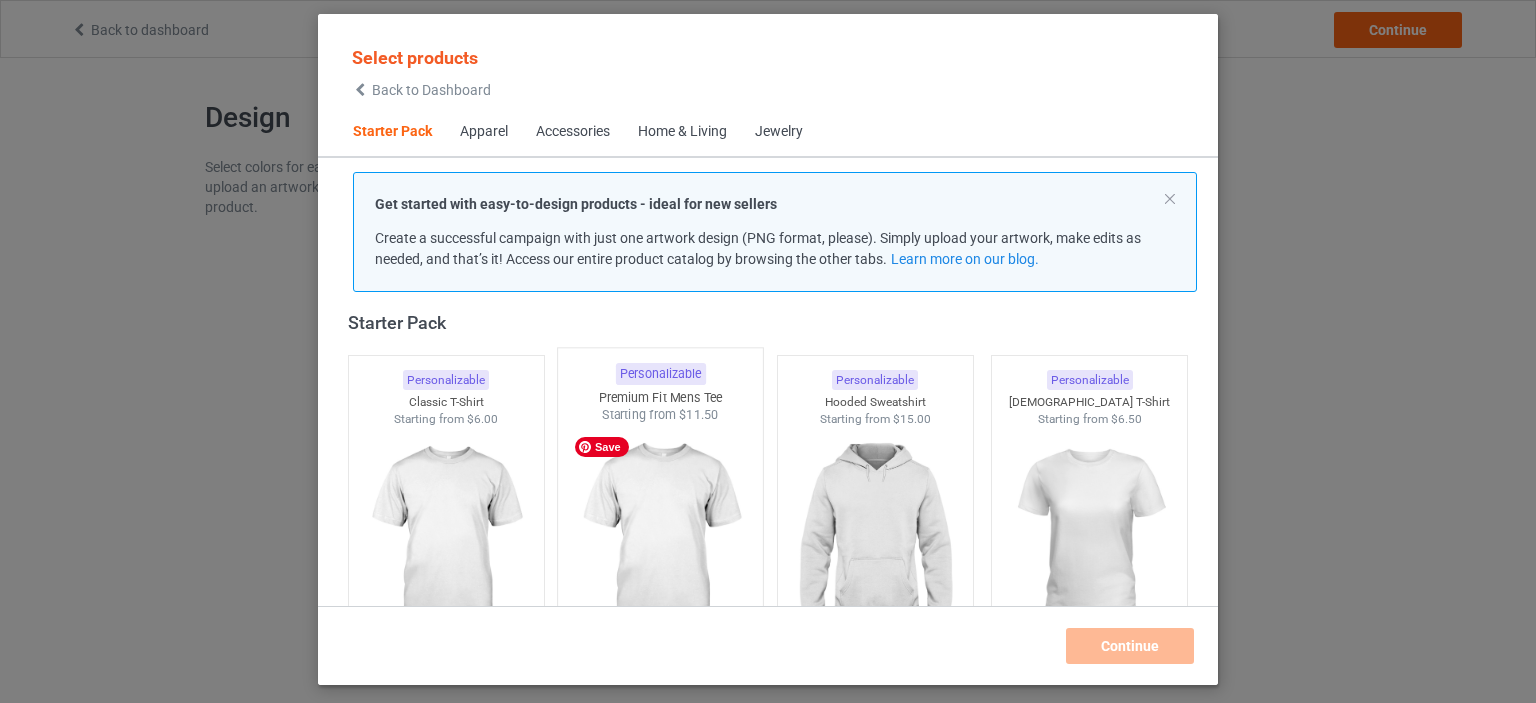 click at bounding box center [661, 541] 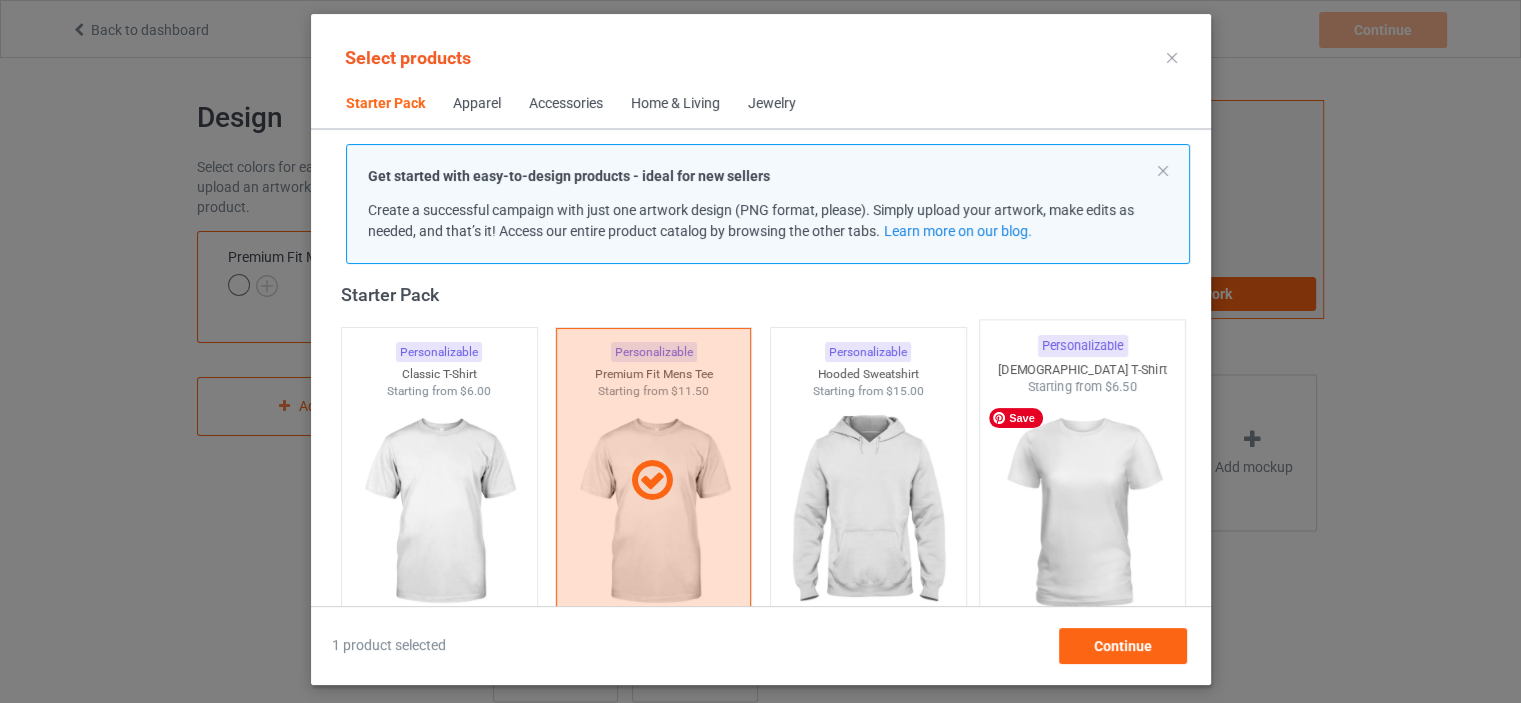 click at bounding box center [1082, 513] 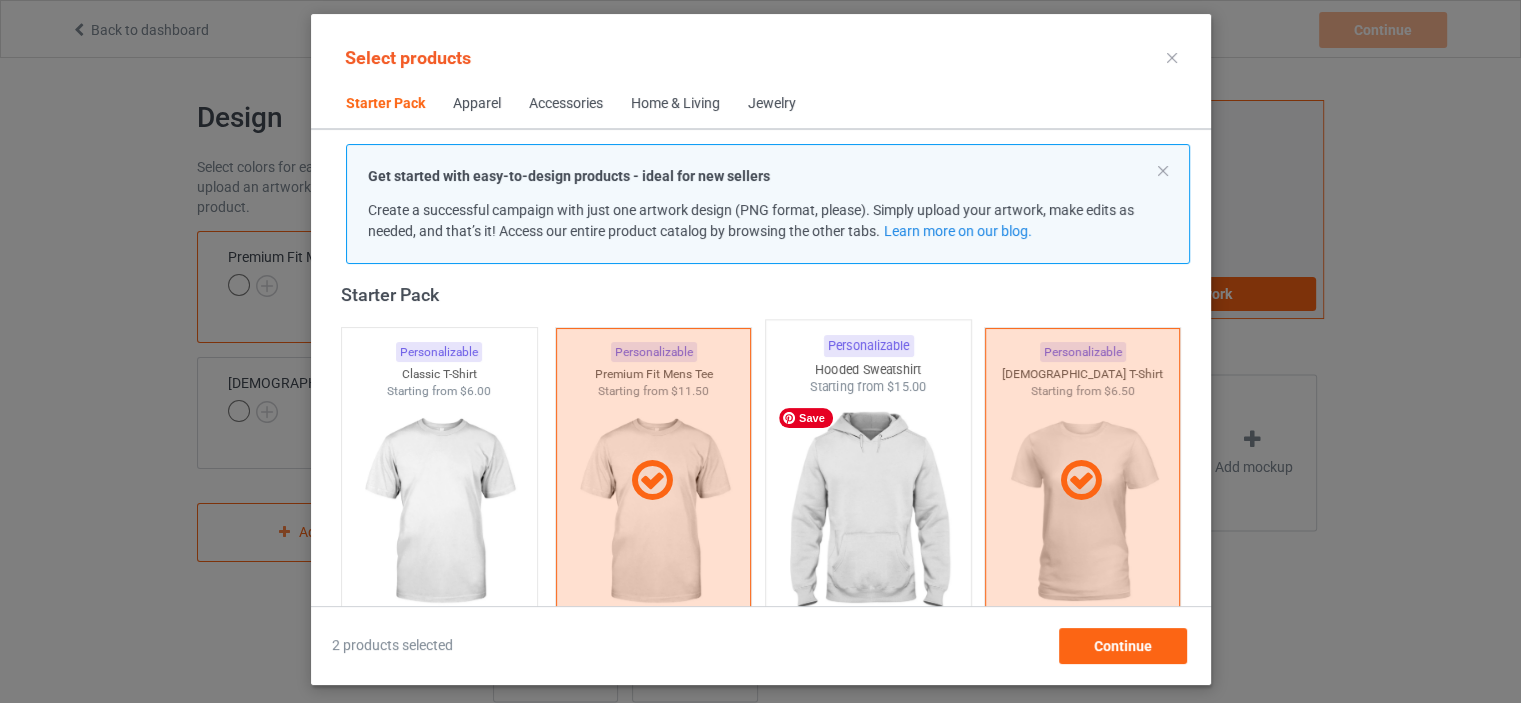 click at bounding box center (868, 513) 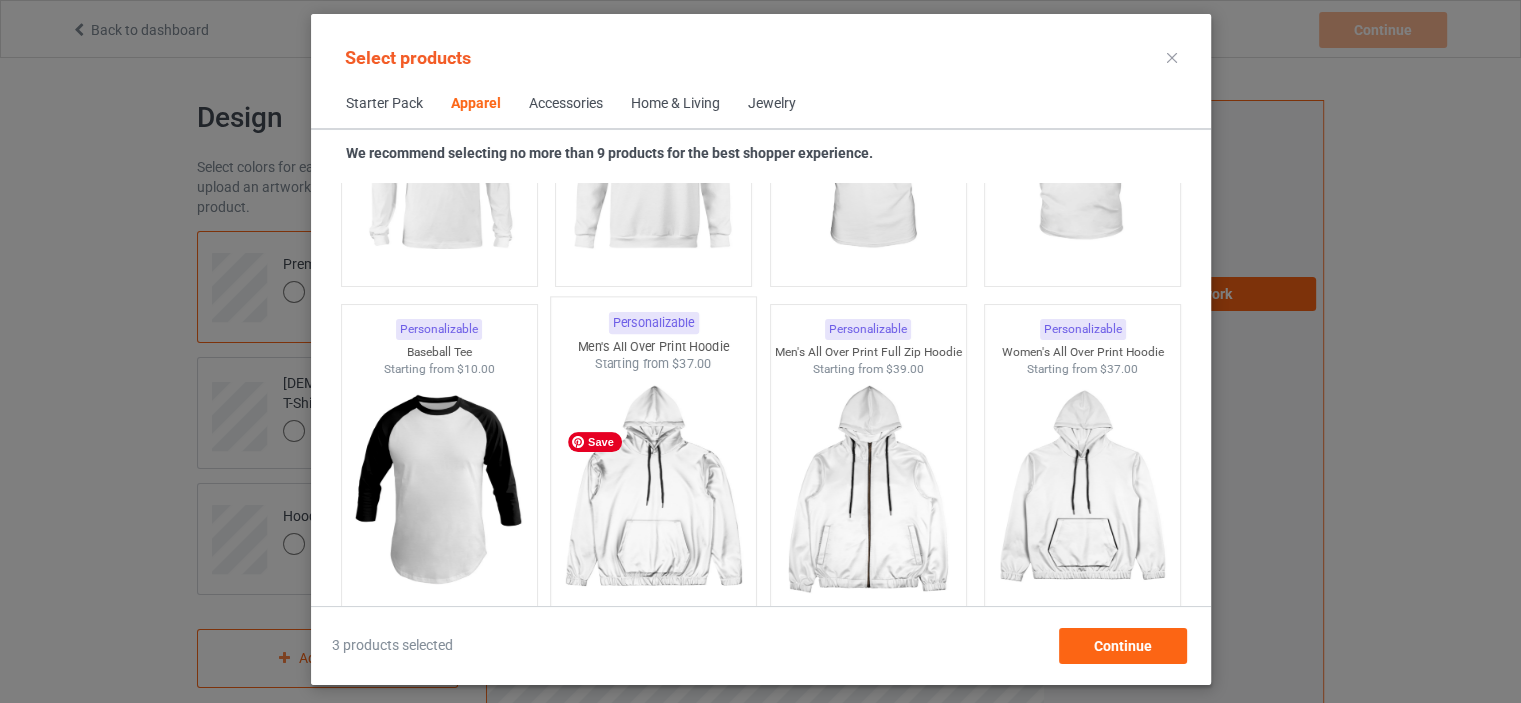 scroll, scrollTop: 1526, scrollLeft: 0, axis: vertical 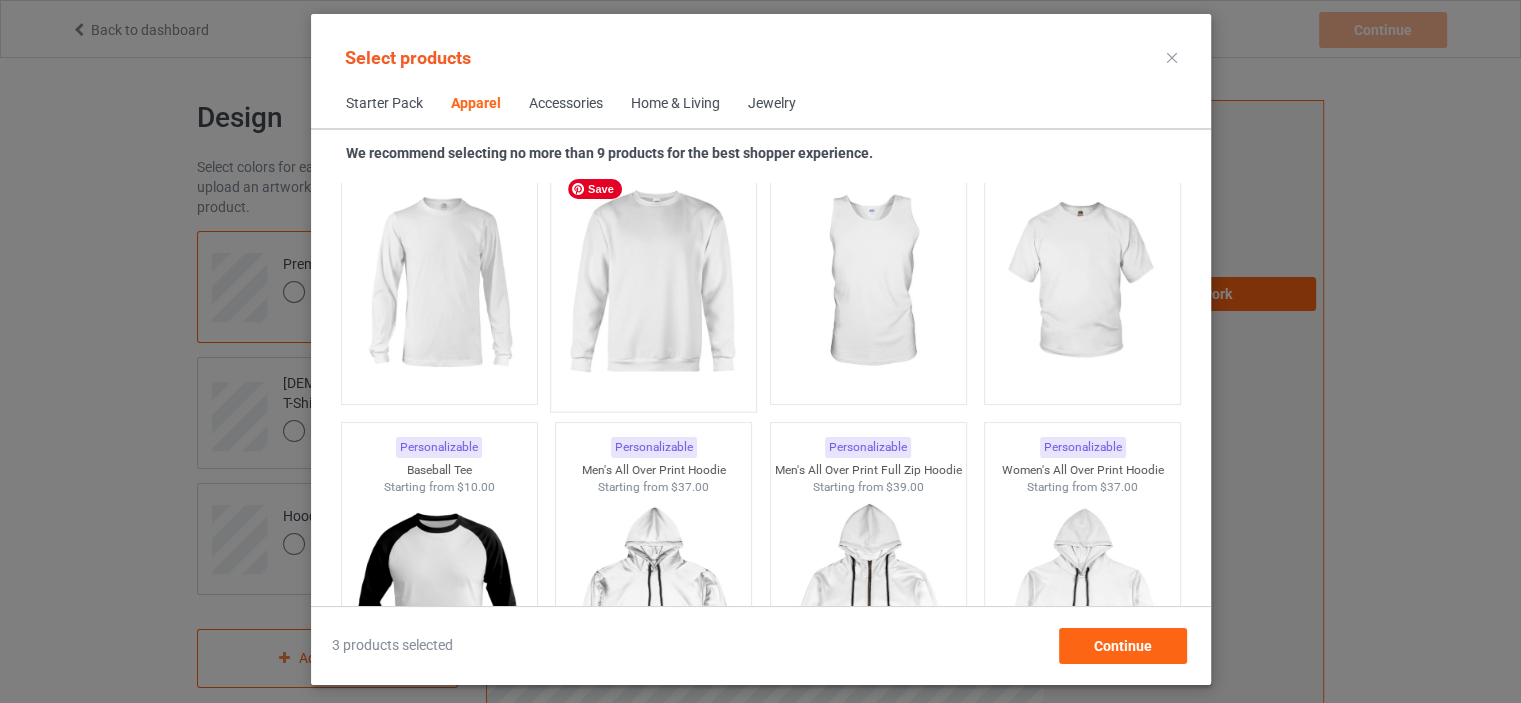 click at bounding box center (653, 283) 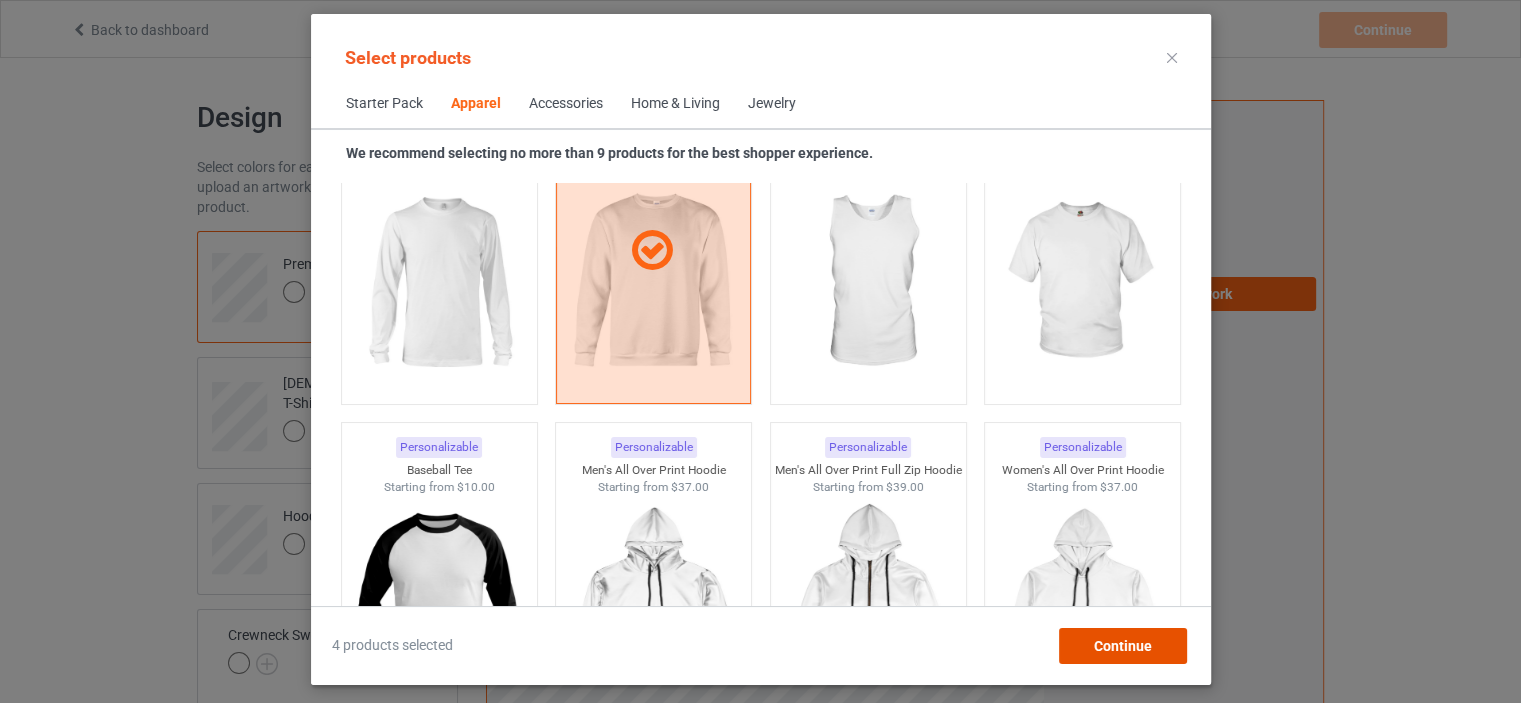 click on "Continue" at bounding box center [1122, 646] 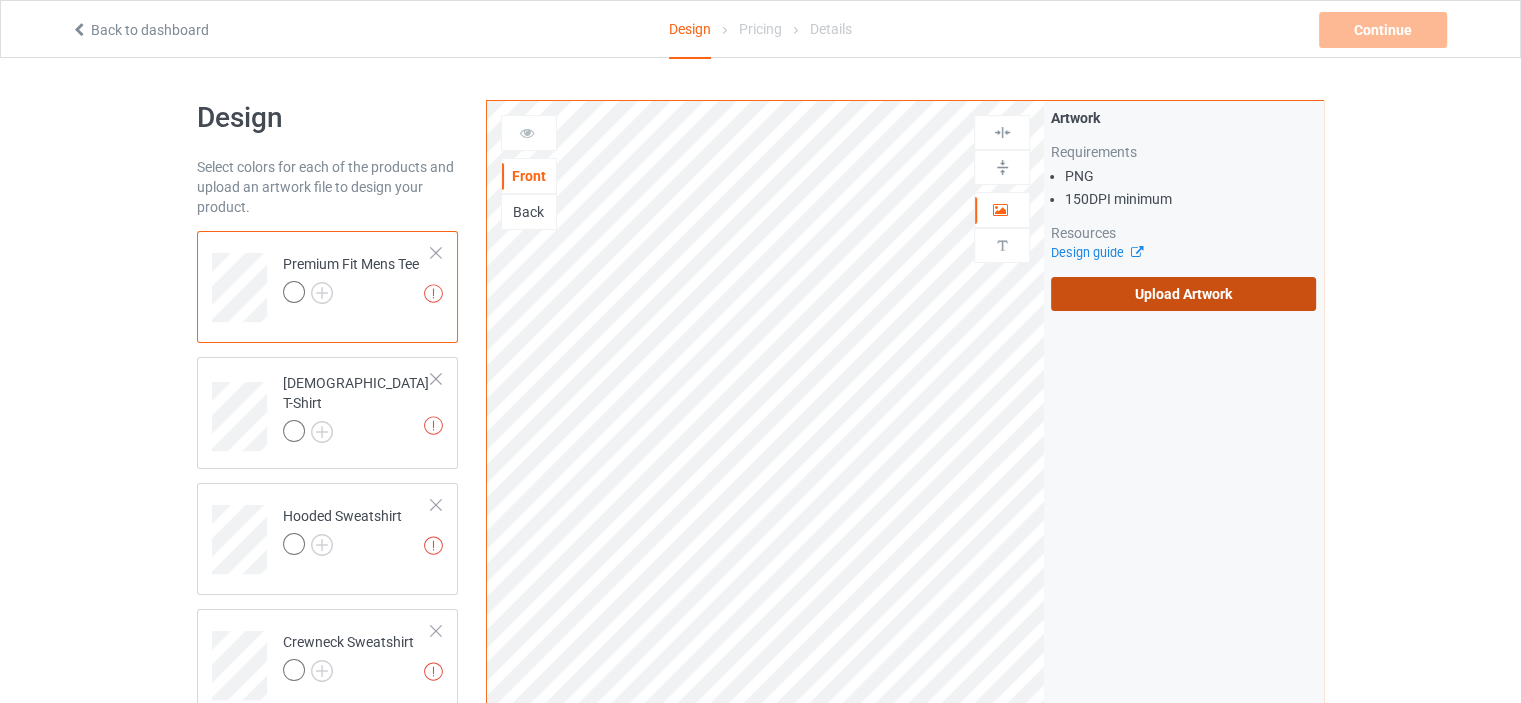 click on "Upload Artwork" at bounding box center [1183, 294] 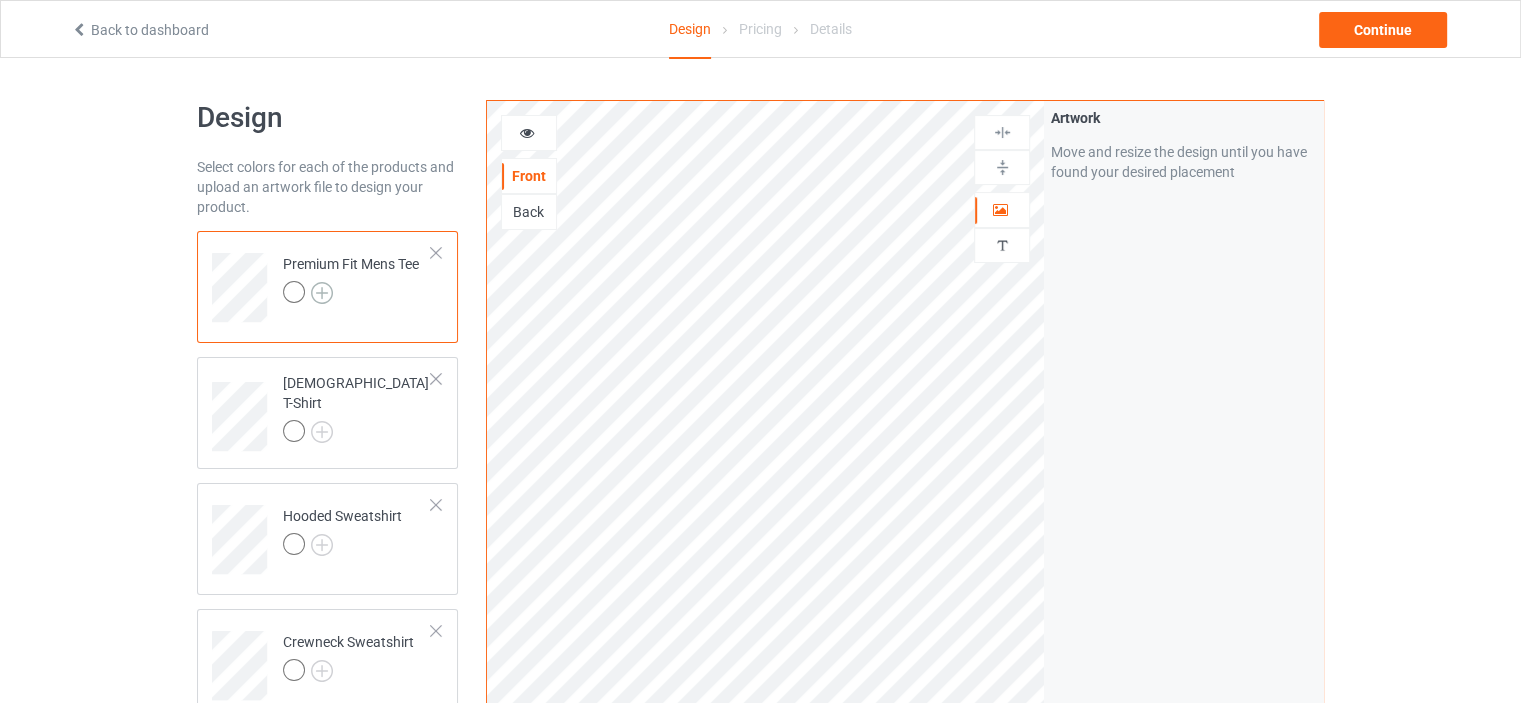 click at bounding box center [322, 293] 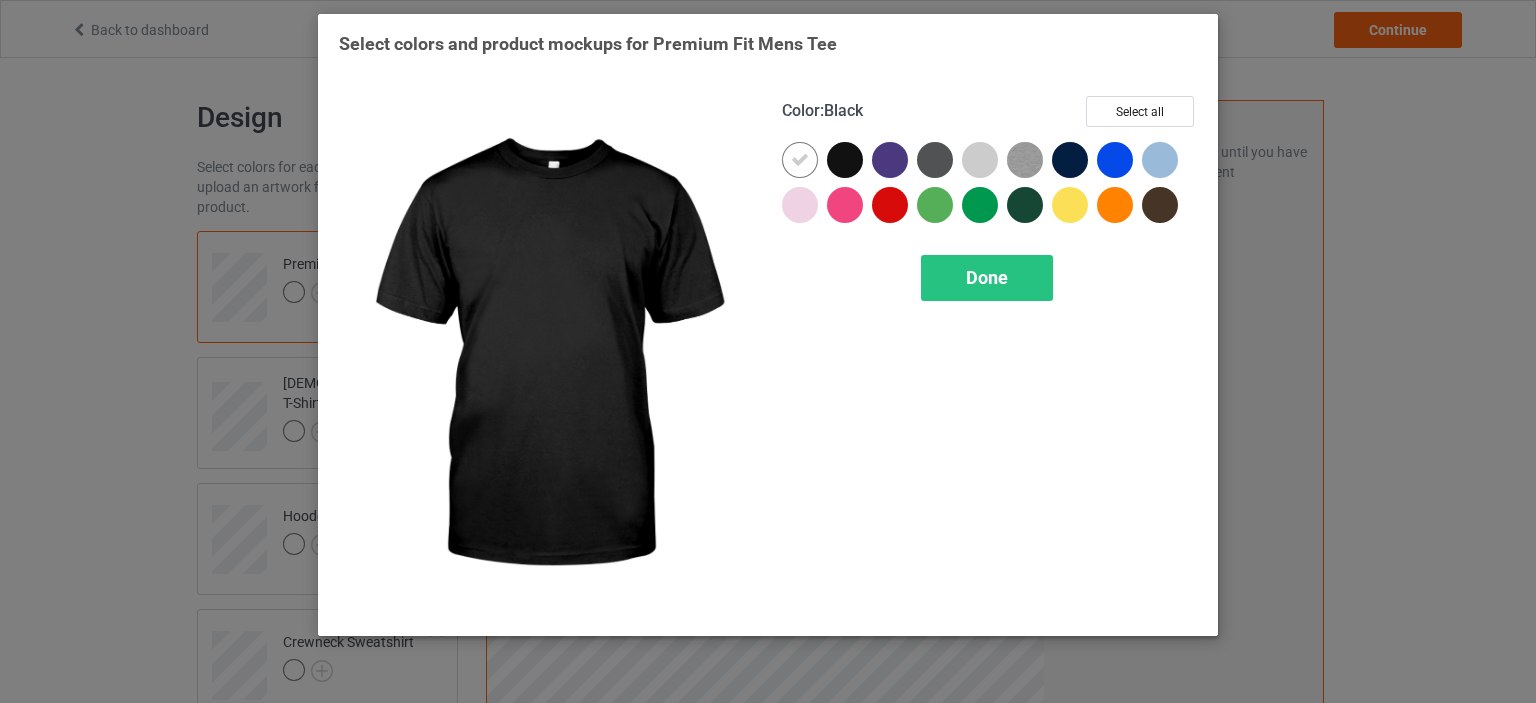 click at bounding box center (845, 160) 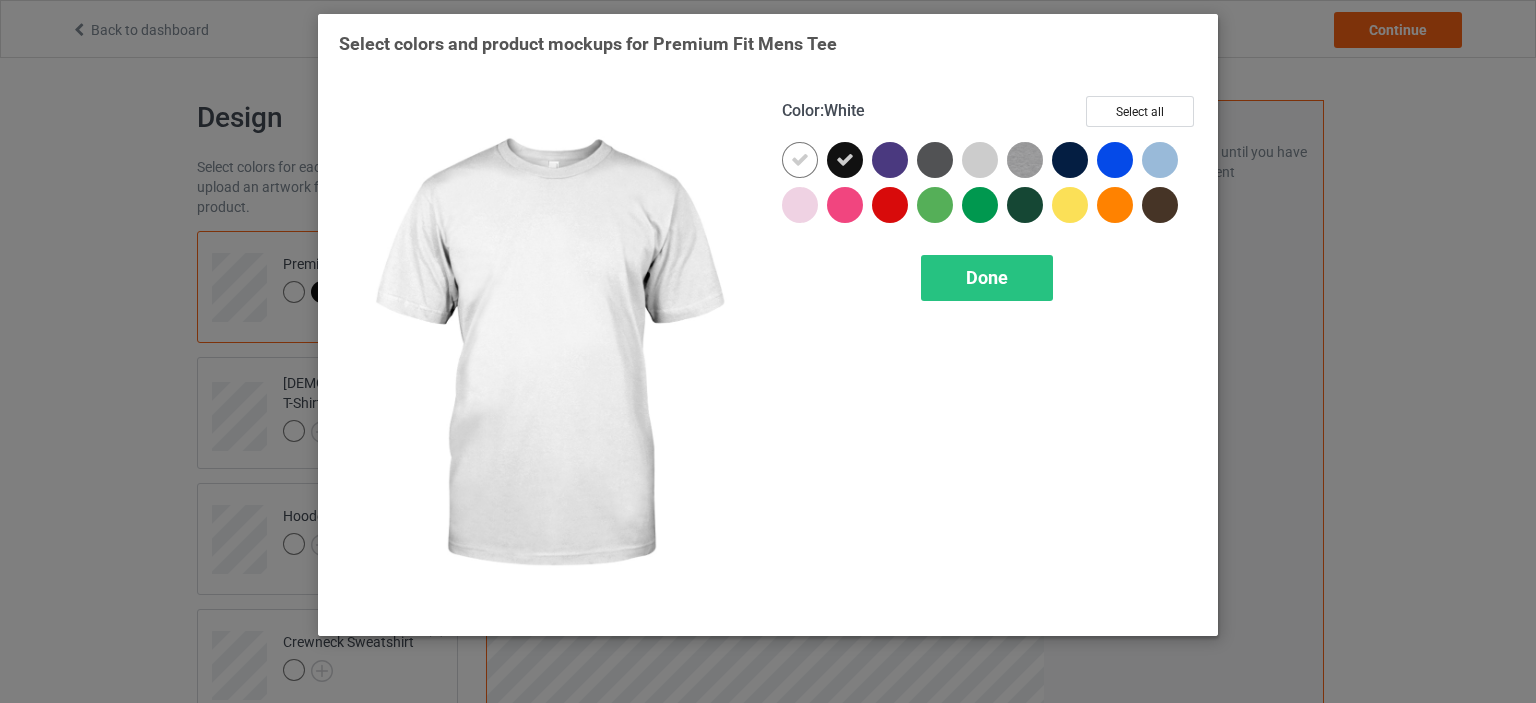 click at bounding box center [800, 160] 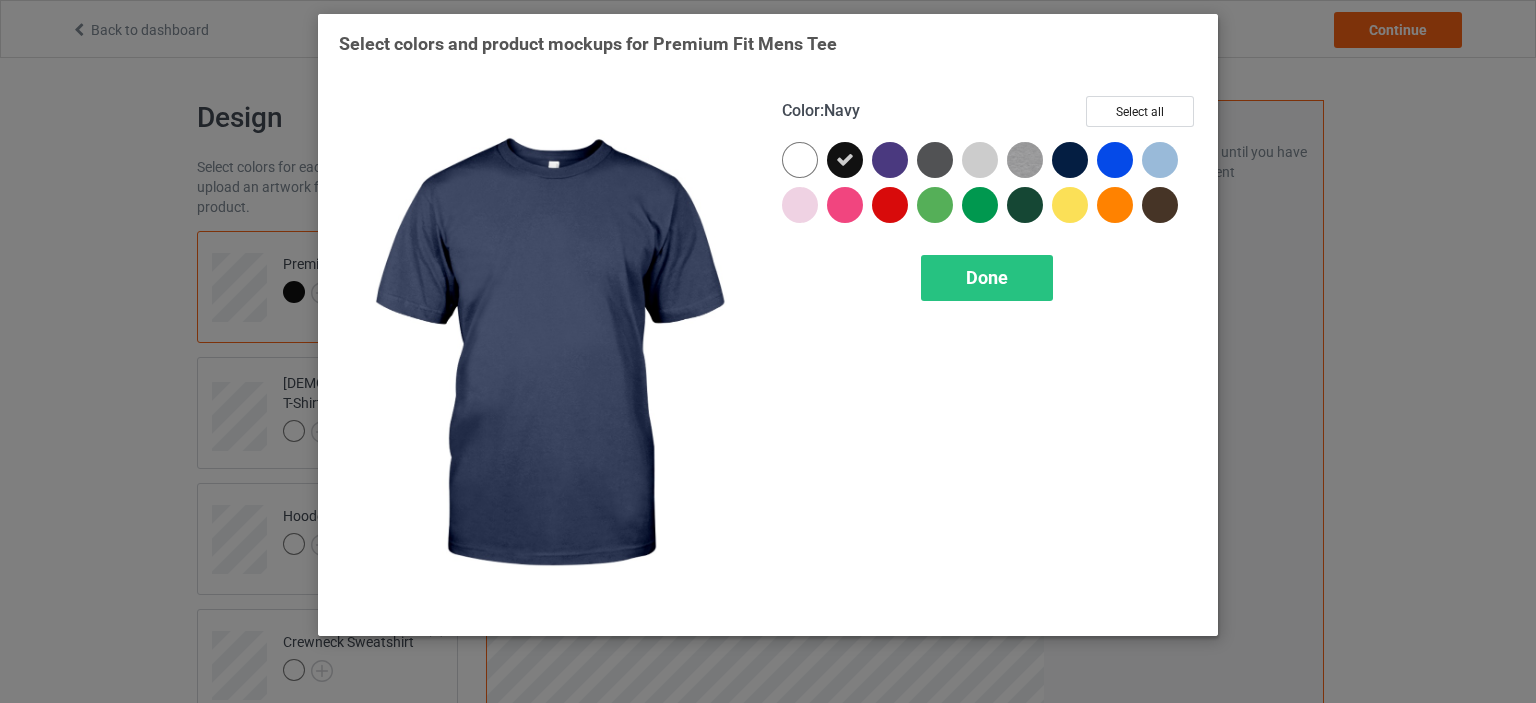 click at bounding box center (1070, 160) 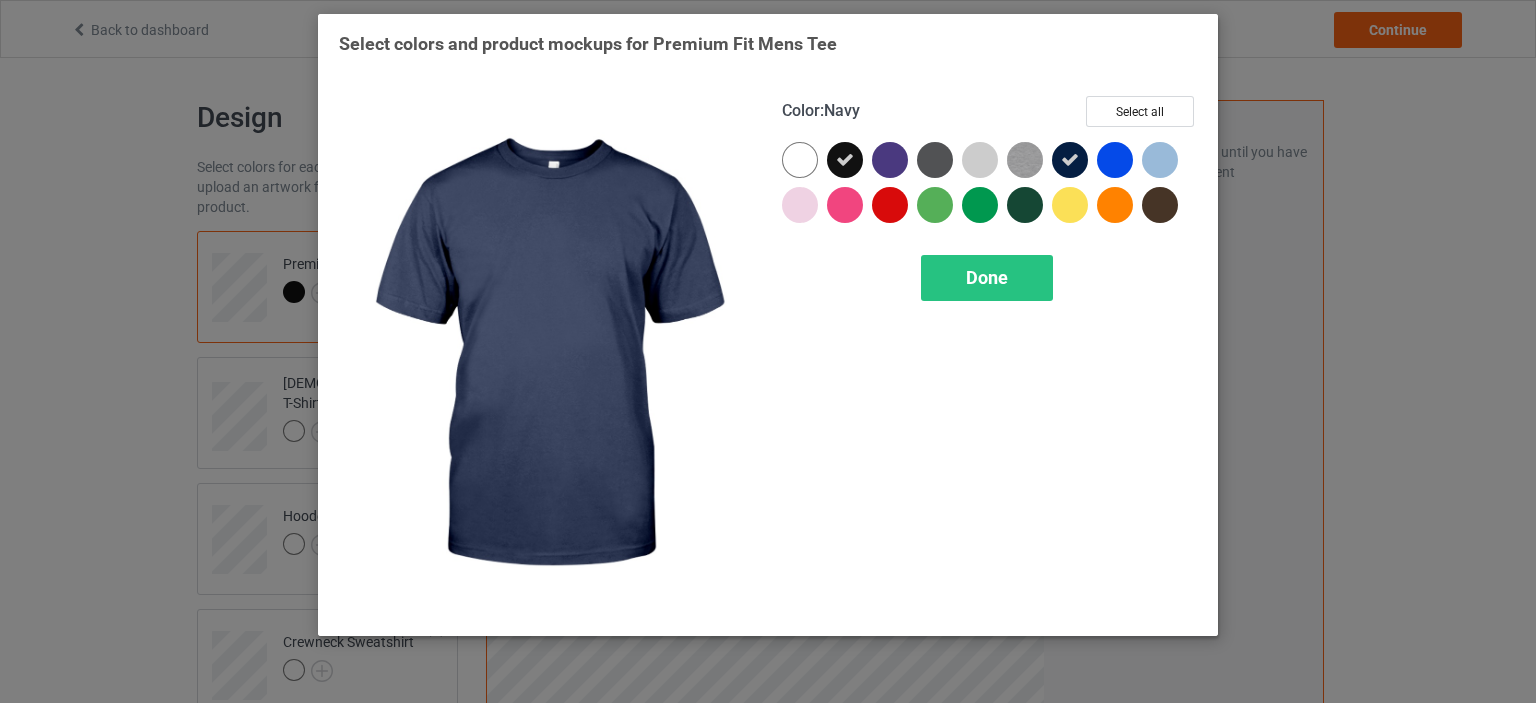 click on "Color :  Navy Select all Done" at bounding box center (989, 355) 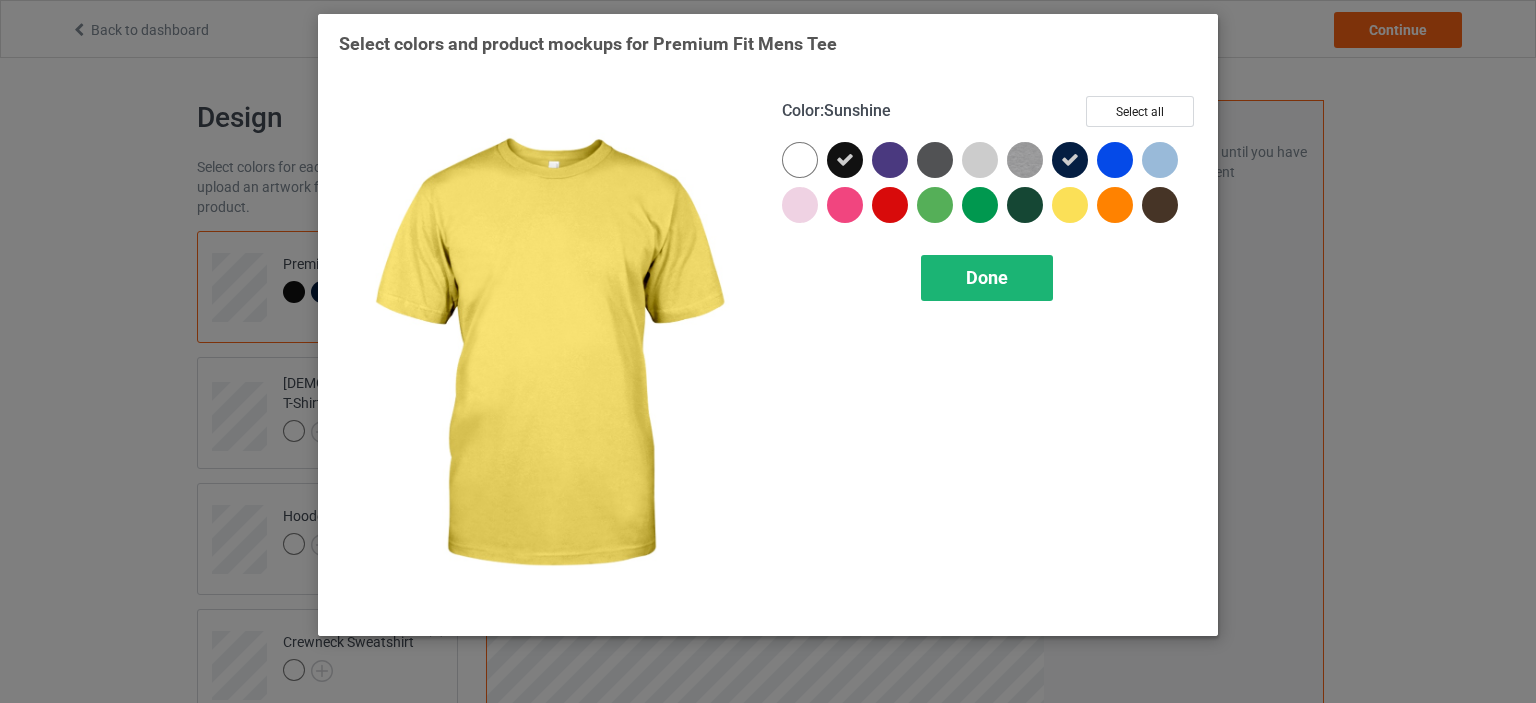 click on "Done" at bounding box center [987, 277] 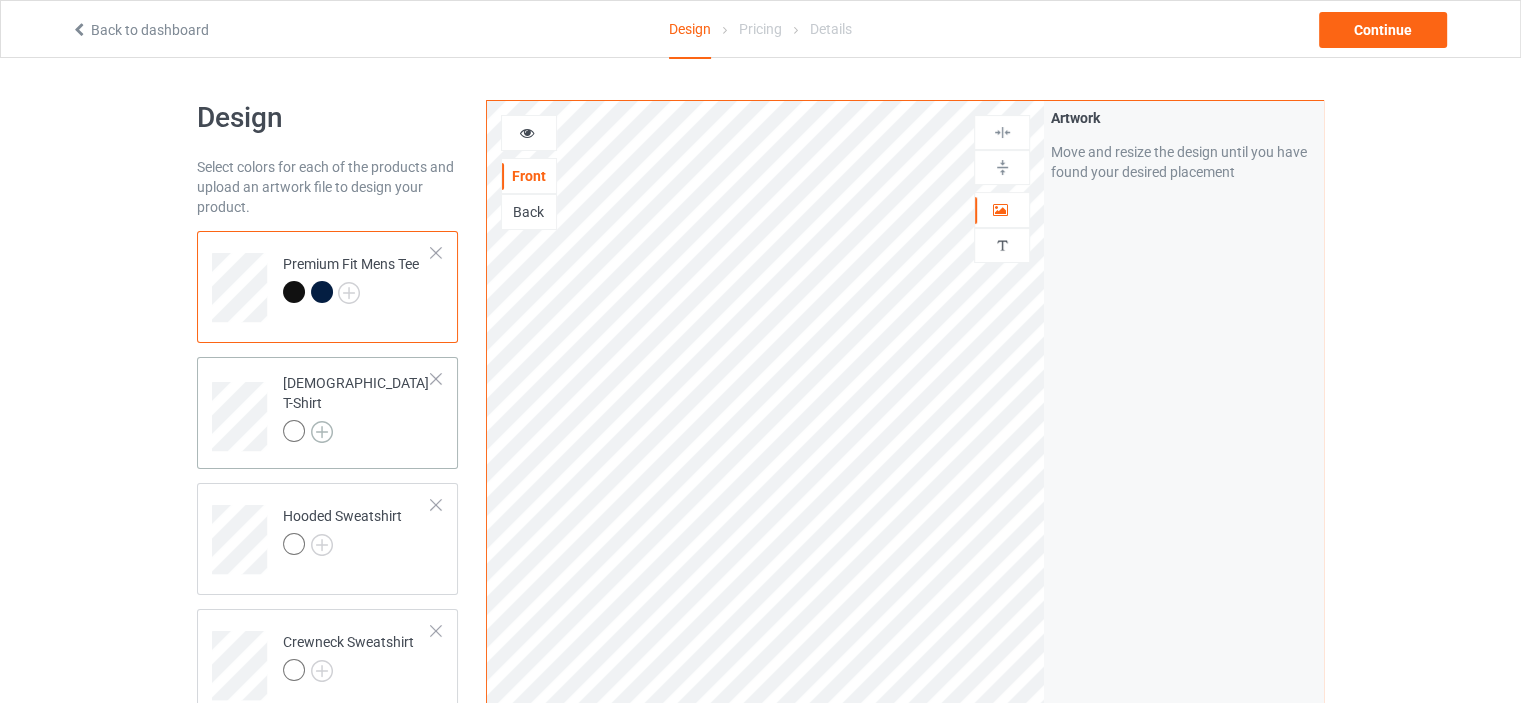 click at bounding box center [322, 432] 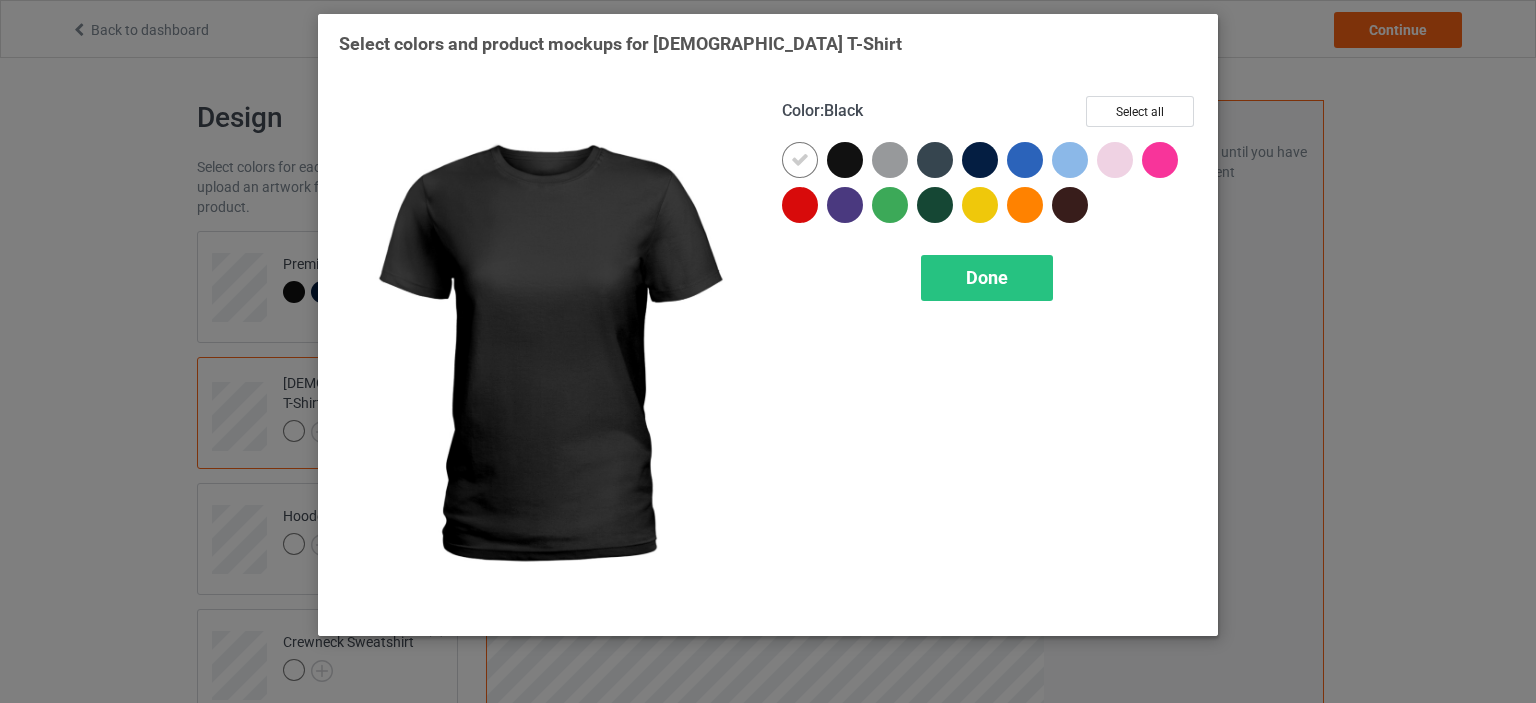 click at bounding box center [989, 187] 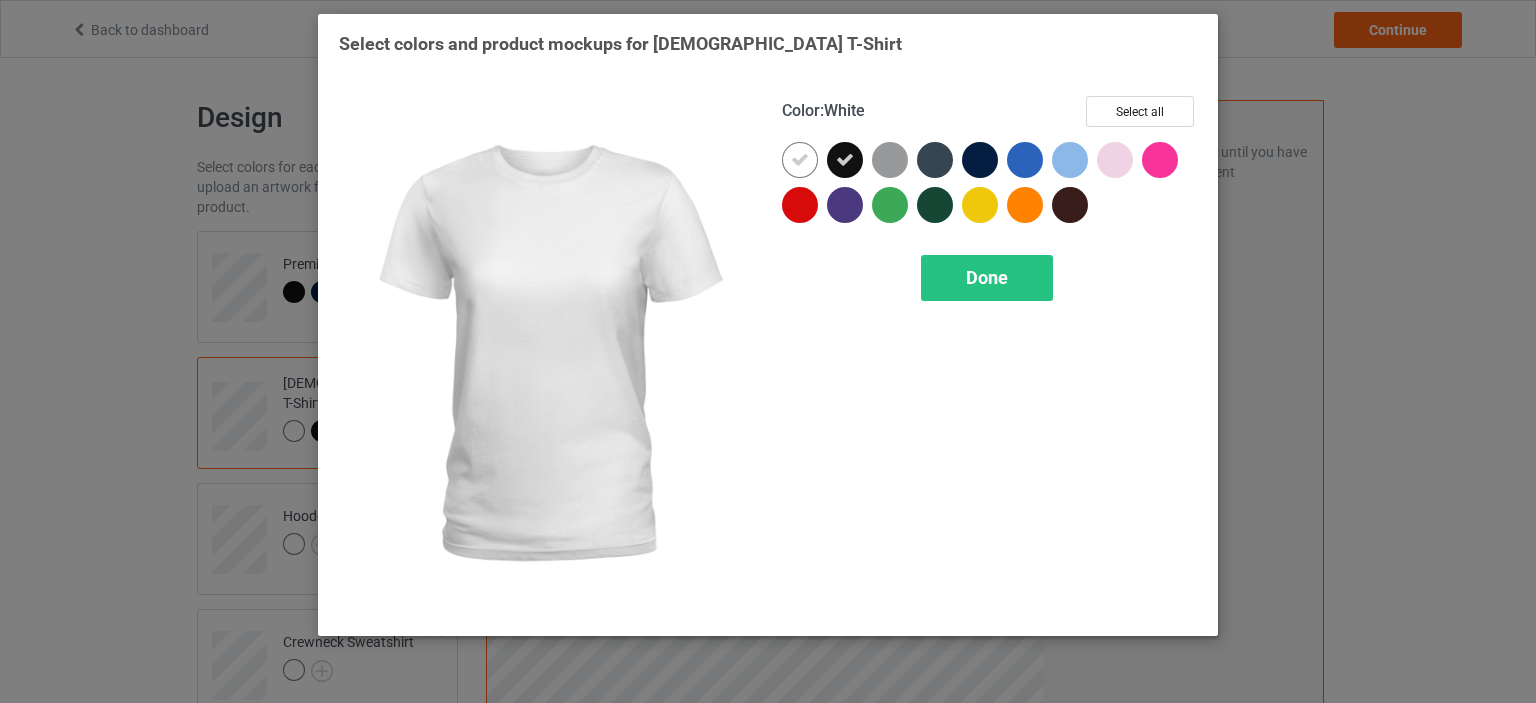 click at bounding box center (800, 160) 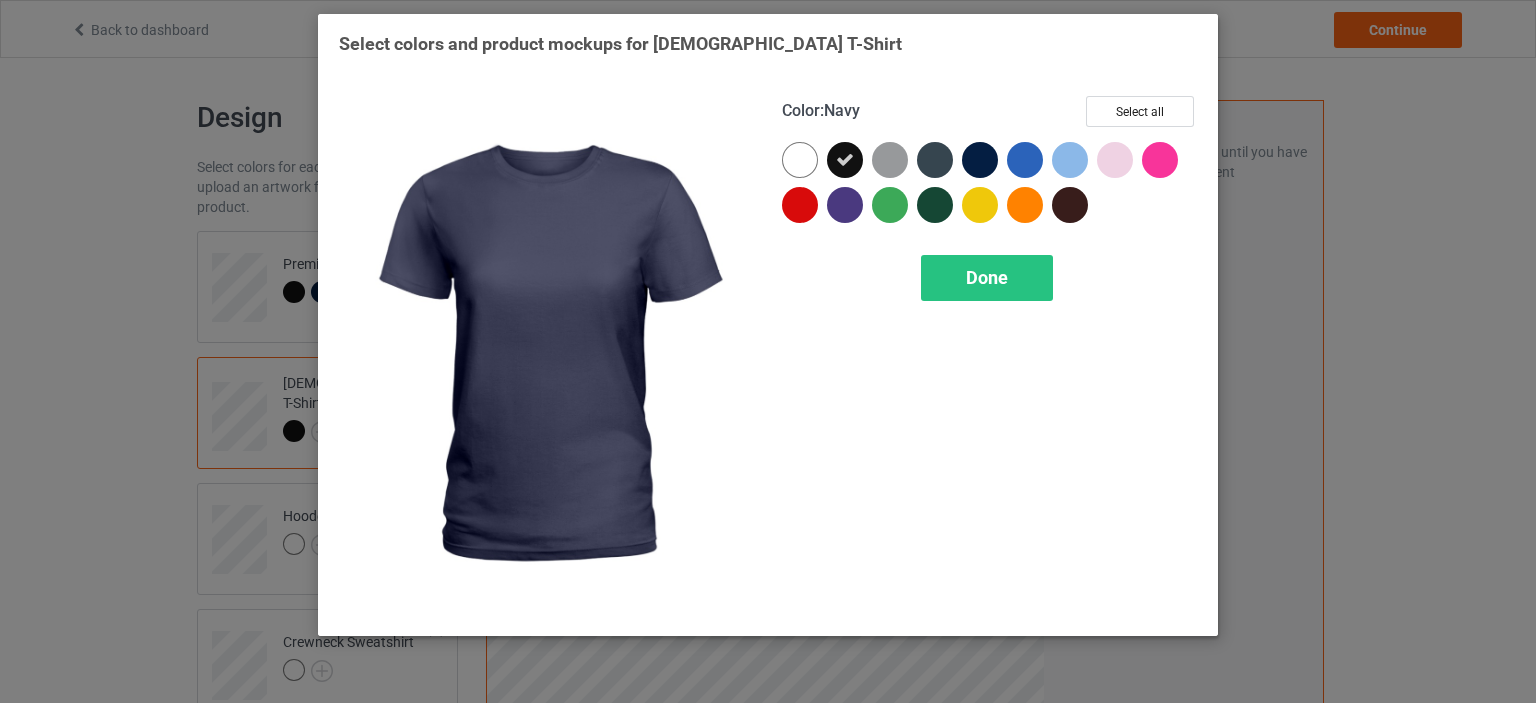 click at bounding box center (980, 160) 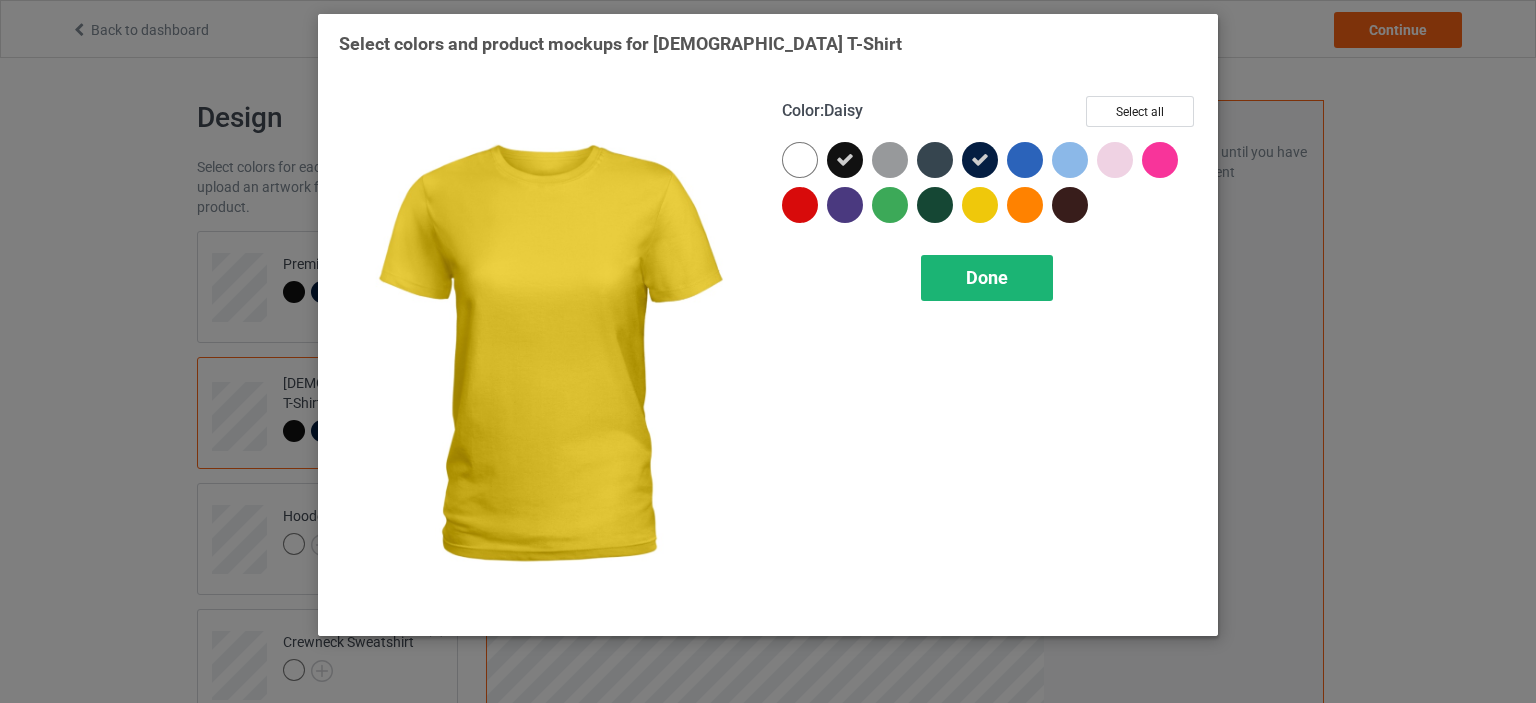 click on "Done" at bounding box center [987, 278] 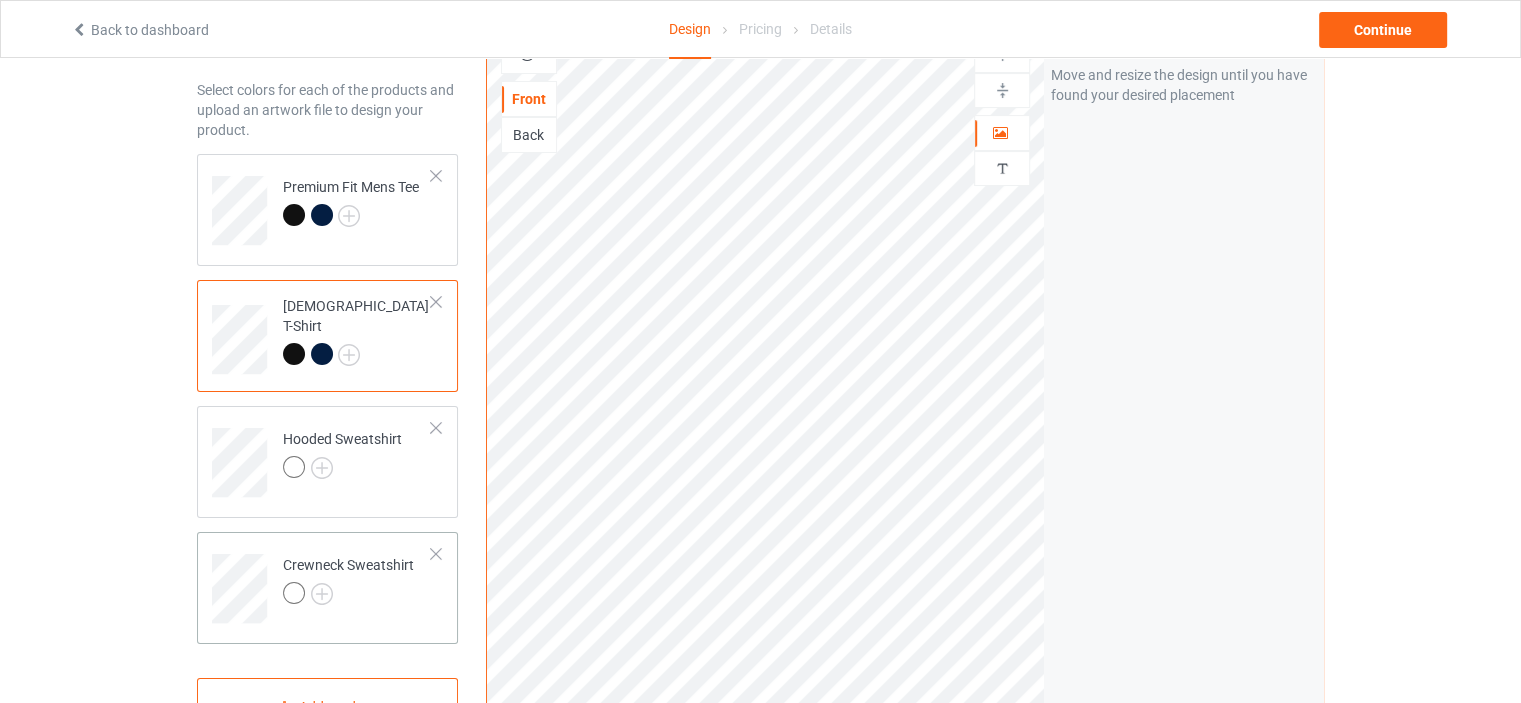 scroll, scrollTop: 200, scrollLeft: 0, axis: vertical 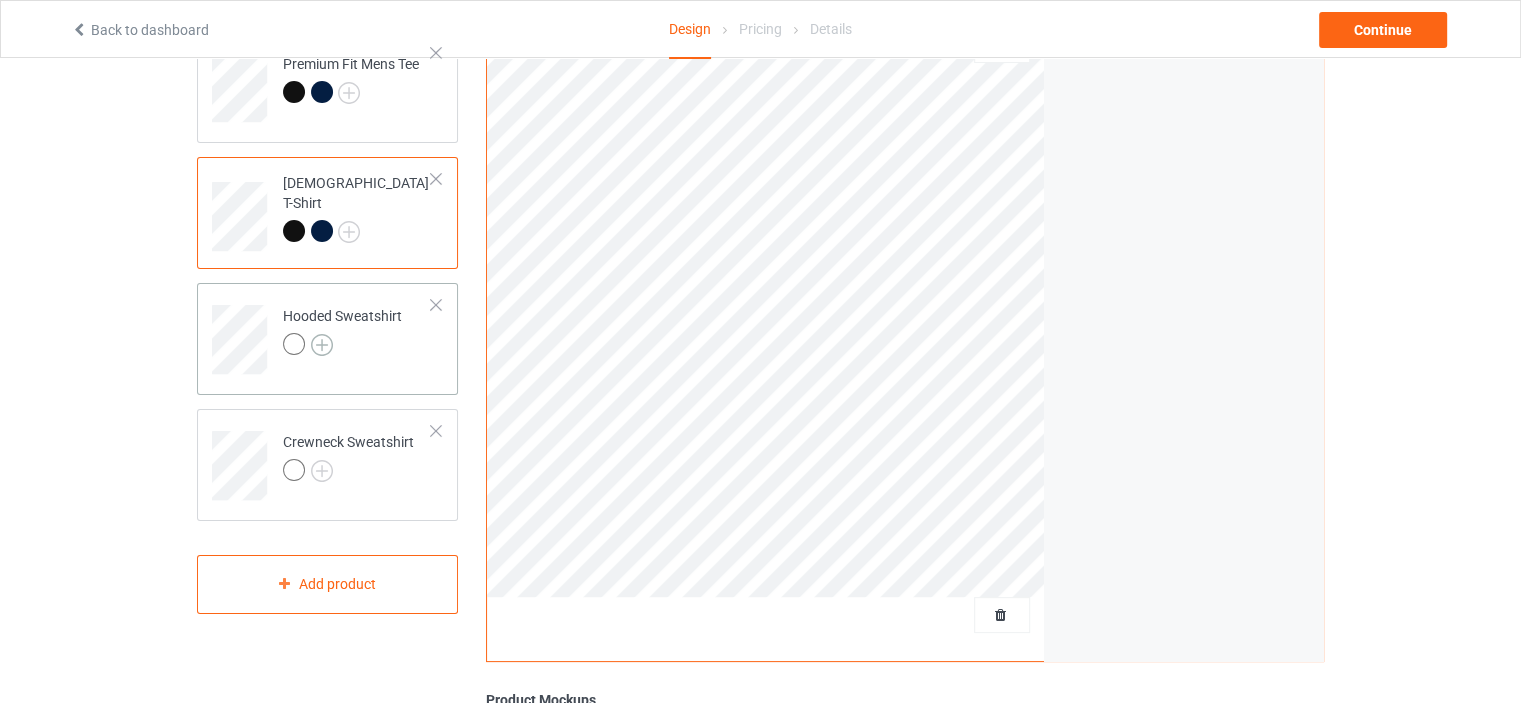 click at bounding box center (322, 345) 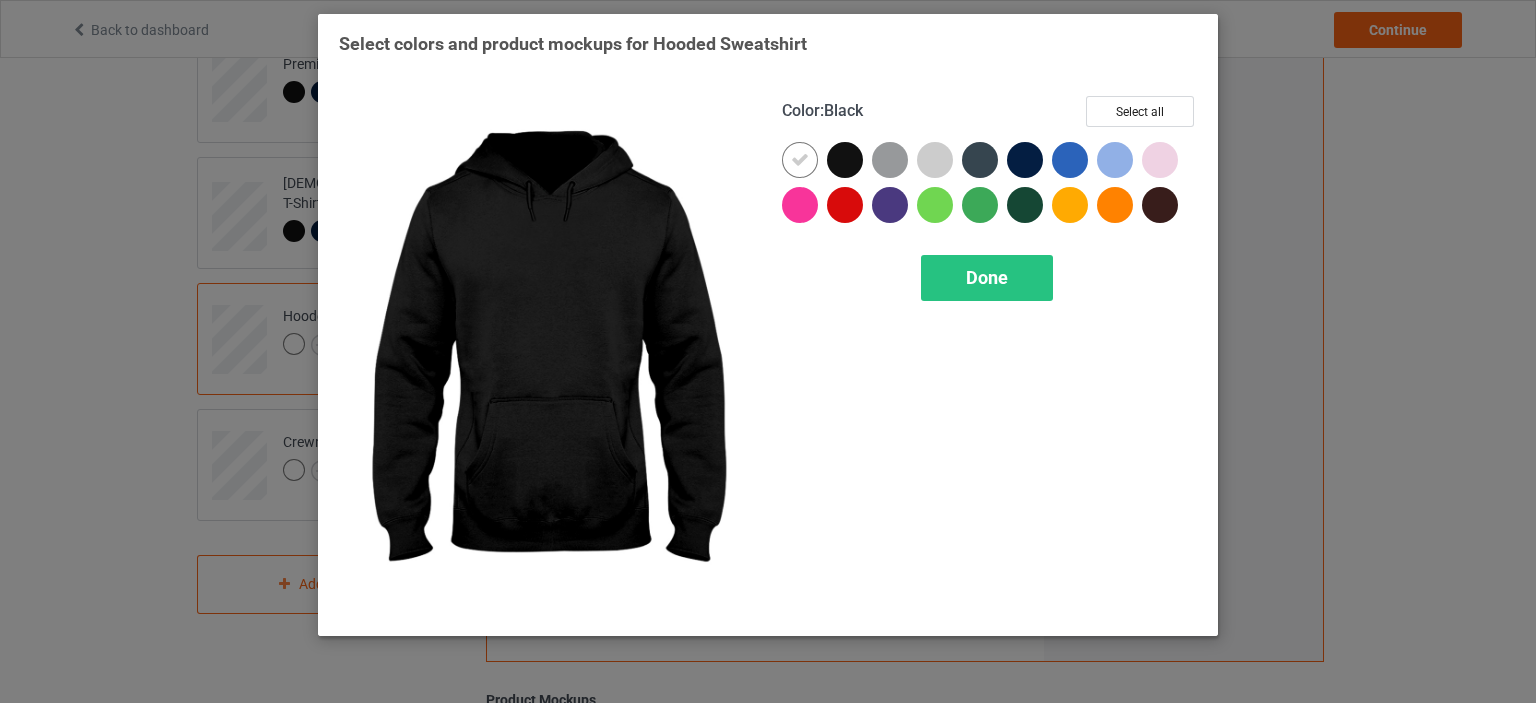 click at bounding box center (845, 160) 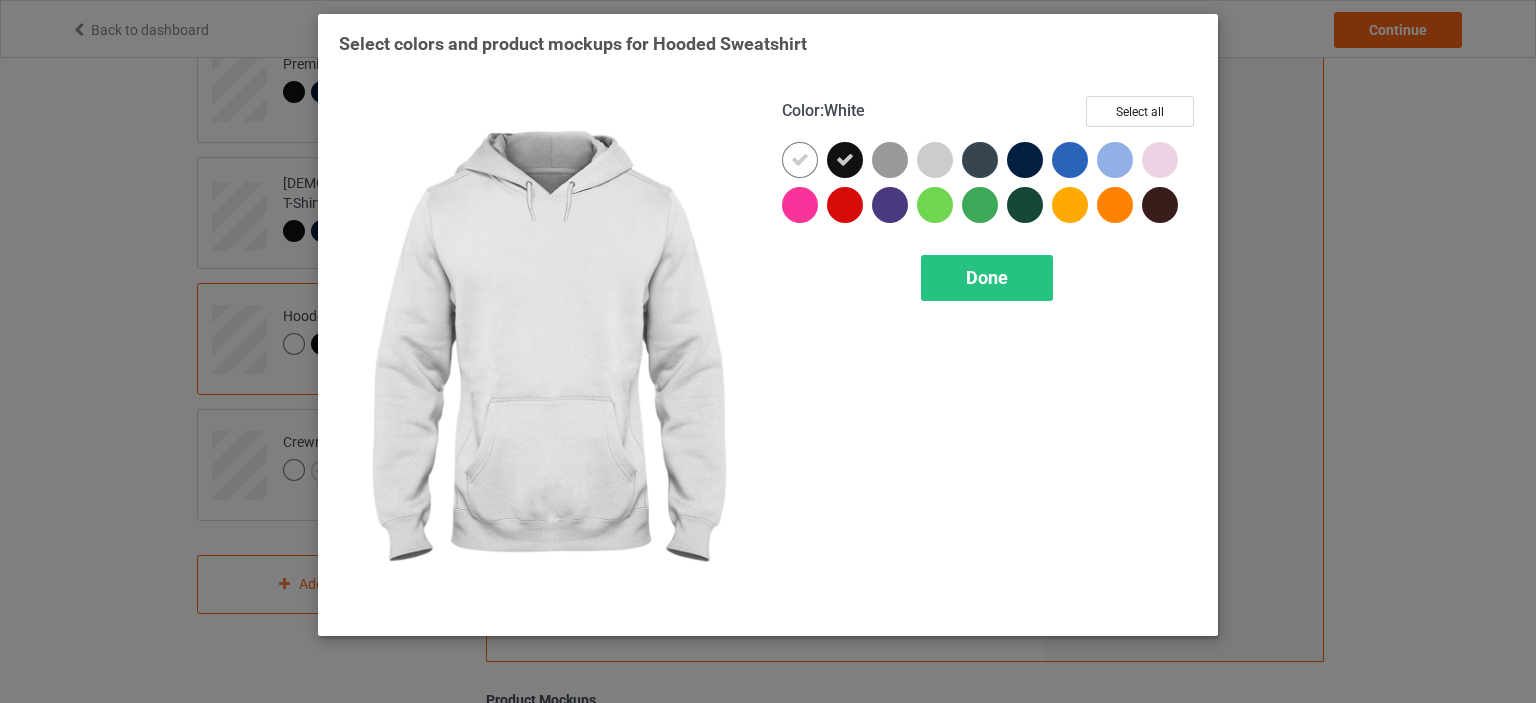 click at bounding box center [804, 164] 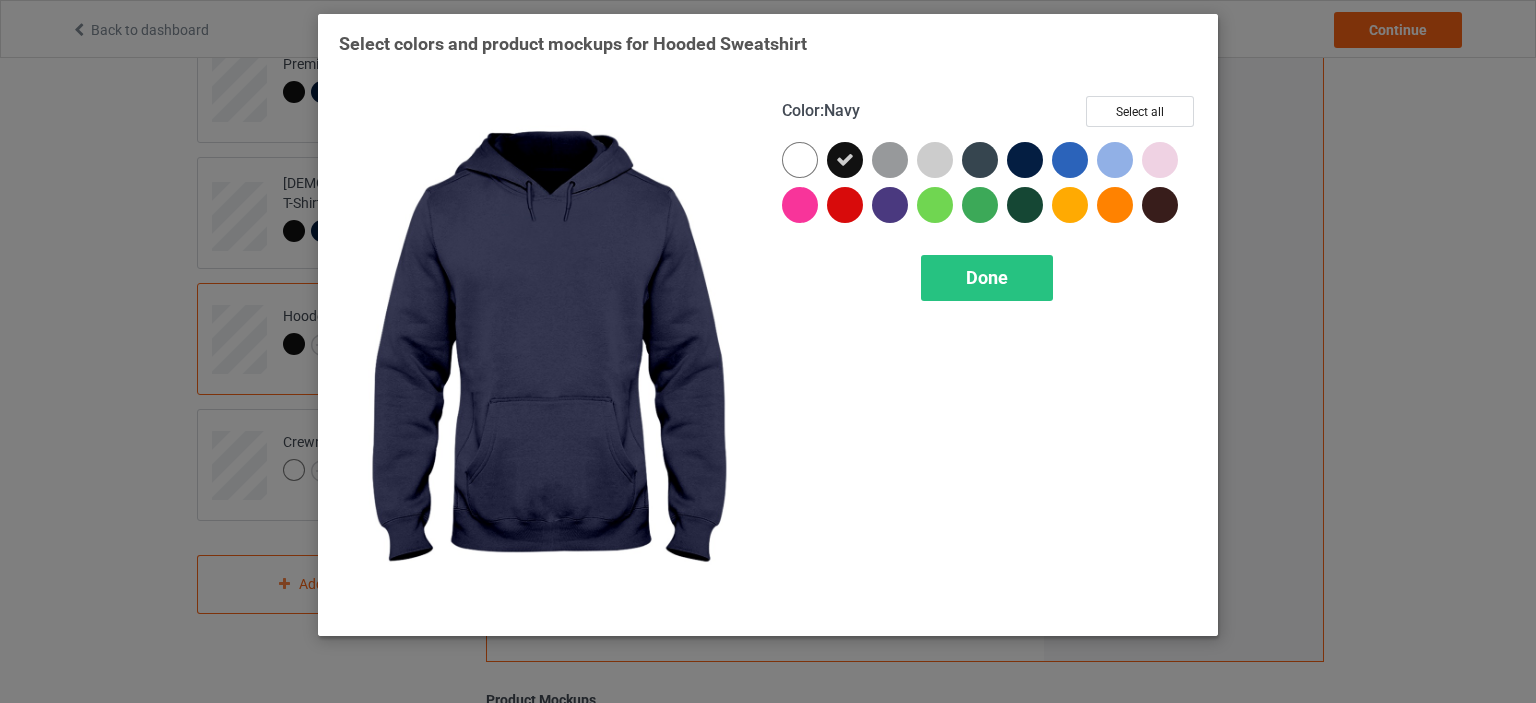 click at bounding box center (1025, 160) 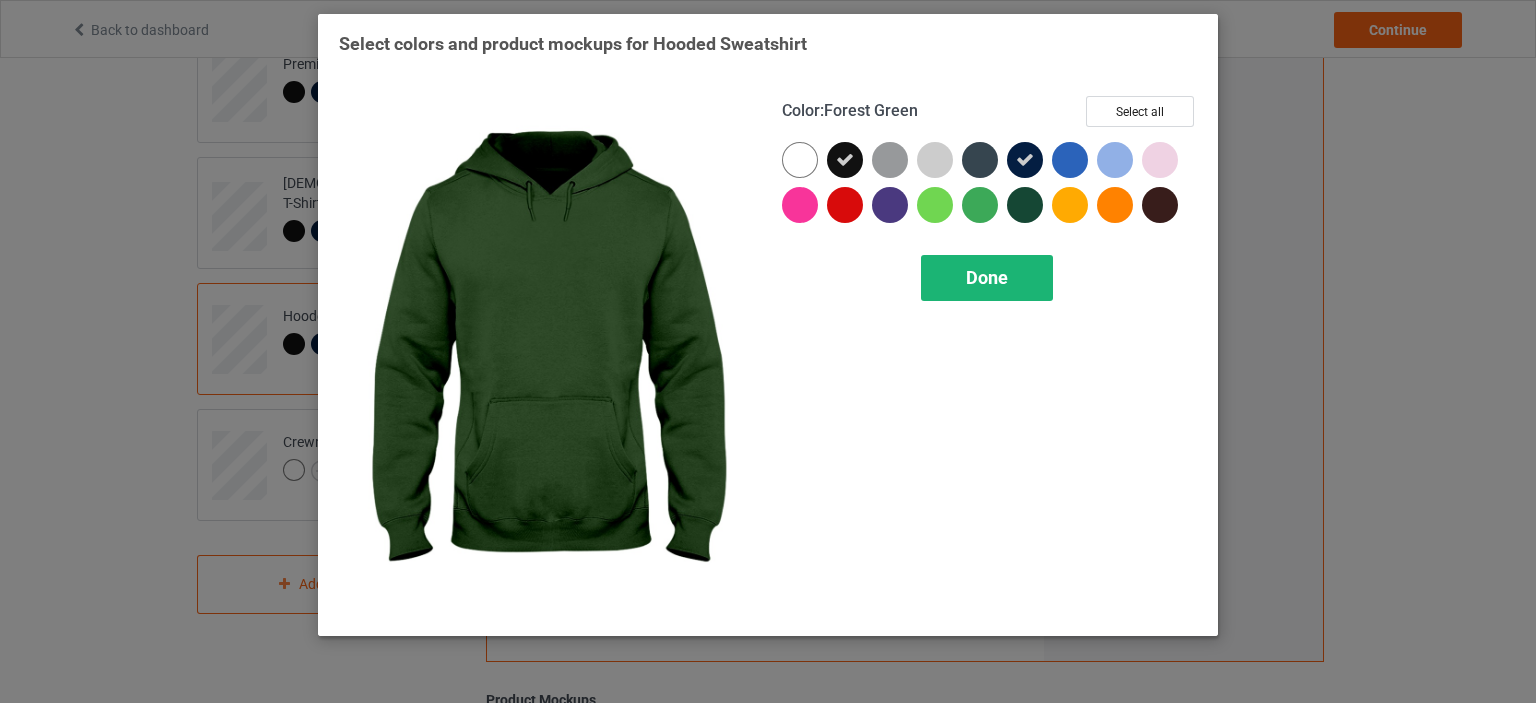 click on "Done" at bounding box center [987, 278] 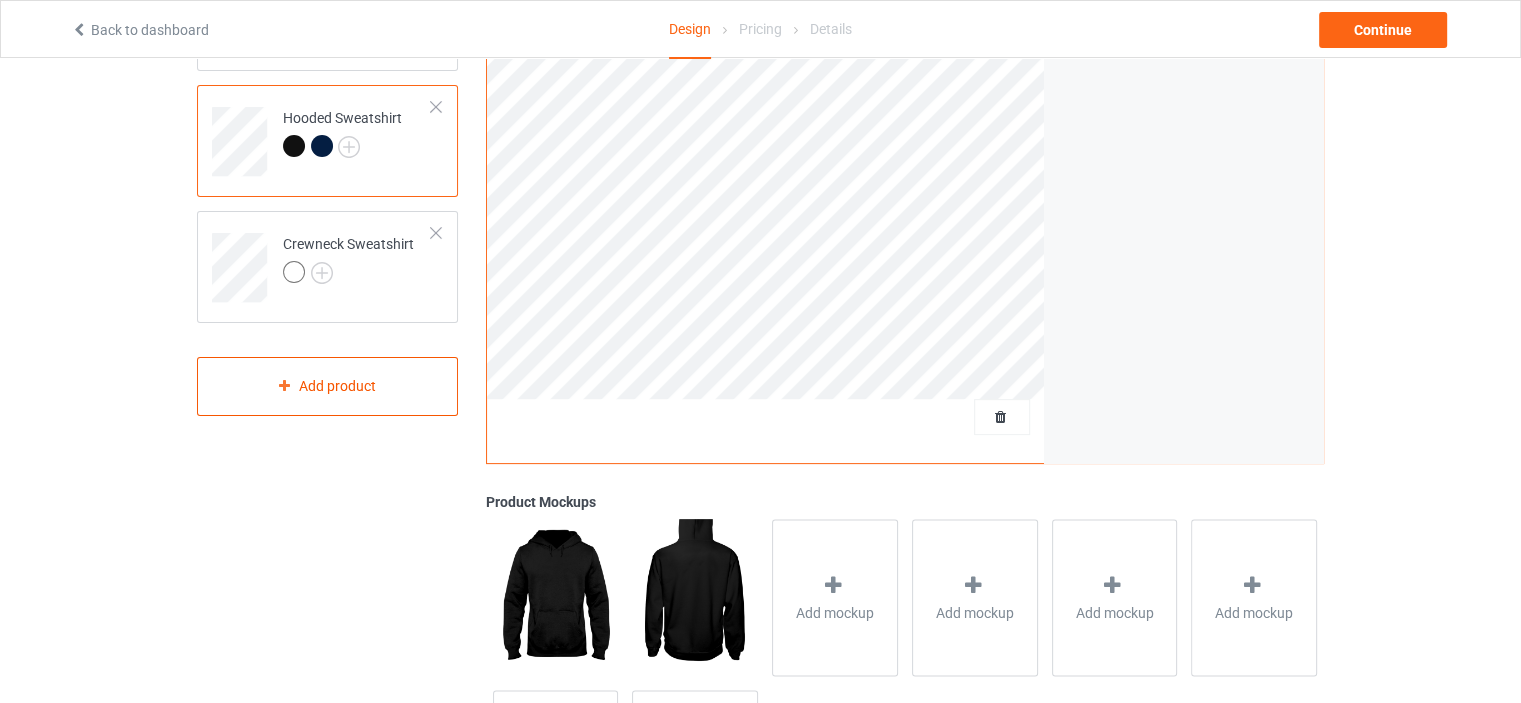 scroll, scrollTop: 400, scrollLeft: 0, axis: vertical 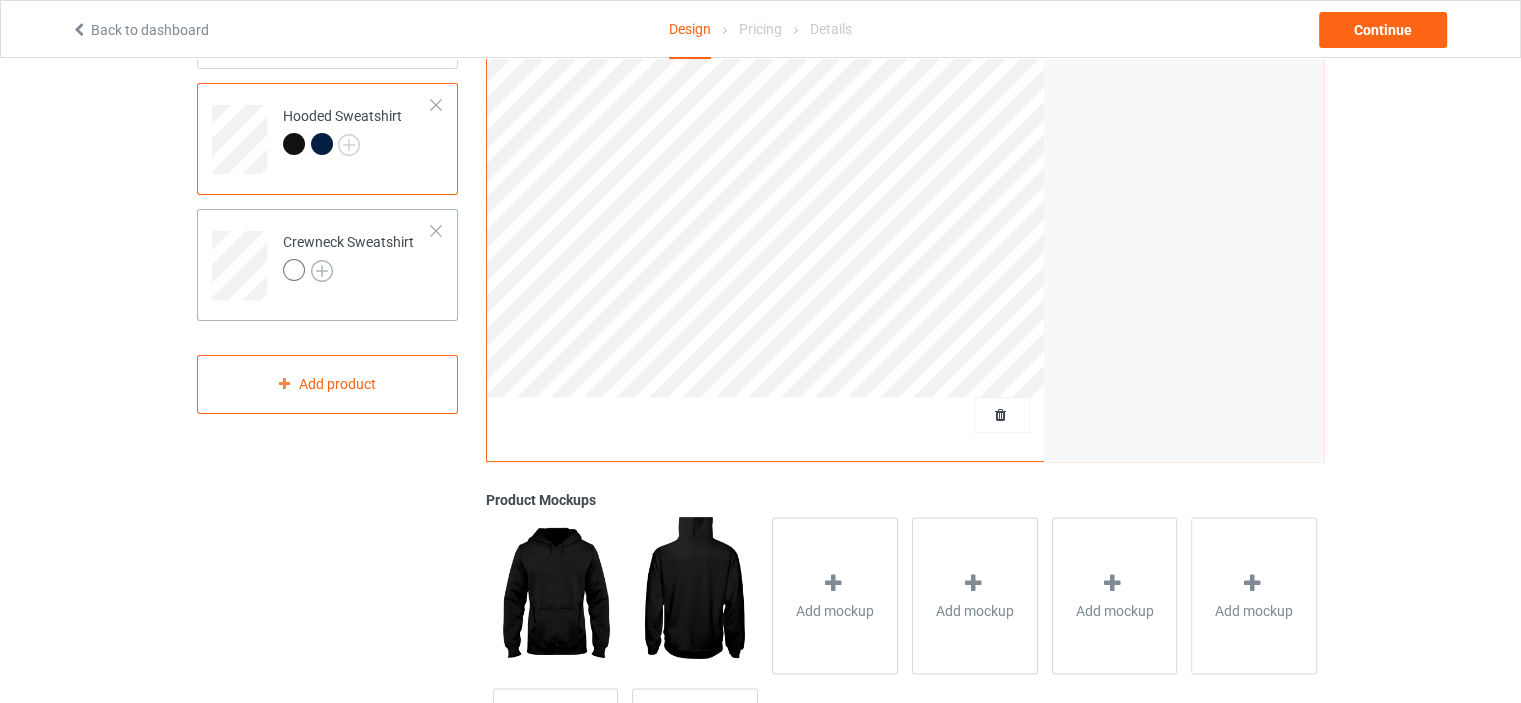 click at bounding box center (322, 271) 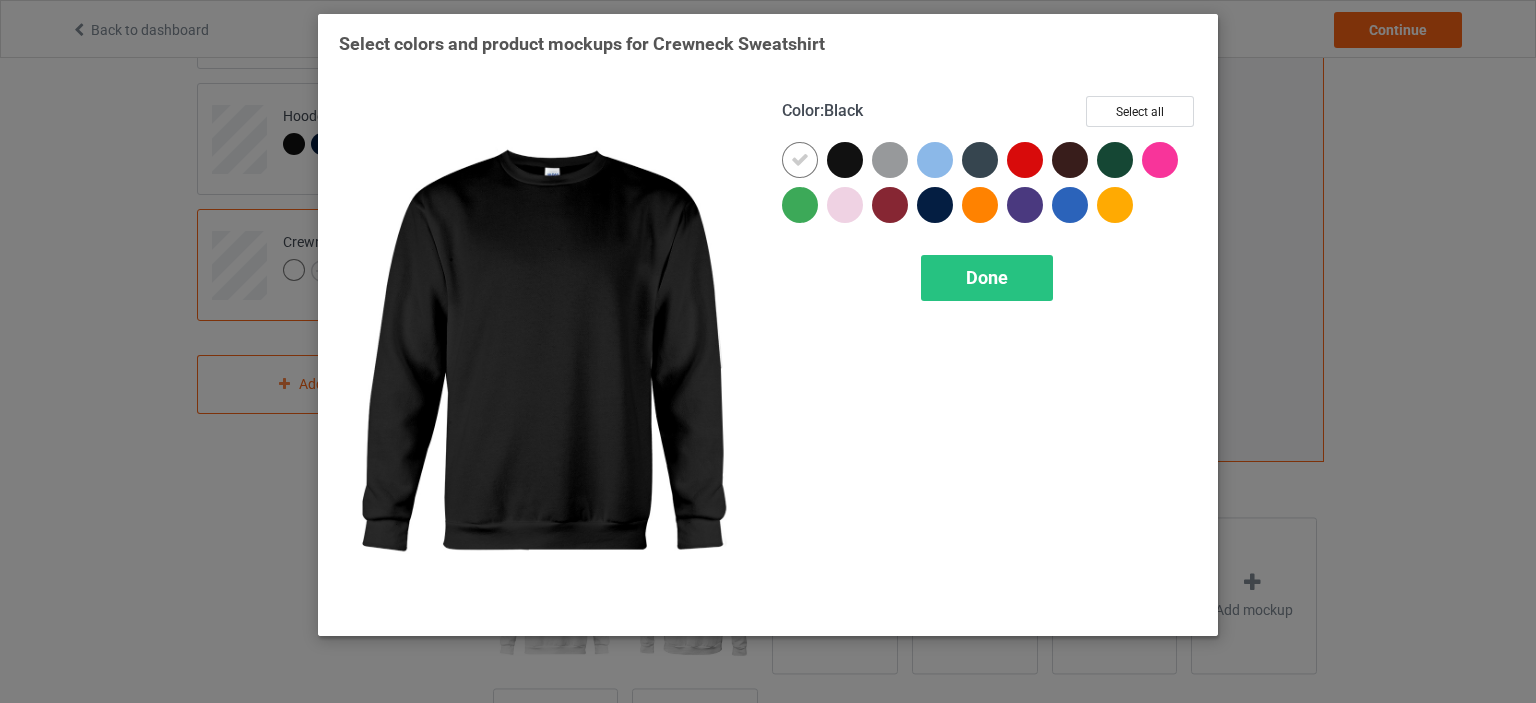click at bounding box center (845, 160) 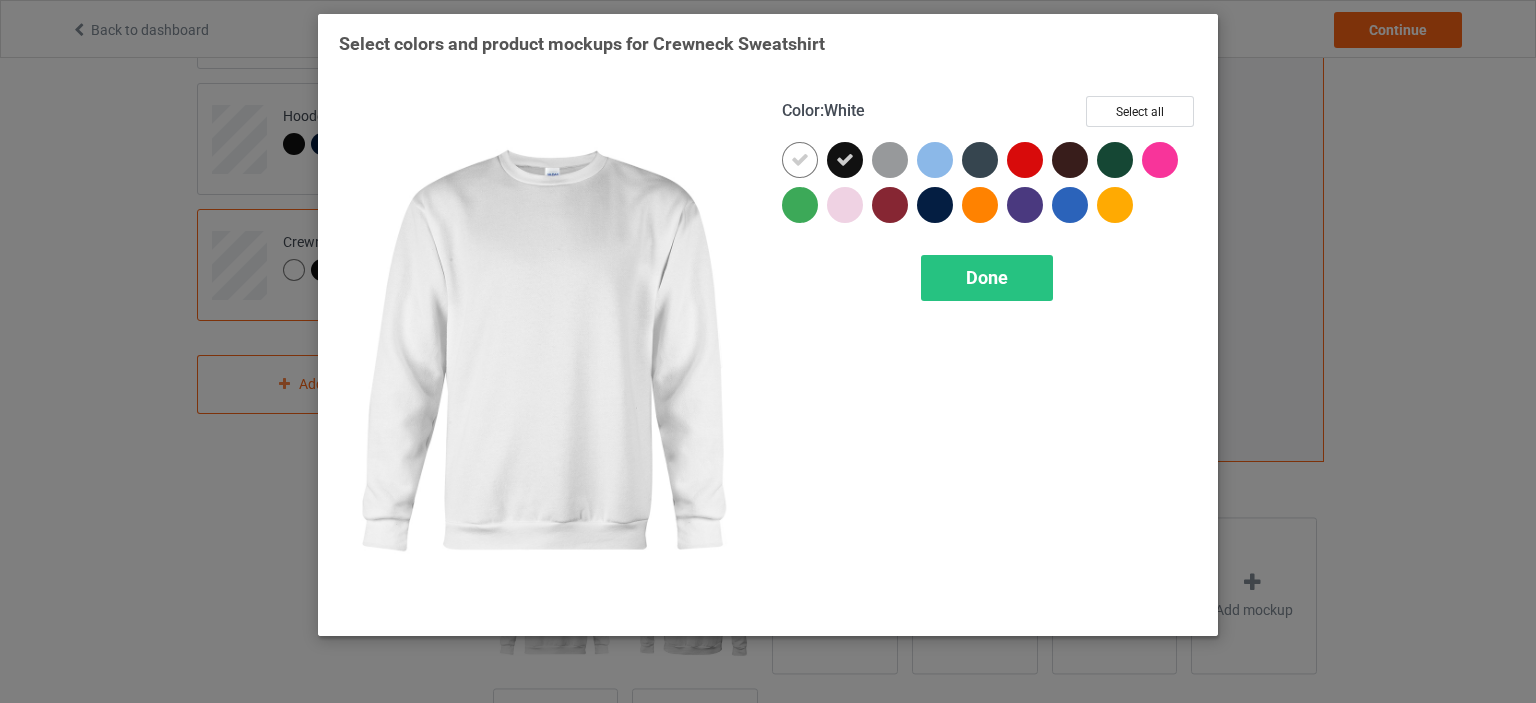 click at bounding box center (800, 160) 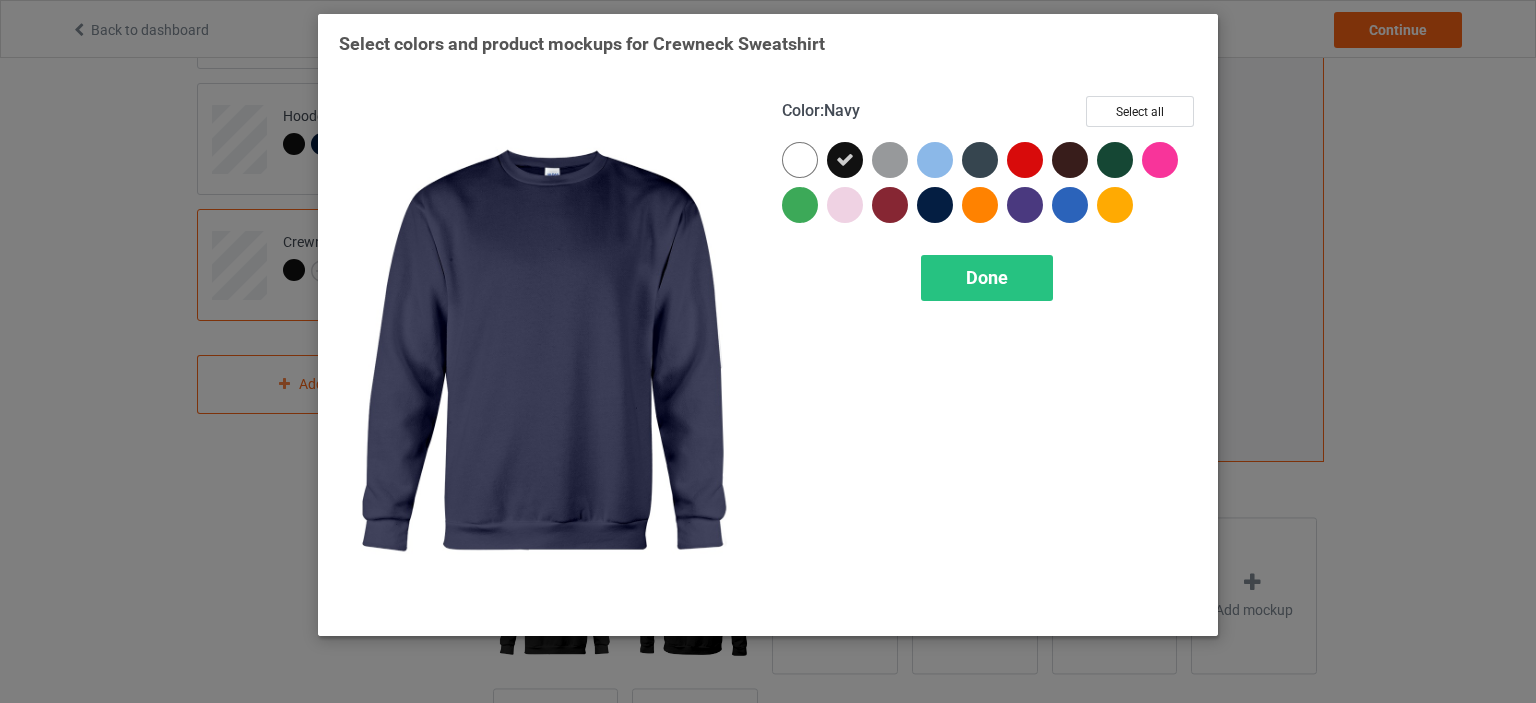 click at bounding box center [935, 205] 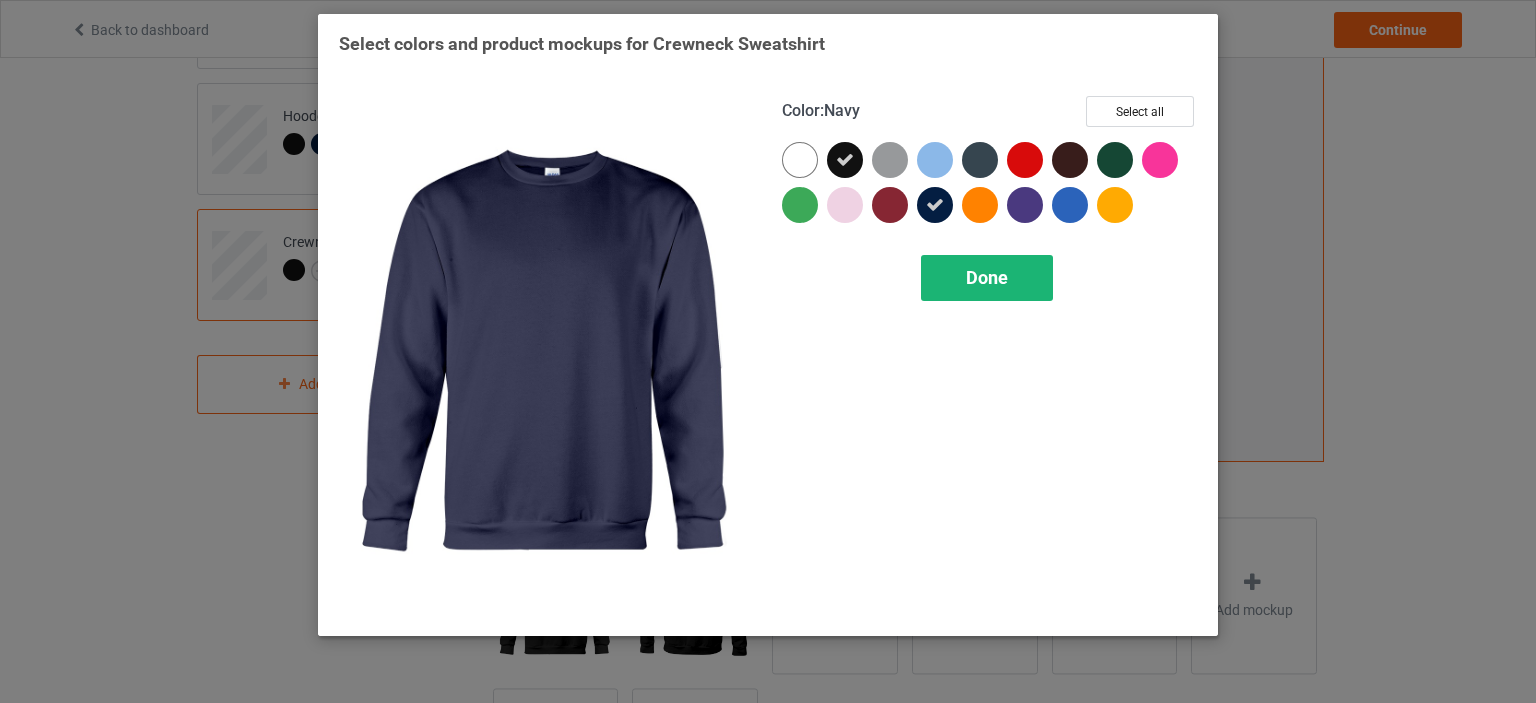 click on "Done" at bounding box center (987, 278) 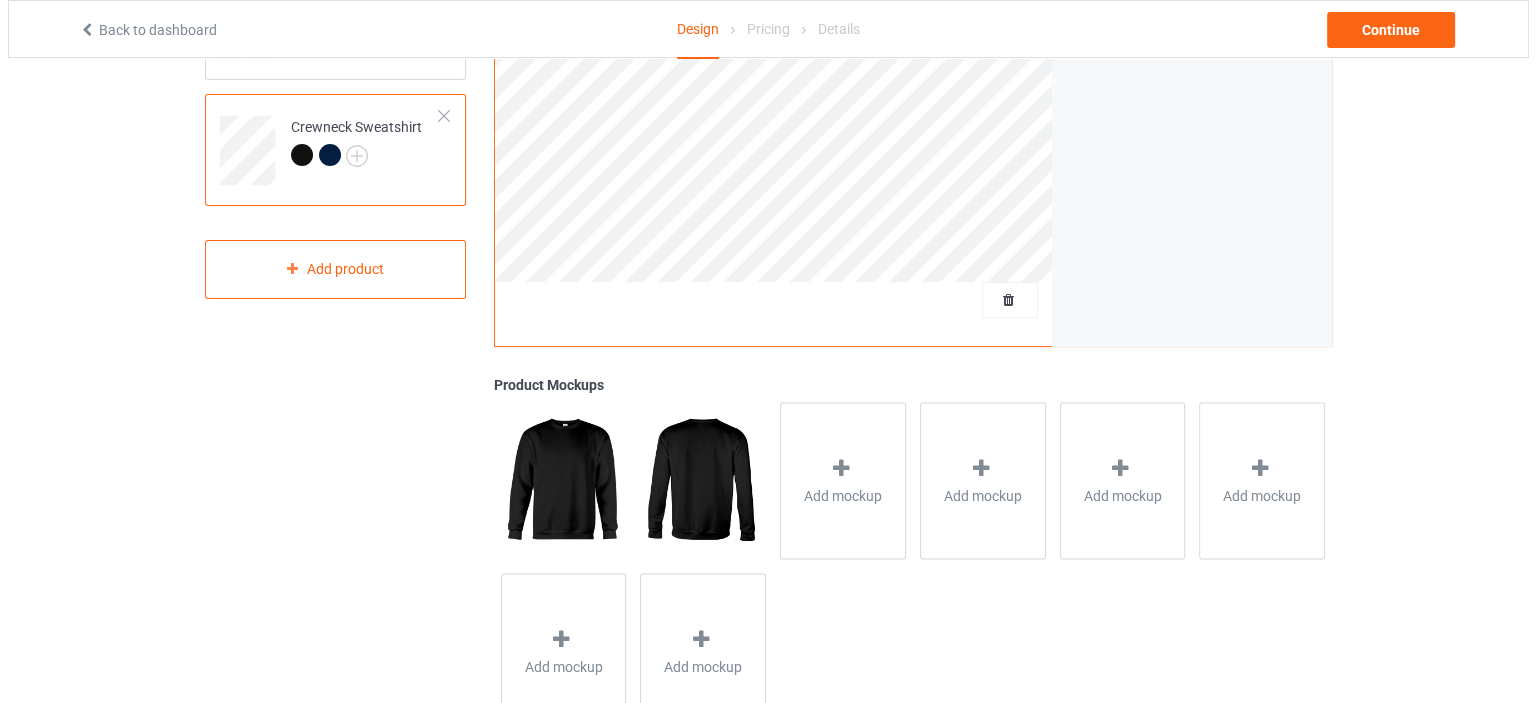 scroll, scrollTop: 590, scrollLeft: 0, axis: vertical 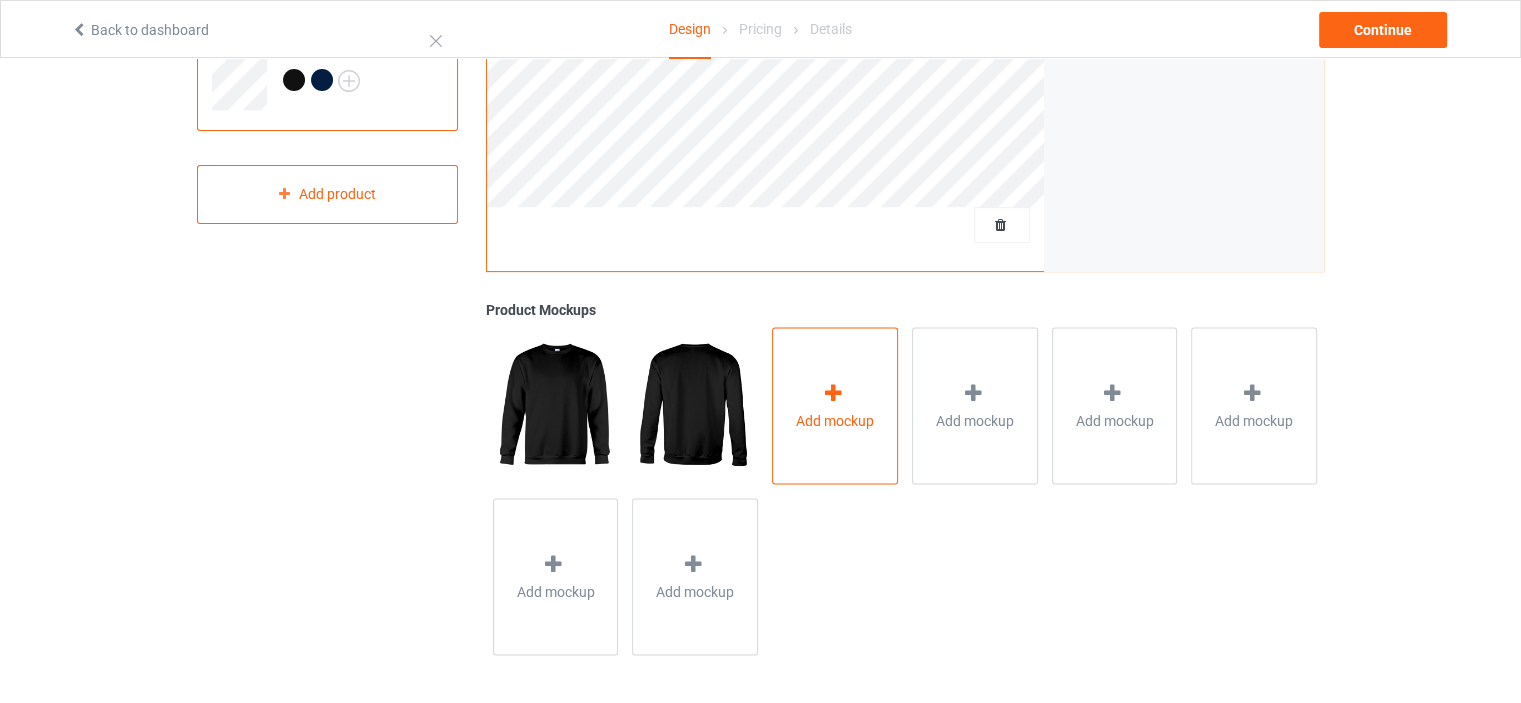 click on "Add mockup" at bounding box center (835, 405) 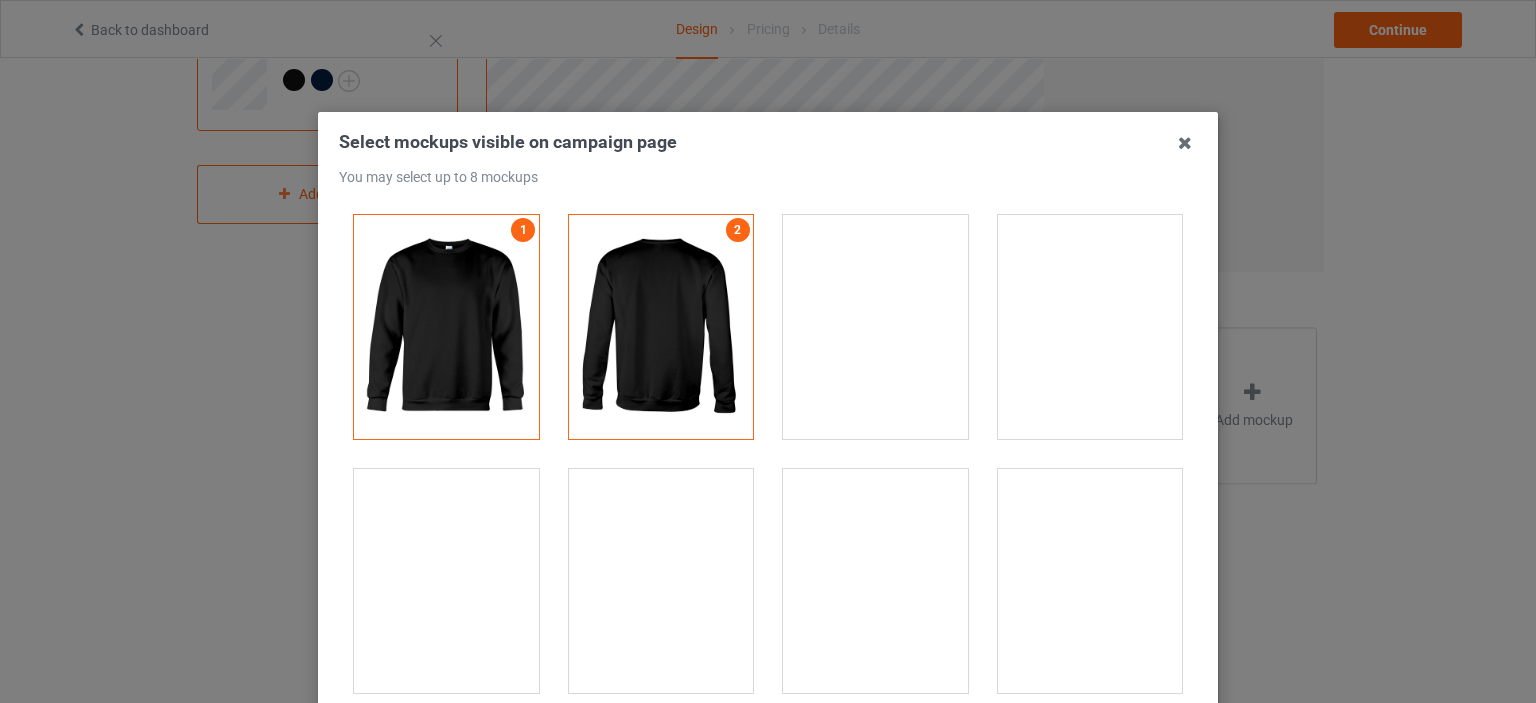 drag, startPoint x: 496, startPoint y: 603, endPoint x: 654, endPoint y: 615, distance: 158.45505 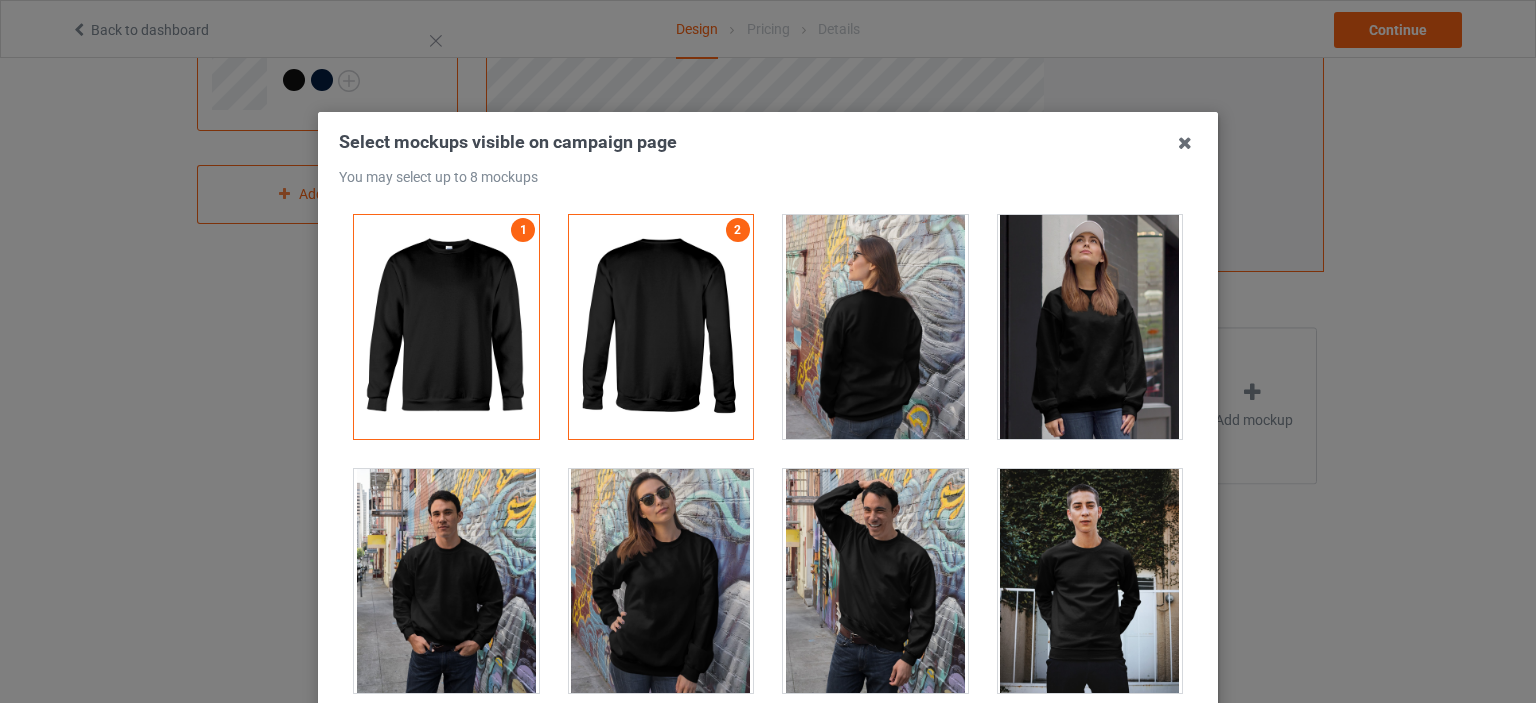 click at bounding box center [446, 581] 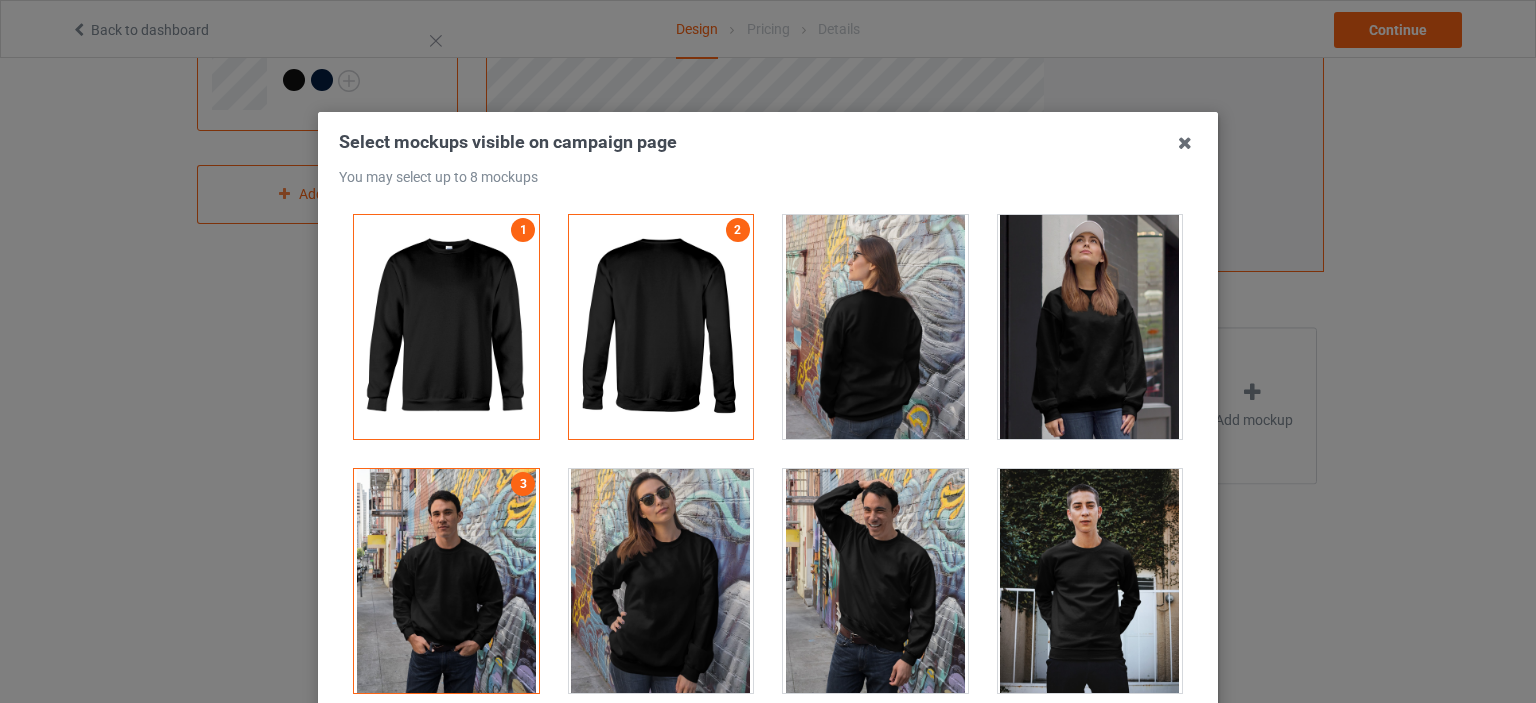 click at bounding box center (661, 581) 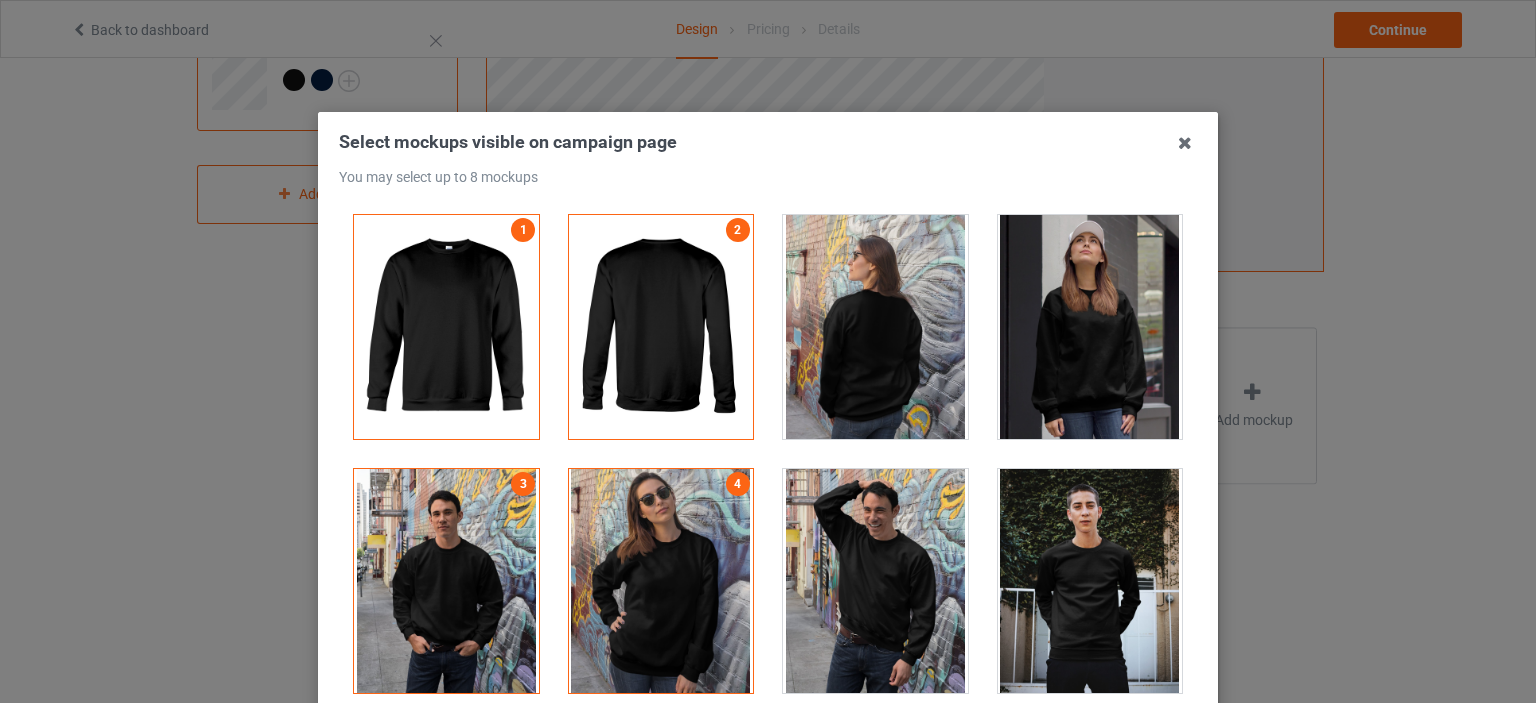 scroll, scrollTop: 800, scrollLeft: 0, axis: vertical 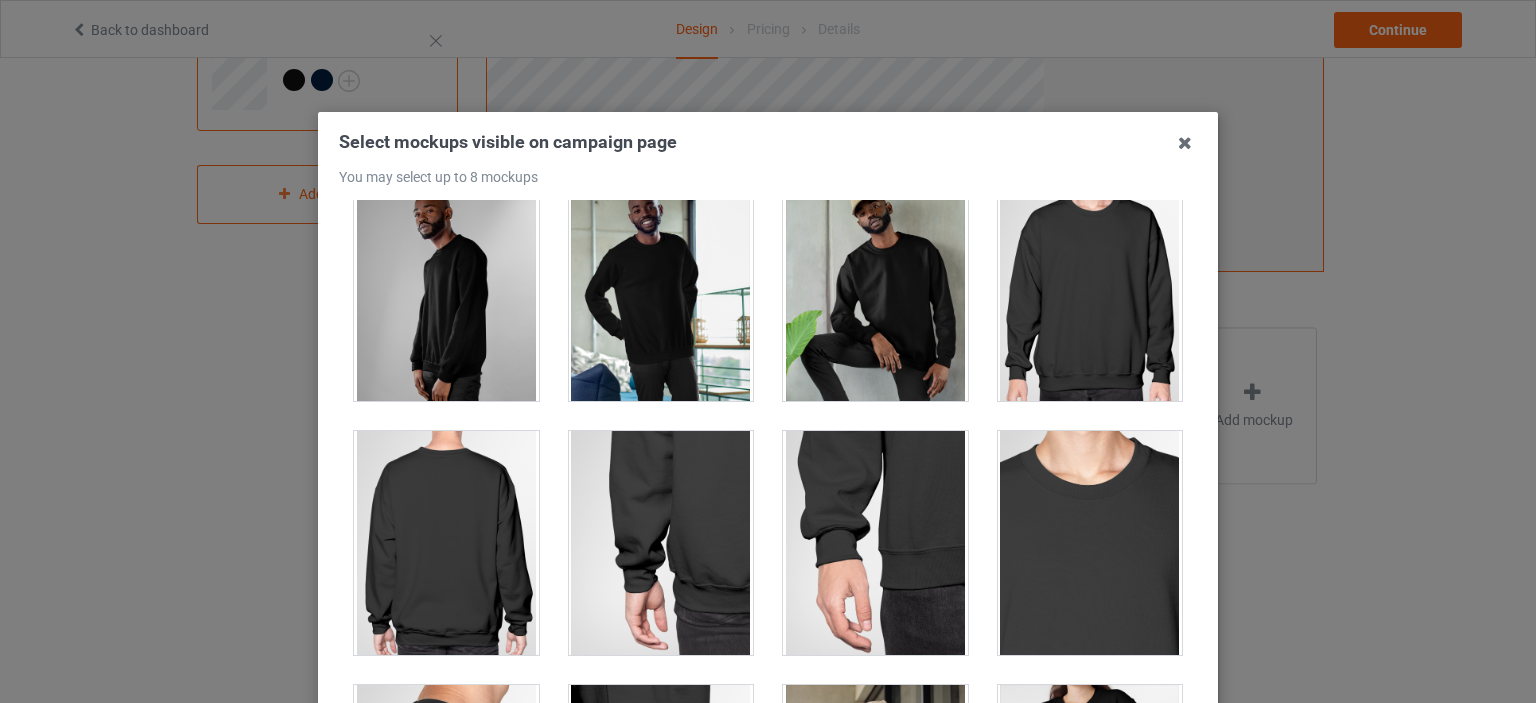 click at bounding box center (661, 289) 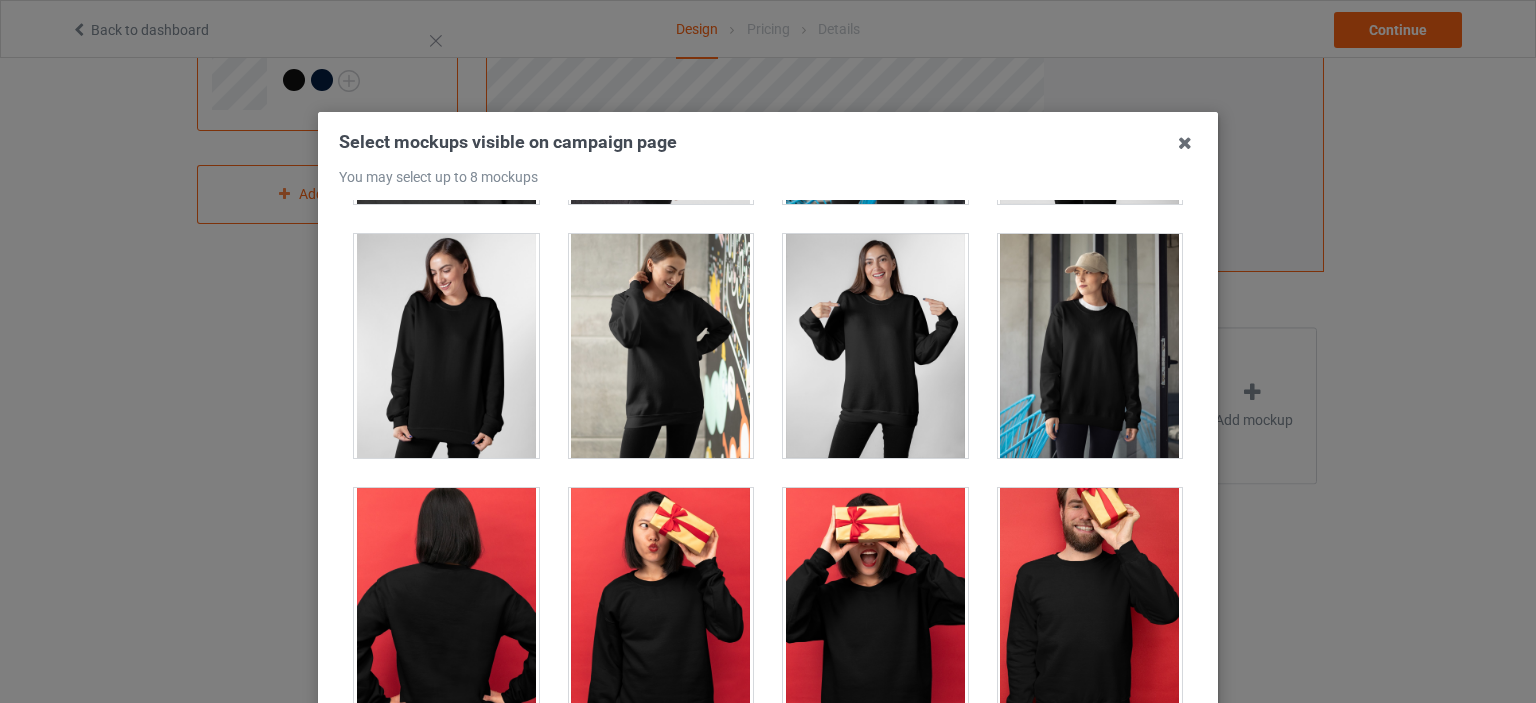 scroll, scrollTop: 1400, scrollLeft: 0, axis: vertical 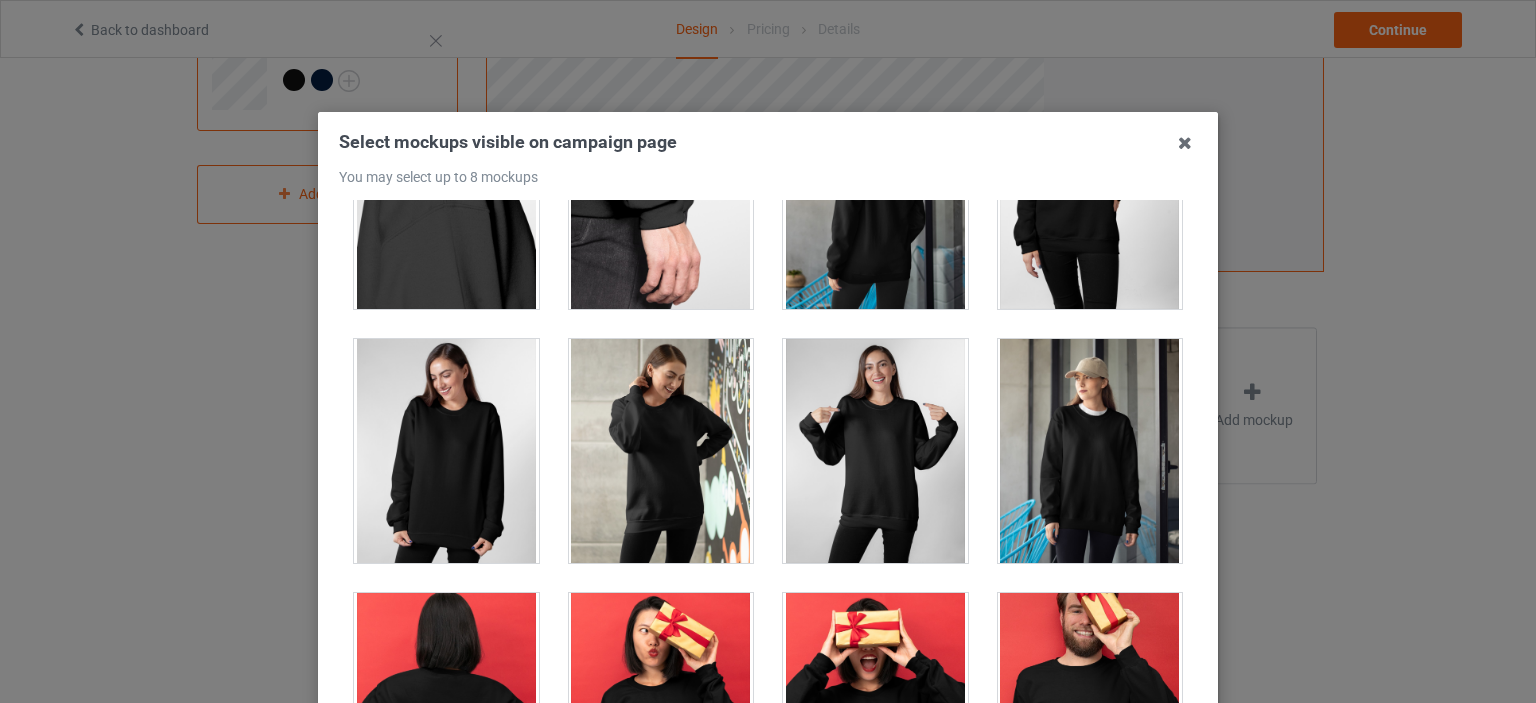 click at bounding box center (875, 451) 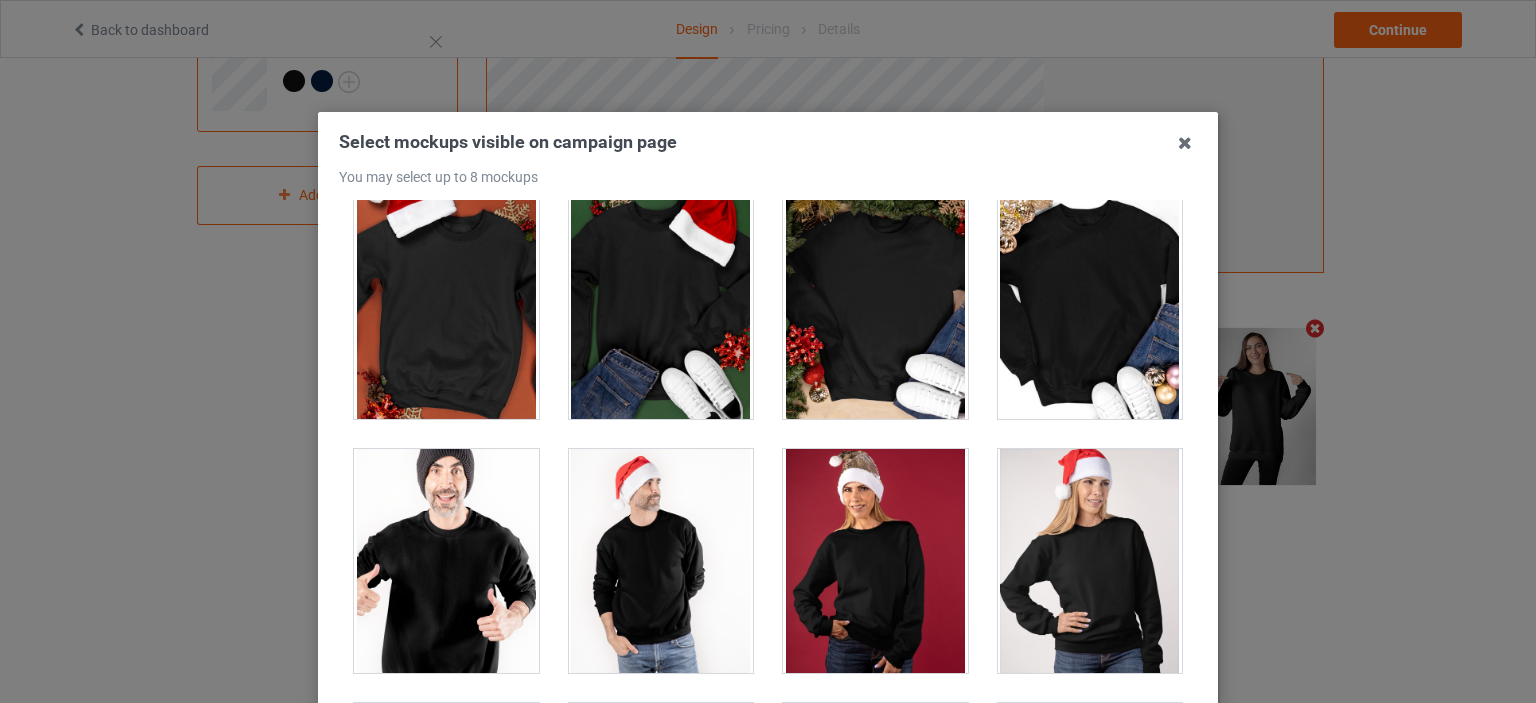 scroll, scrollTop: 2400, scrollLeft: 0, axis: vertical 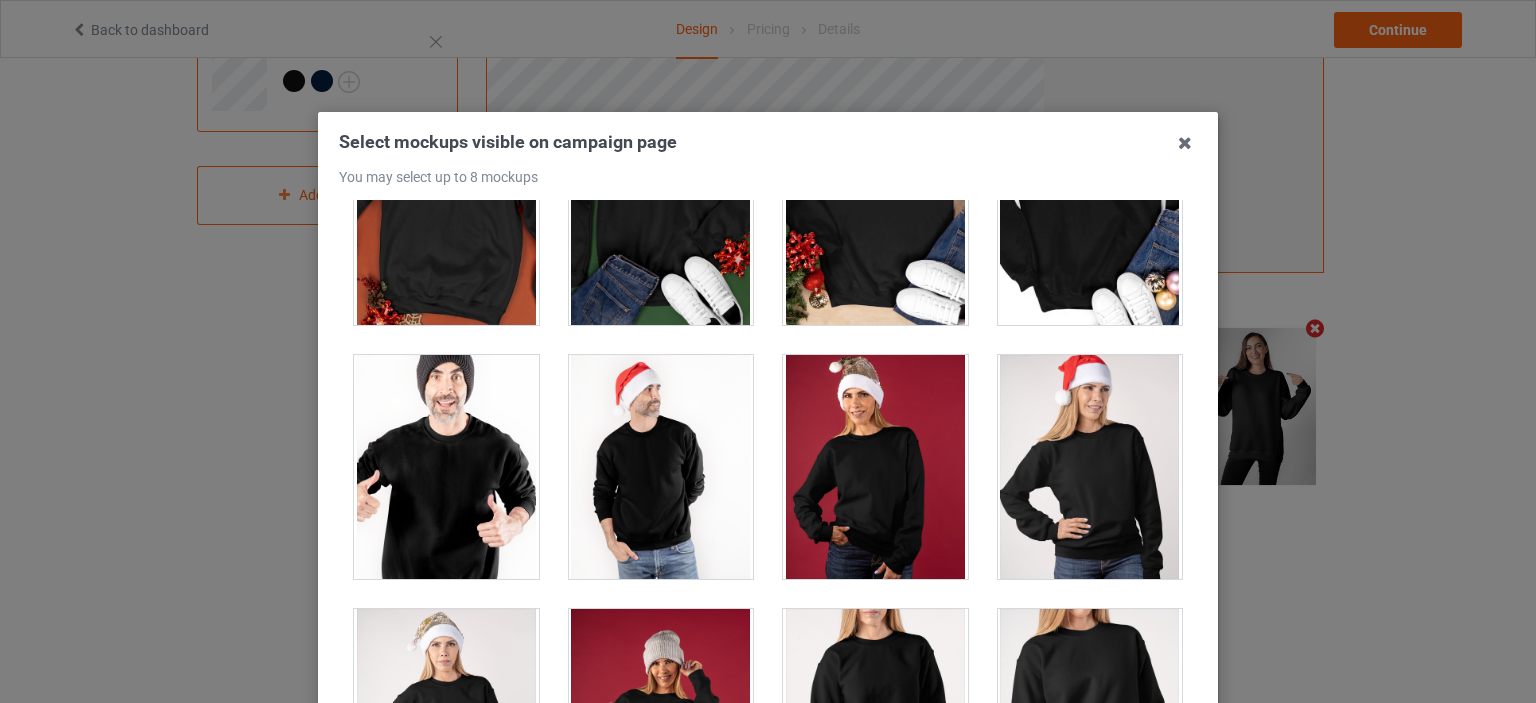click at bounding box center [446, 467] 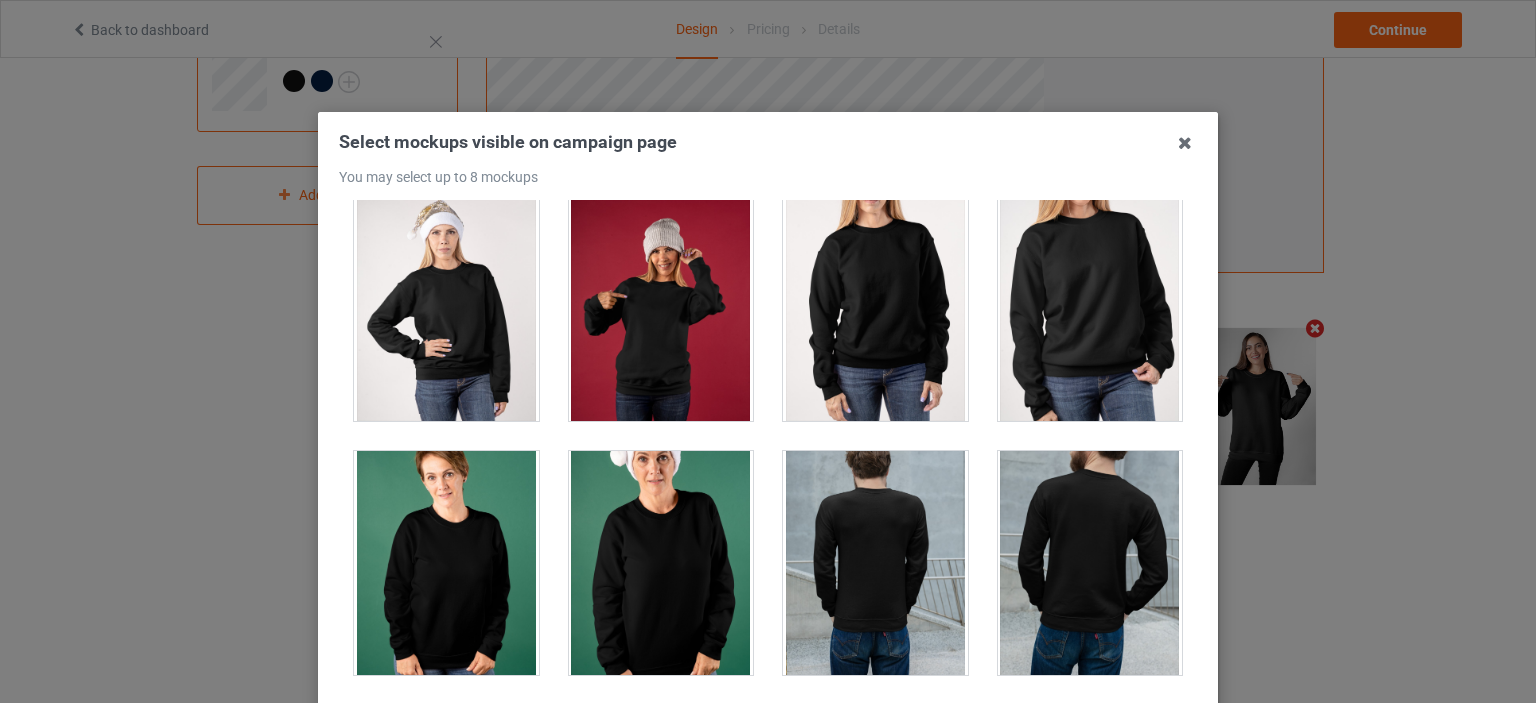scroll, scrollTop: 2800, scrollLeft: 0, axis: vertical 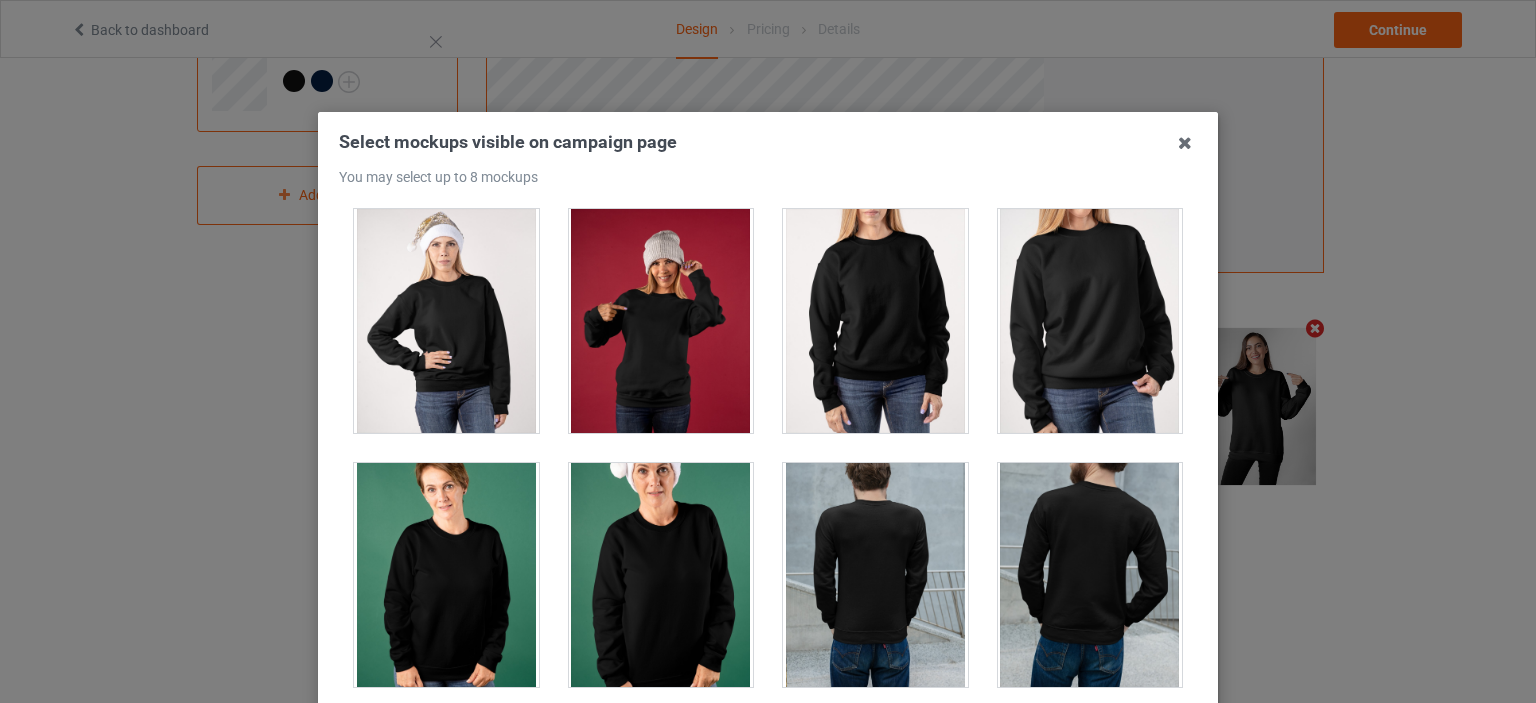 click at bounding box center [661, 321] 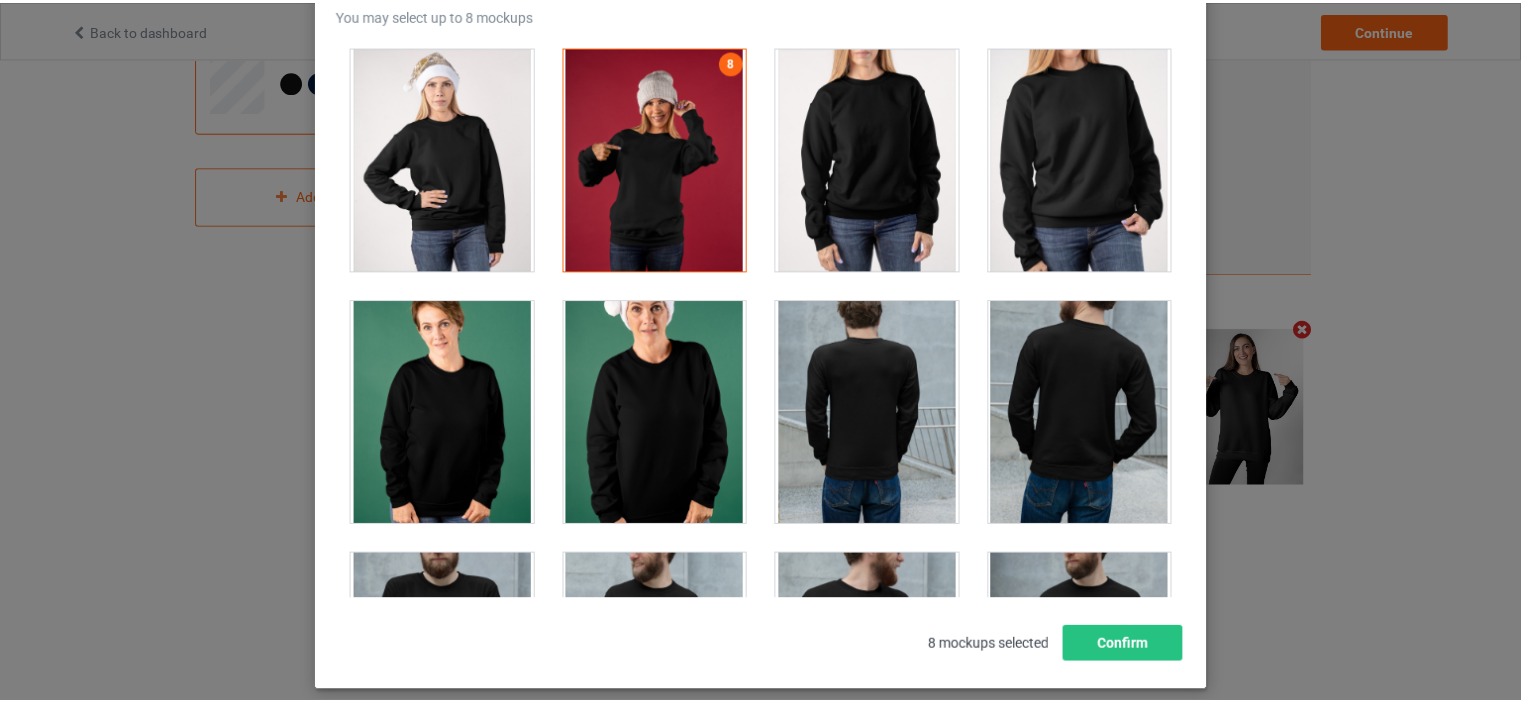 scroll, scrollTop: 263, scrollLeft: 0, axis: vertical 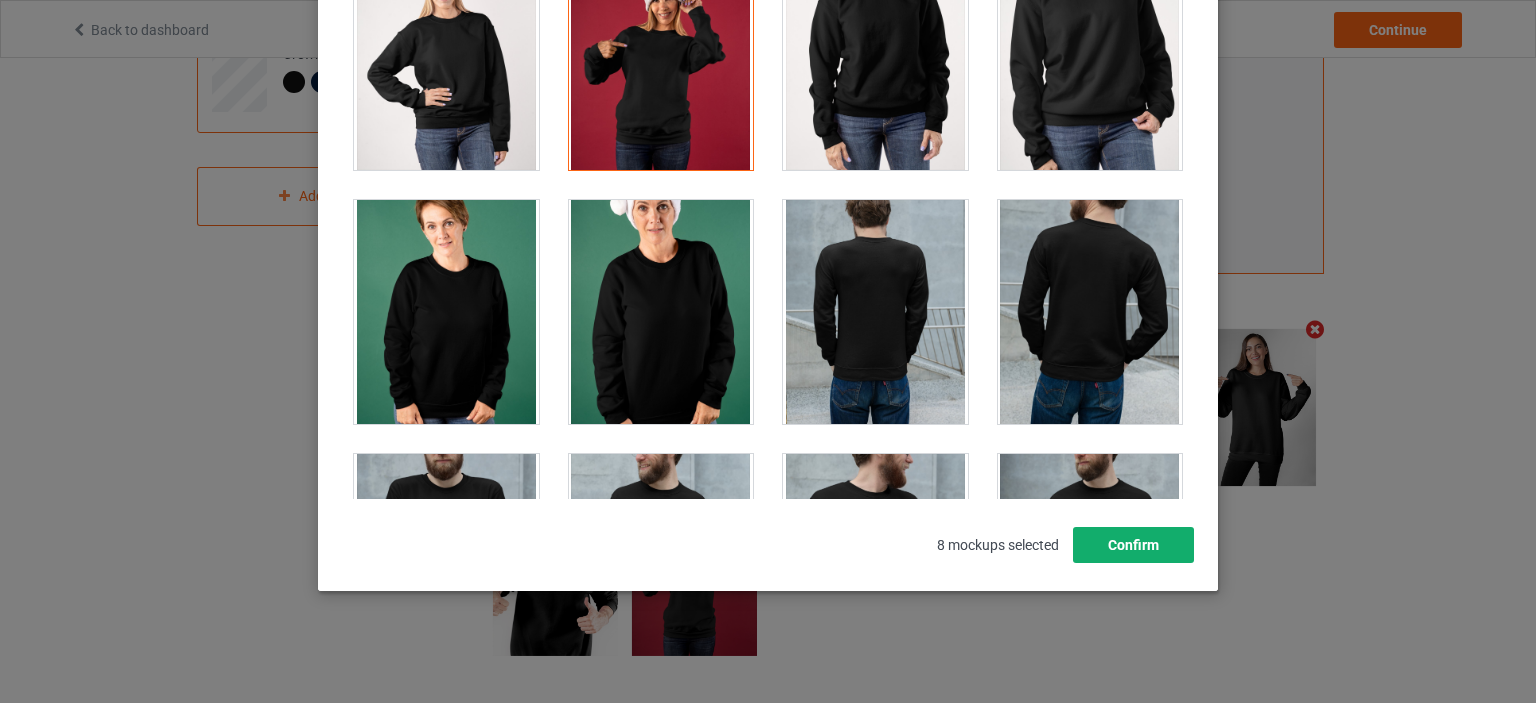 drag, startPoint x: 1148, startPoint y: 532, endPoint x: 1069, endPoint y: 514, distance: 81.02469 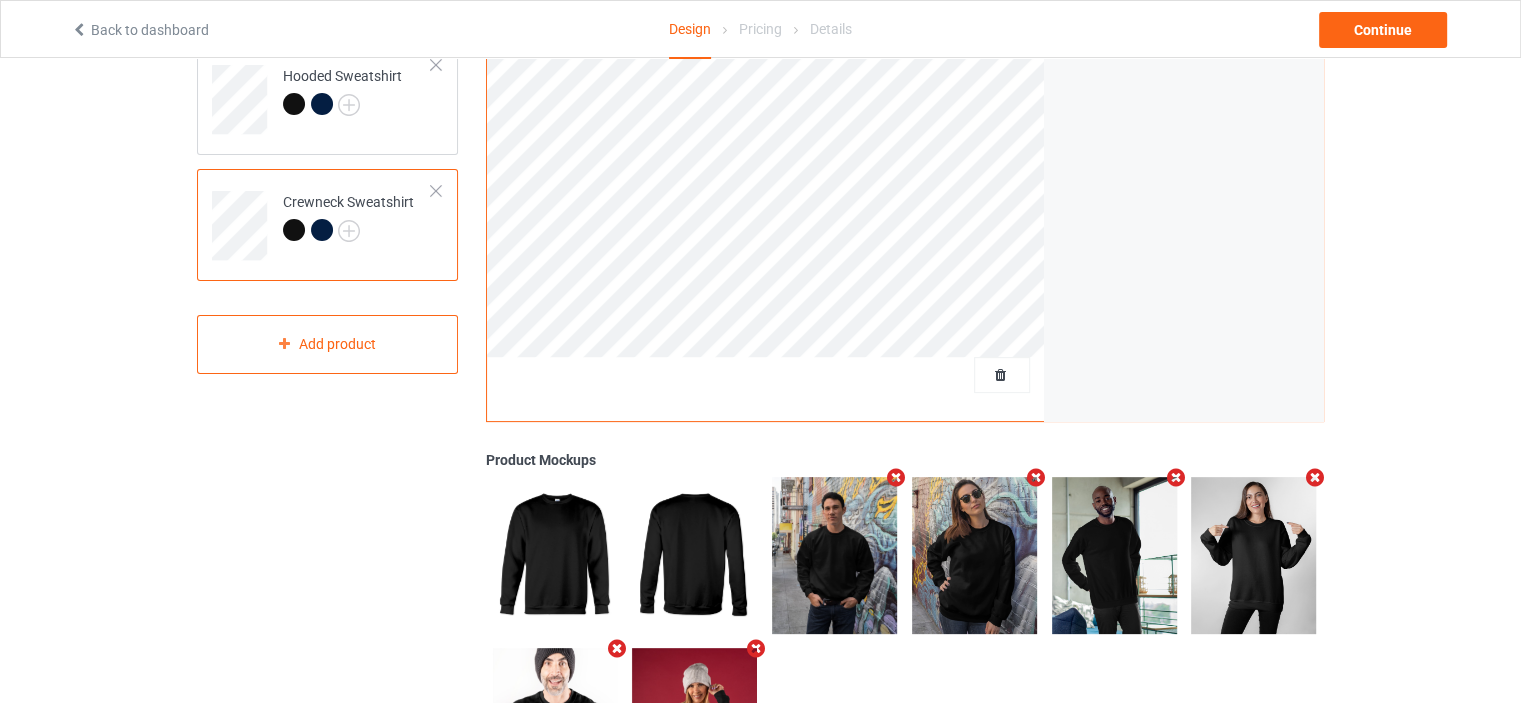 scroll, scrollTop: 188, scrollLeft: 0, axis: vertical 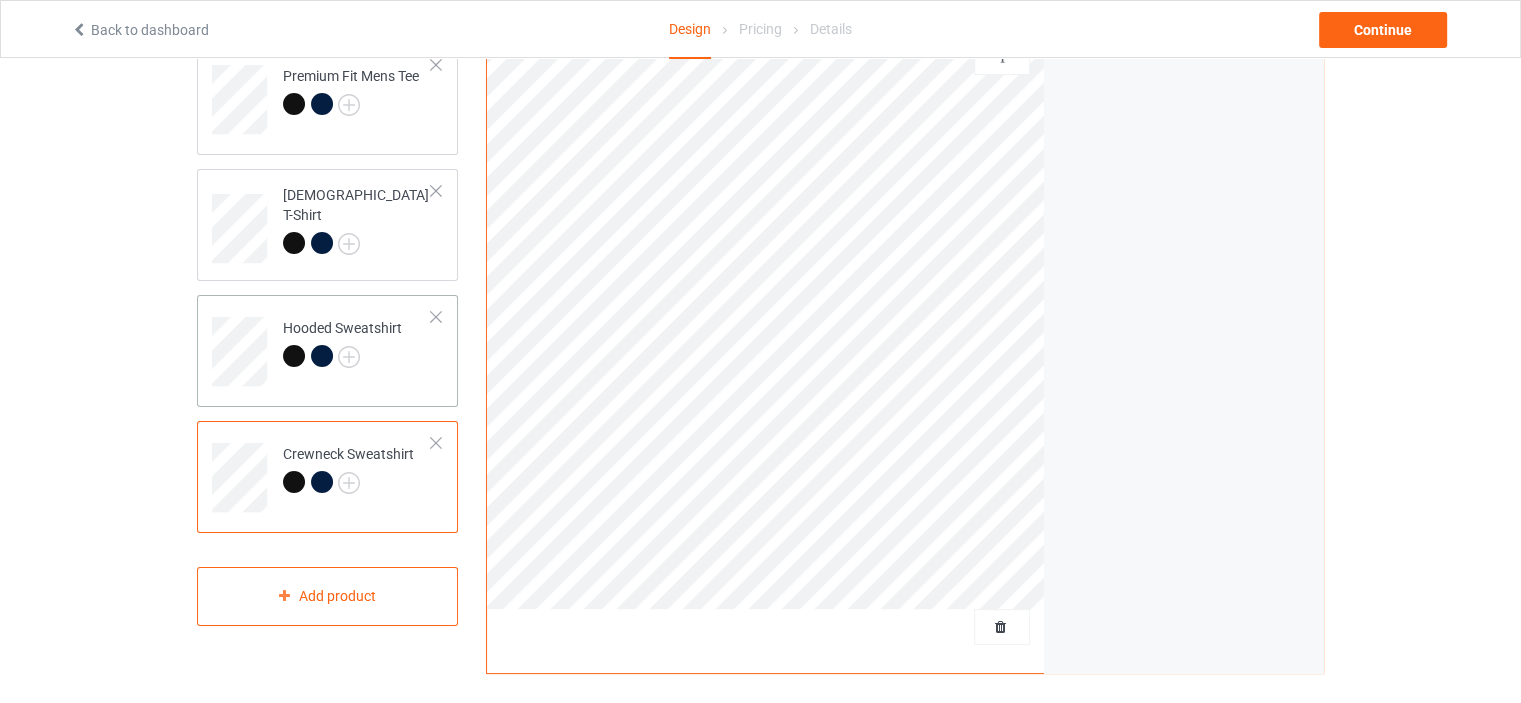 click at bounding box center (342, 359) 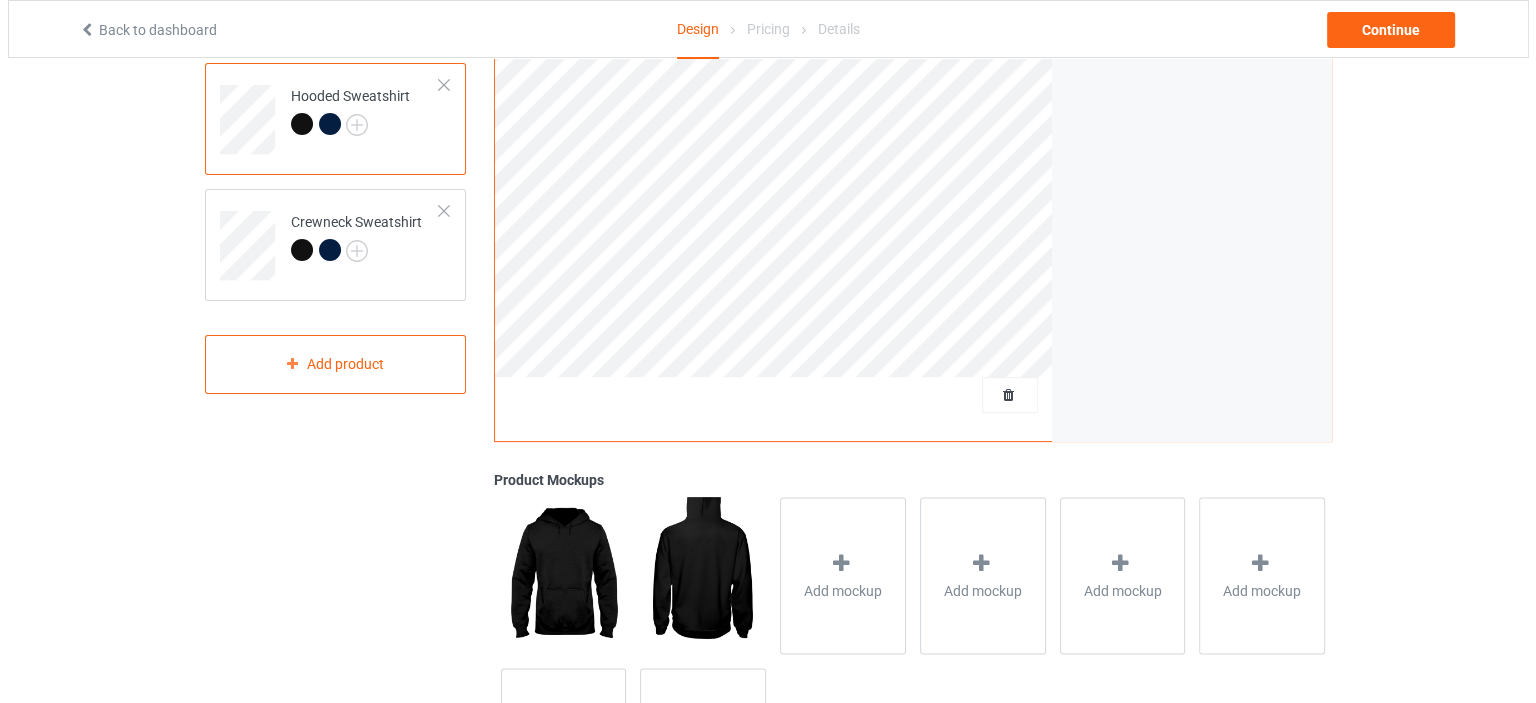 scroll, scrollTop: 588, scrollLeft: 0, axis: vertical 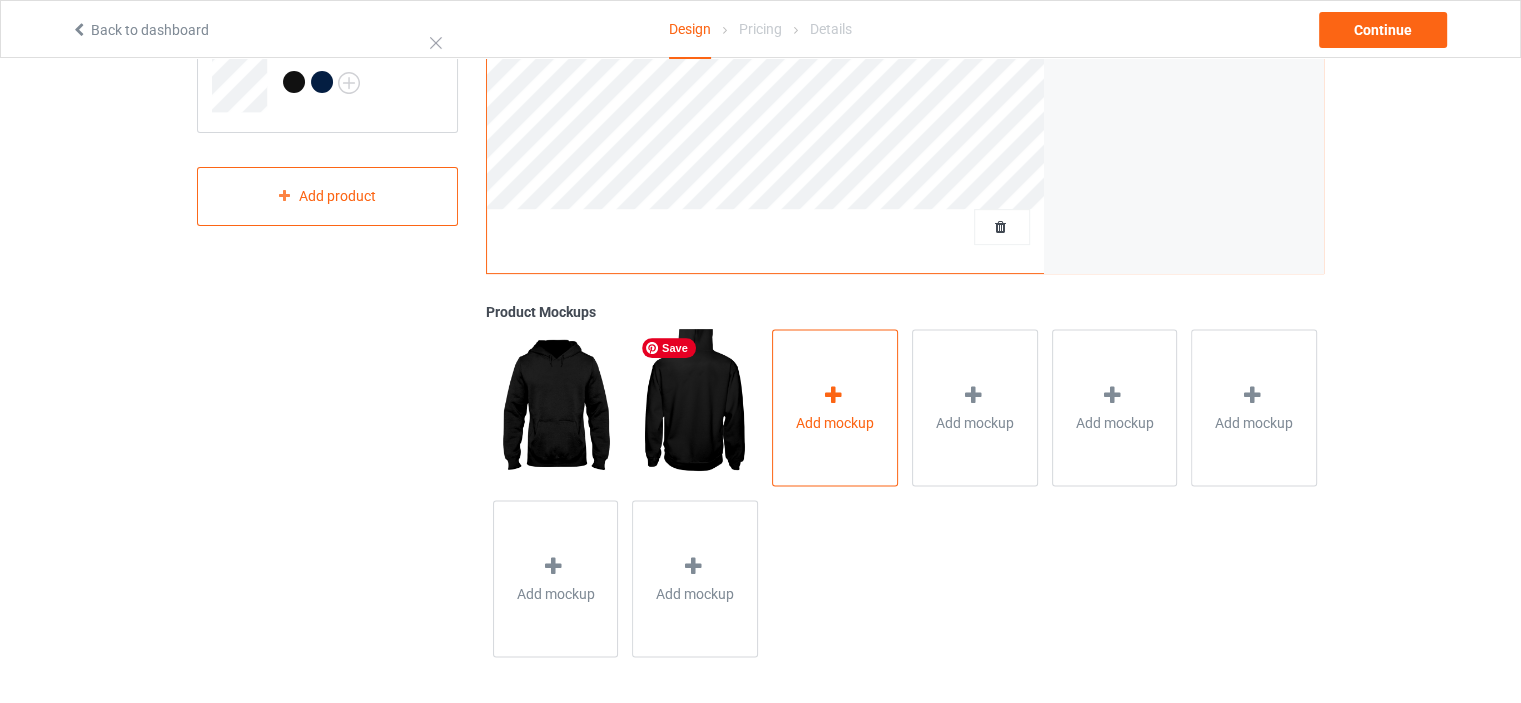 click on "Add mockup" at bounding box center (835, 407) 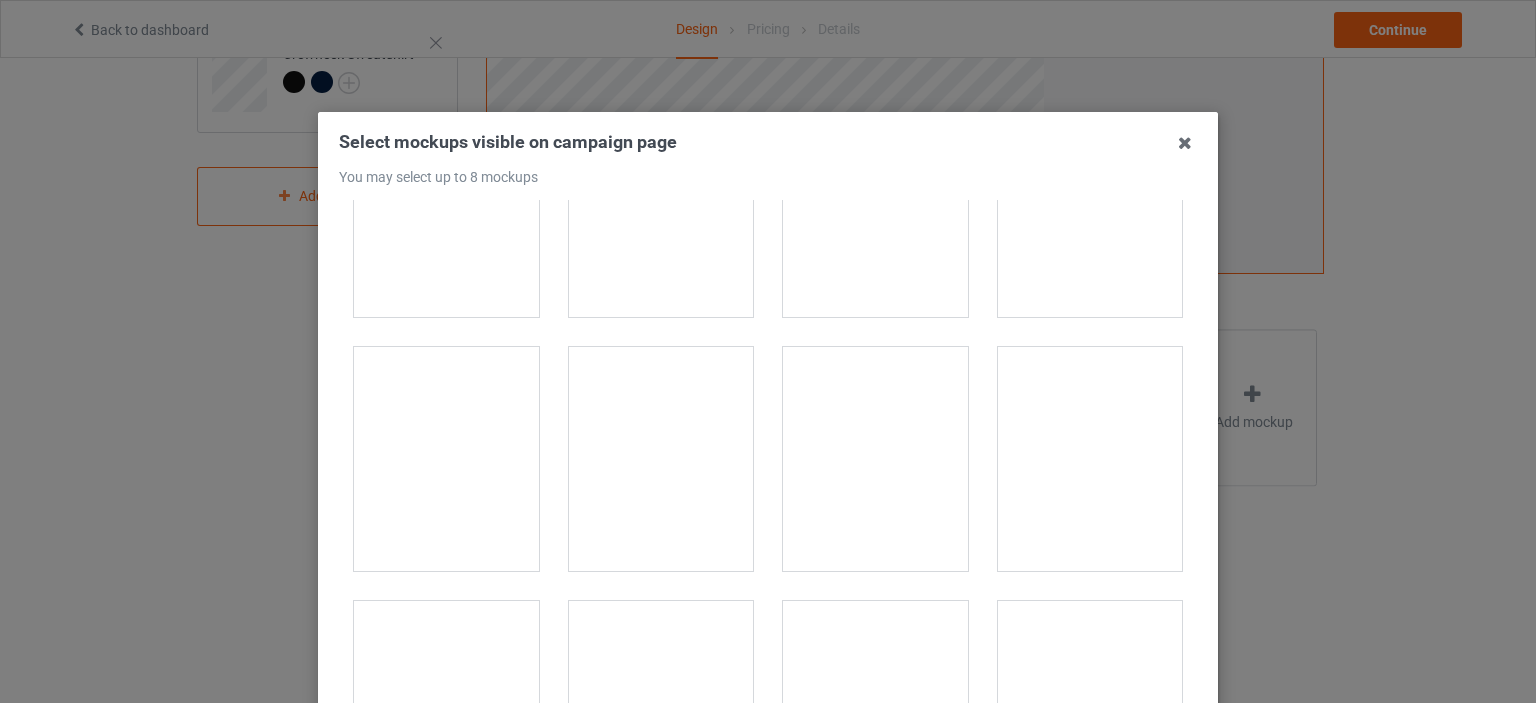 click at bounding box center (661, 459) 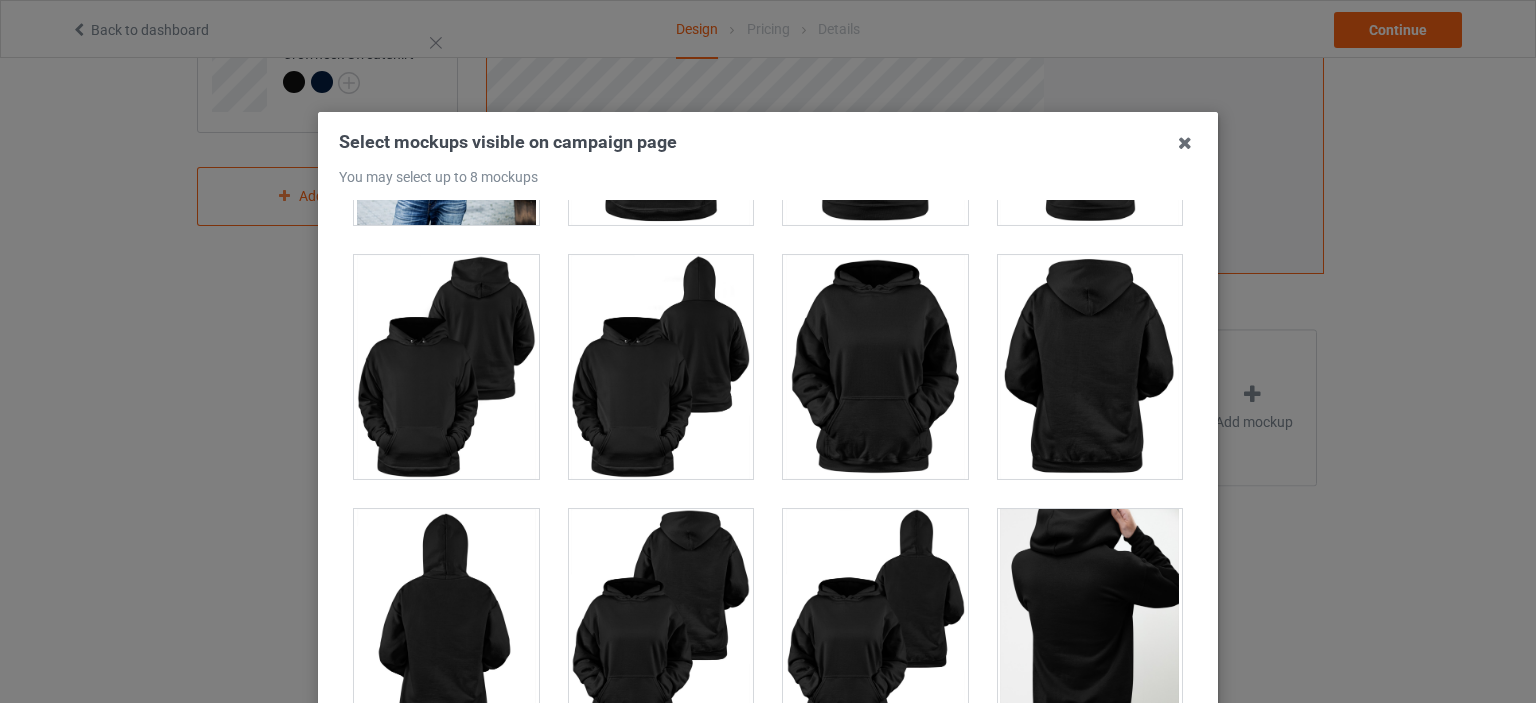 scroll, scrollTop: 3200, scrollLeft: 0, axis: vertical 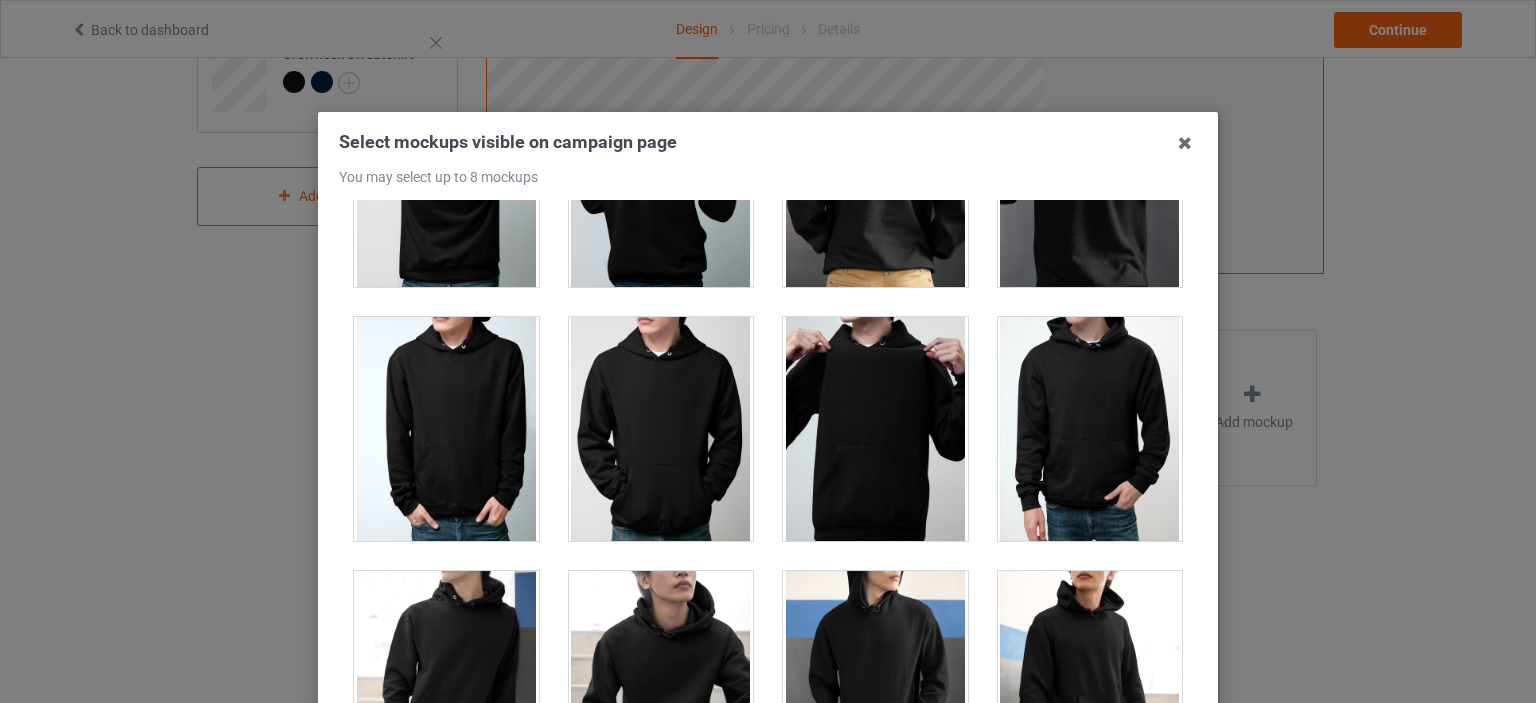 click at bounding box center (661, 429) 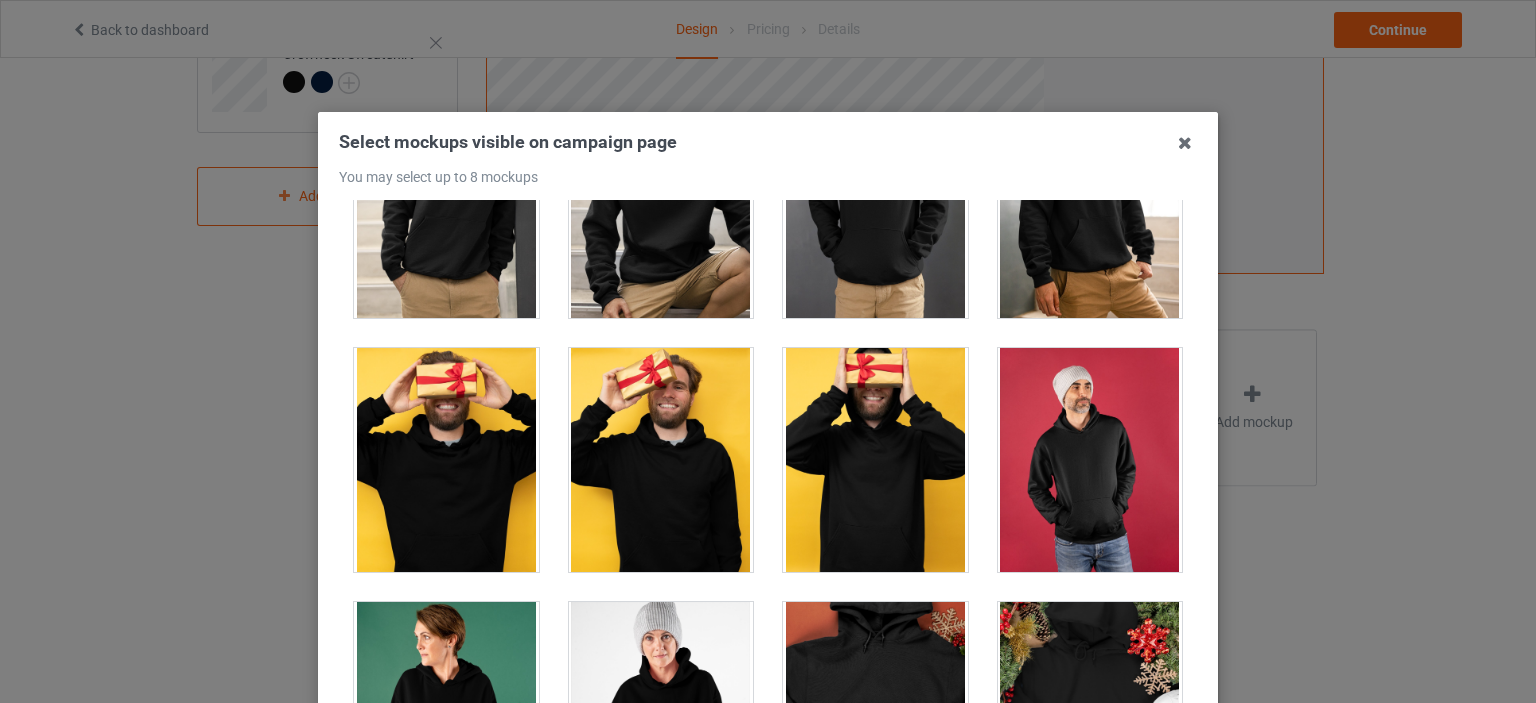 scroll, scrollTop: 3900, scrollLeft: 0, axis: vertical 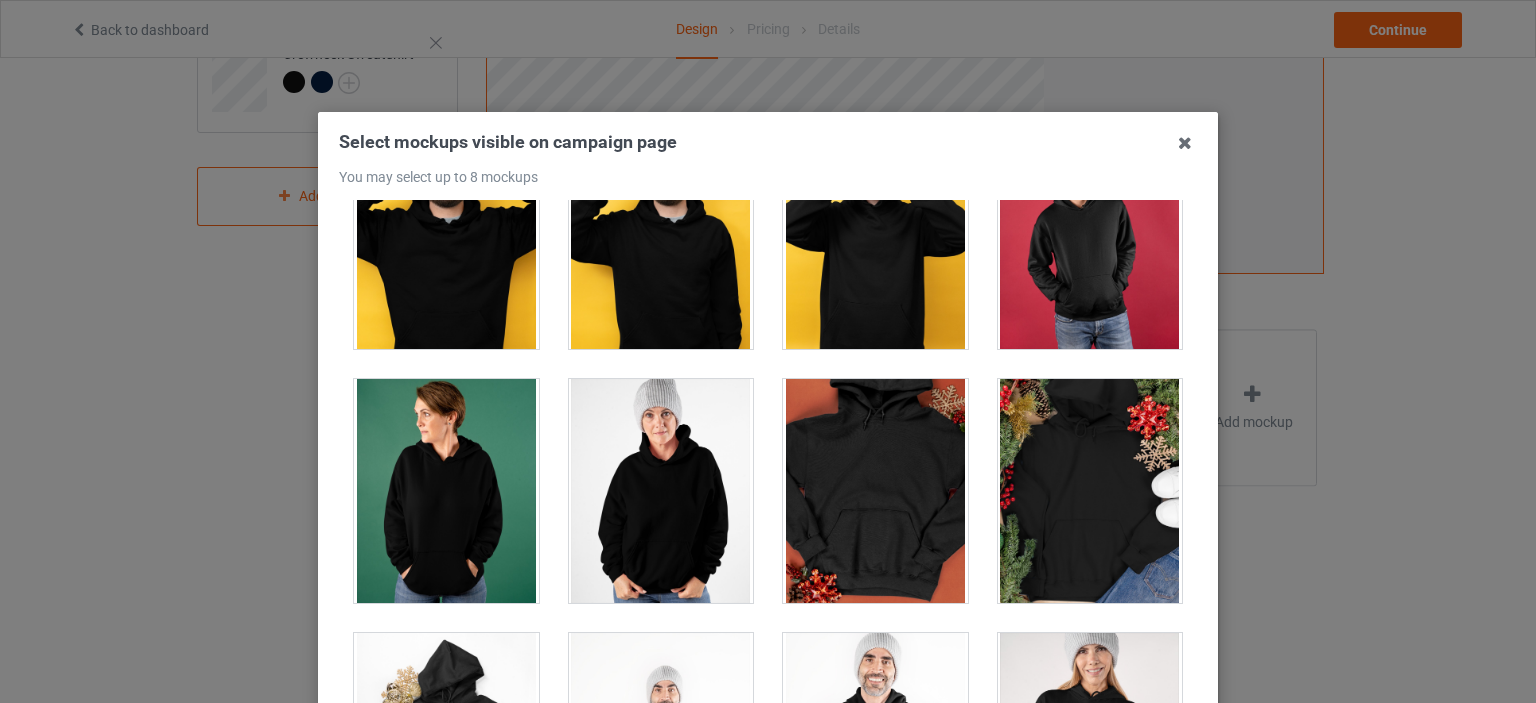 click at bounding box center (446, 491) 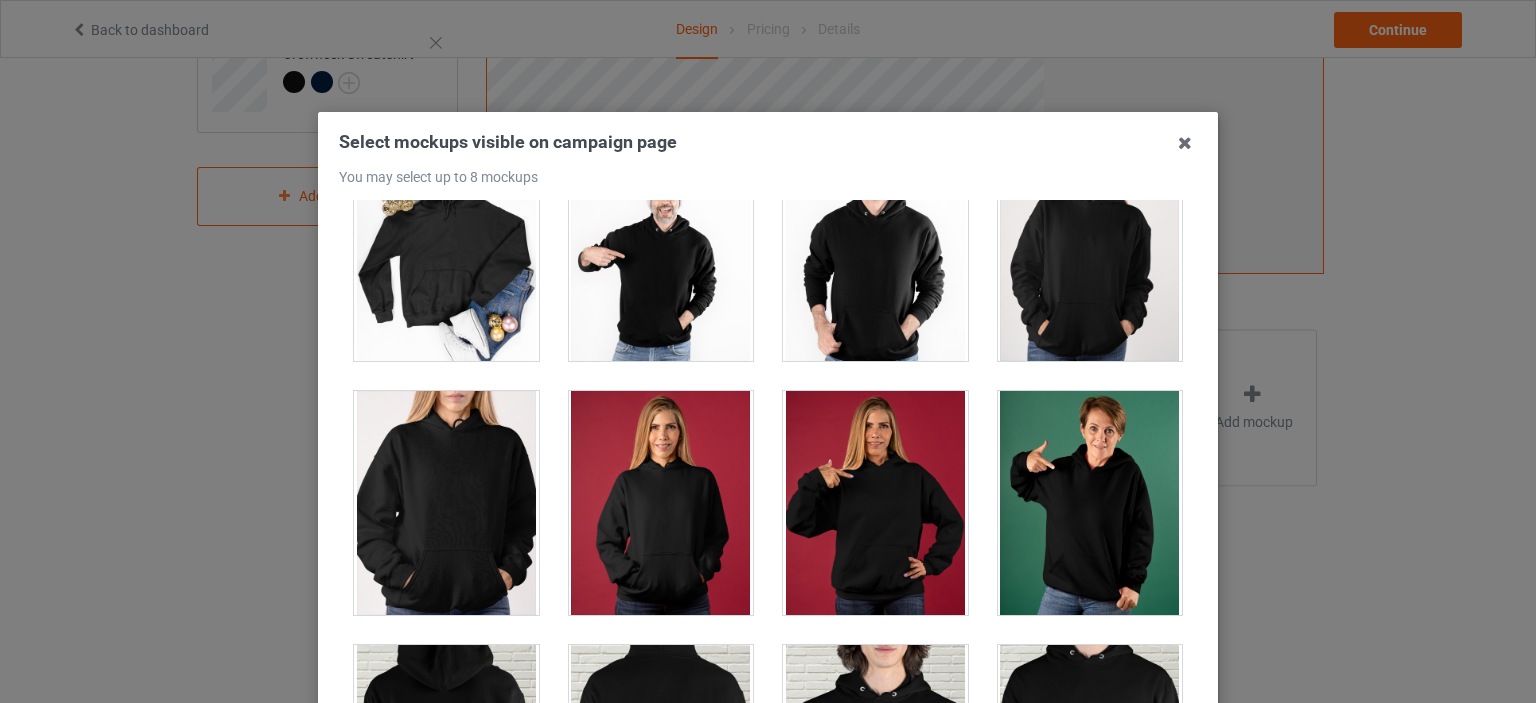 scroll, scrollTop: 4500, scrollLeft: 0, axis: vertical 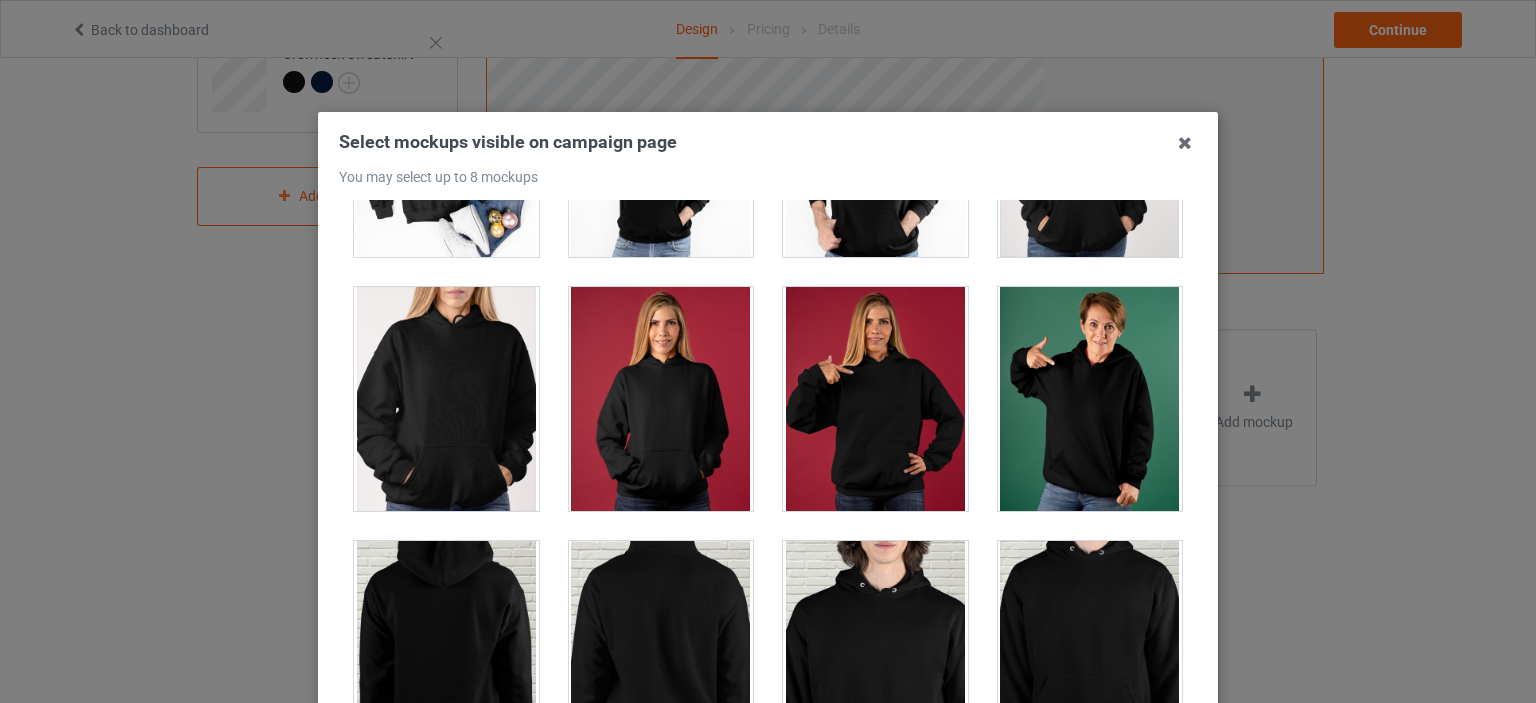 click at bounding box center [875, 399] 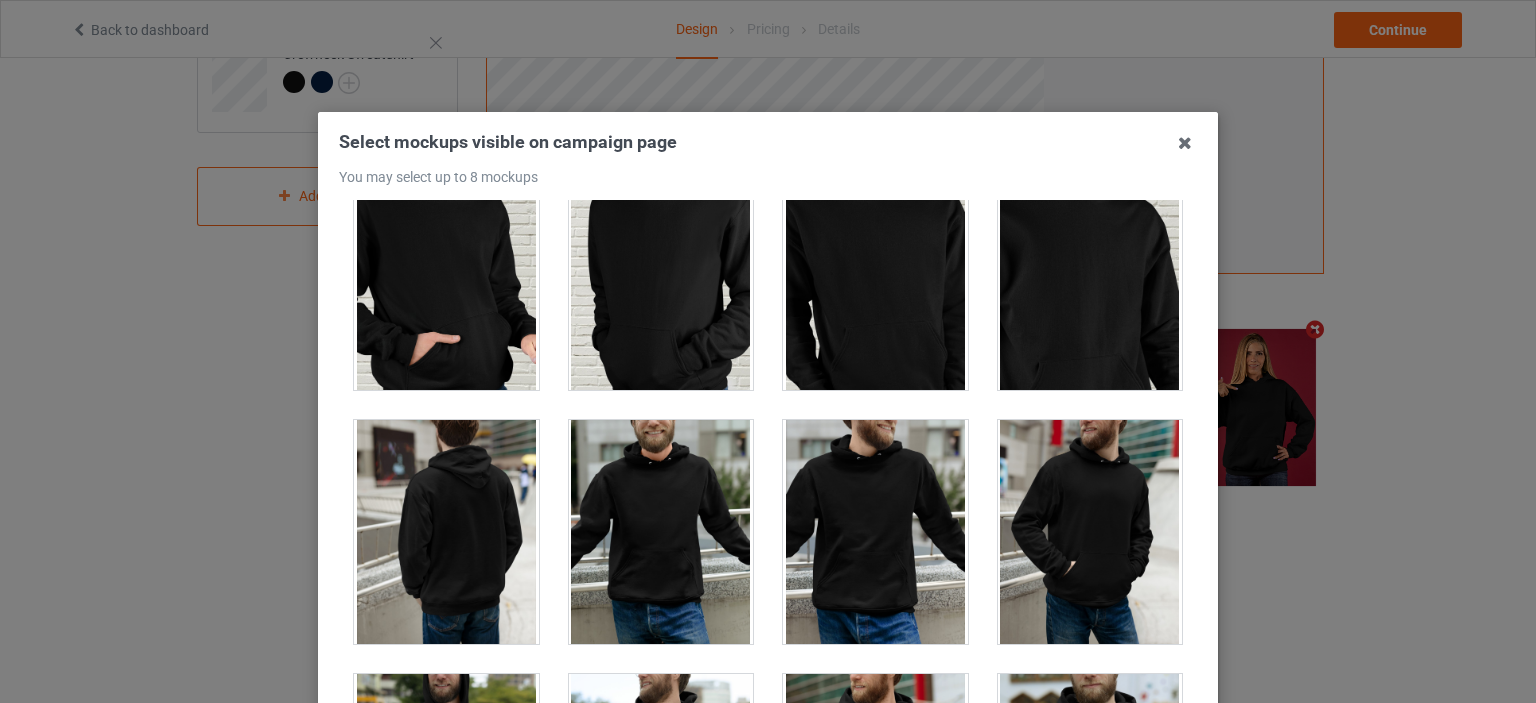 scroll, scrollTop: 5200, scrollLeft: 0, axis: vertical 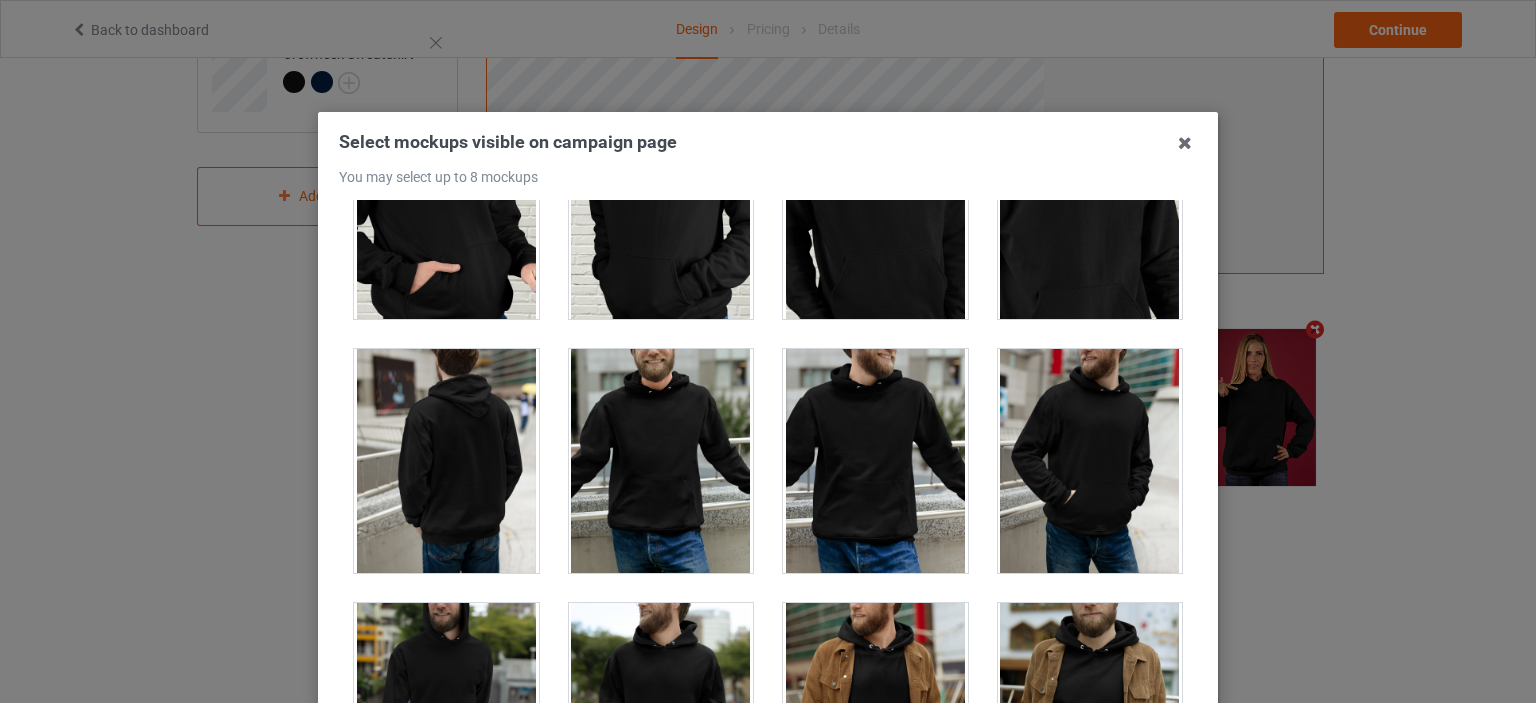 click at bounding box center [875, 461] 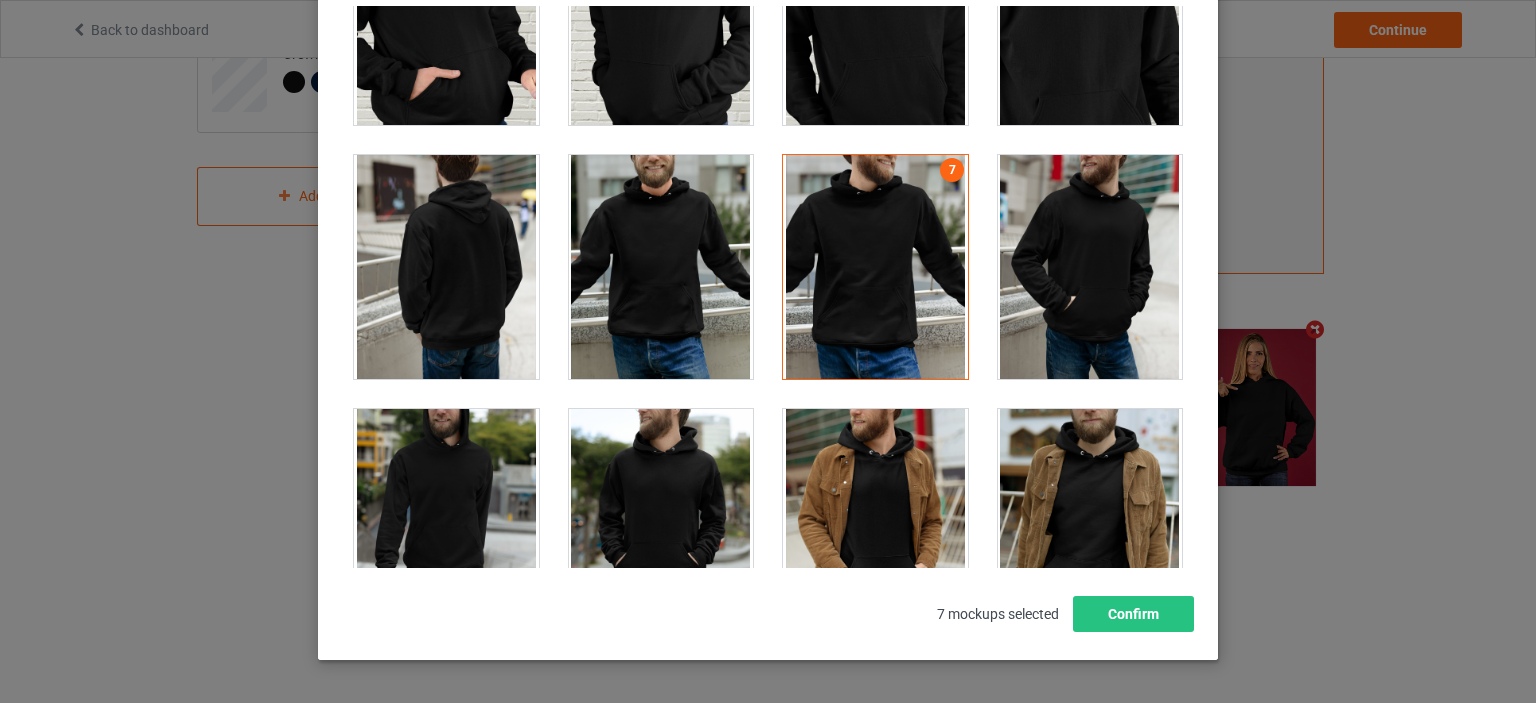 scroll, scrollTop: 263, scrollLeft: 0, axis: vertical 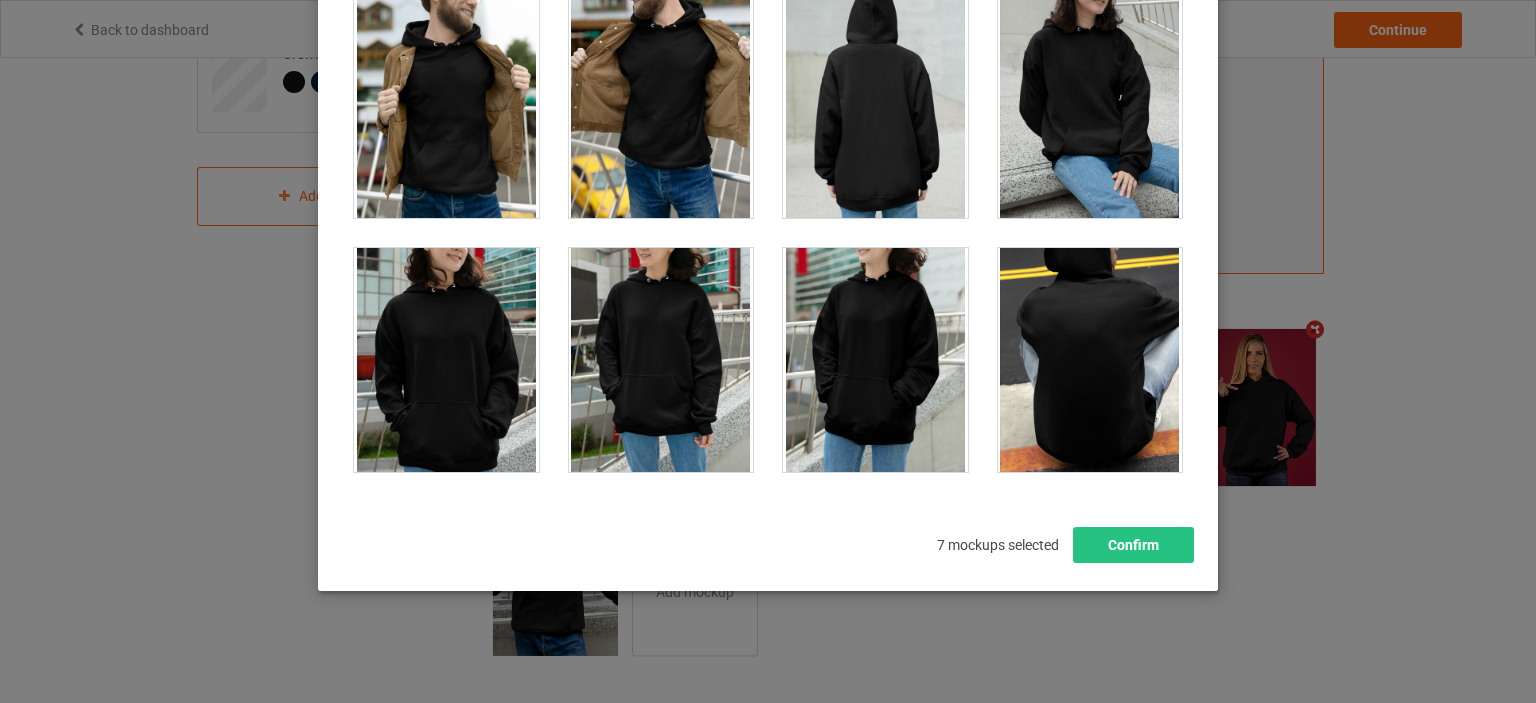 click at bounding box center [661, 360] 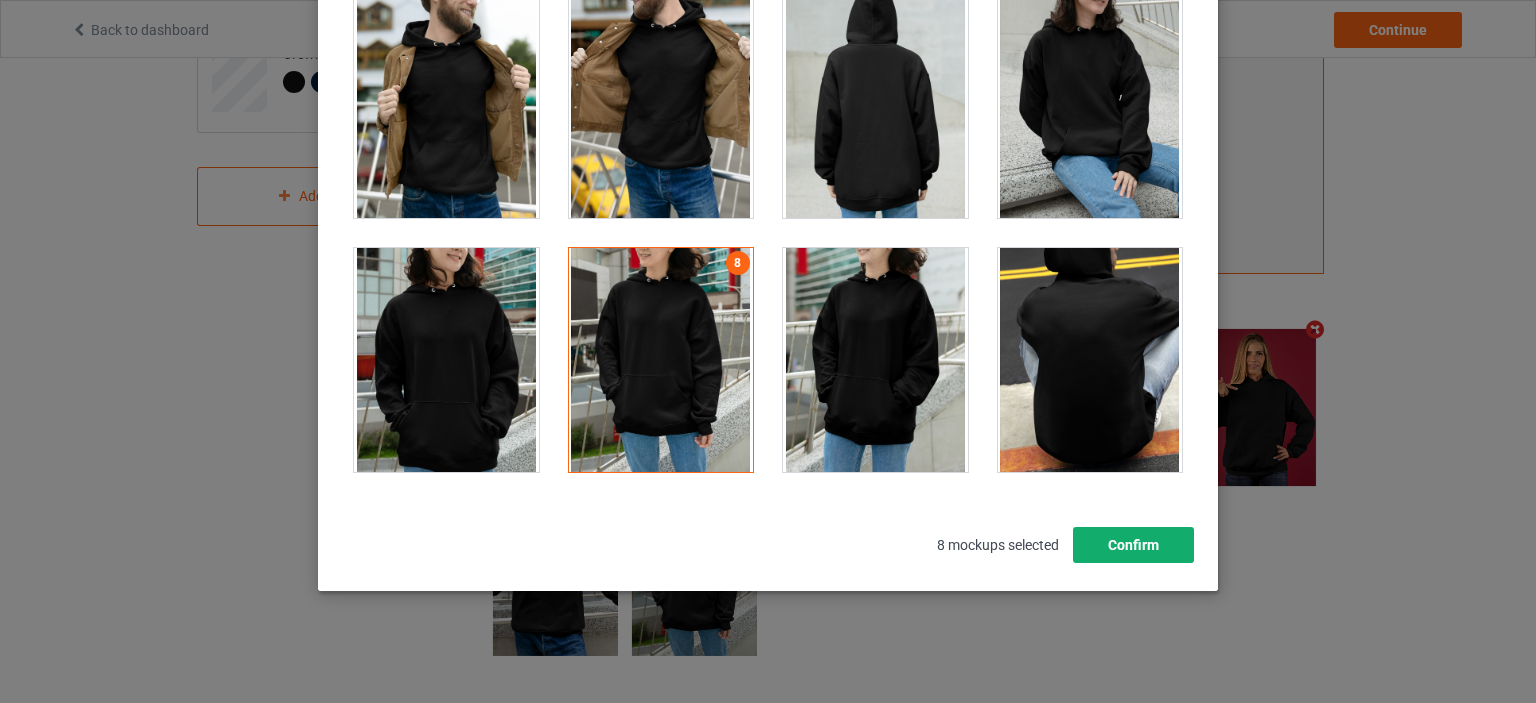 click on "Confirm" at bounding box center (1133, 545) 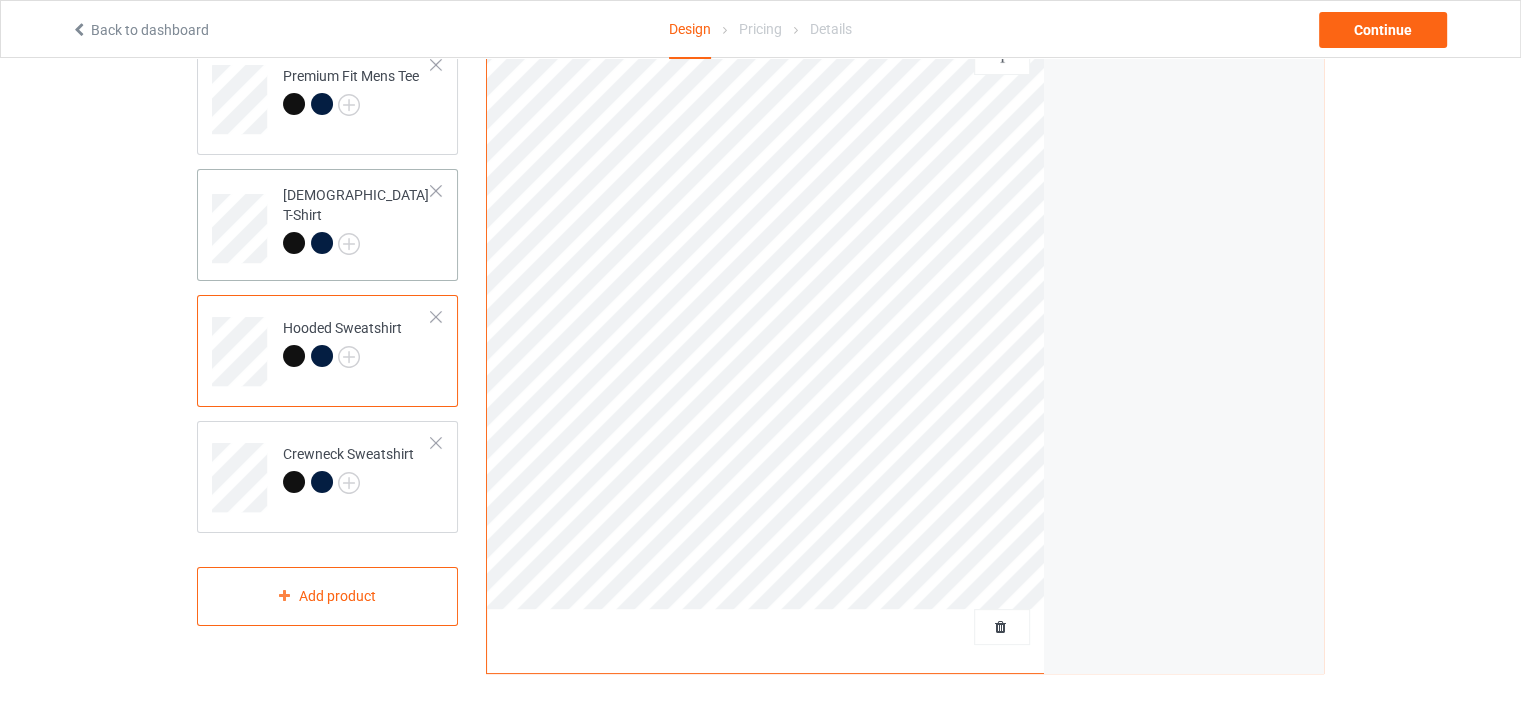 click on "[DEMOGRAPHIC_DATA] T-Shirt" at bounding box center (357, 221) 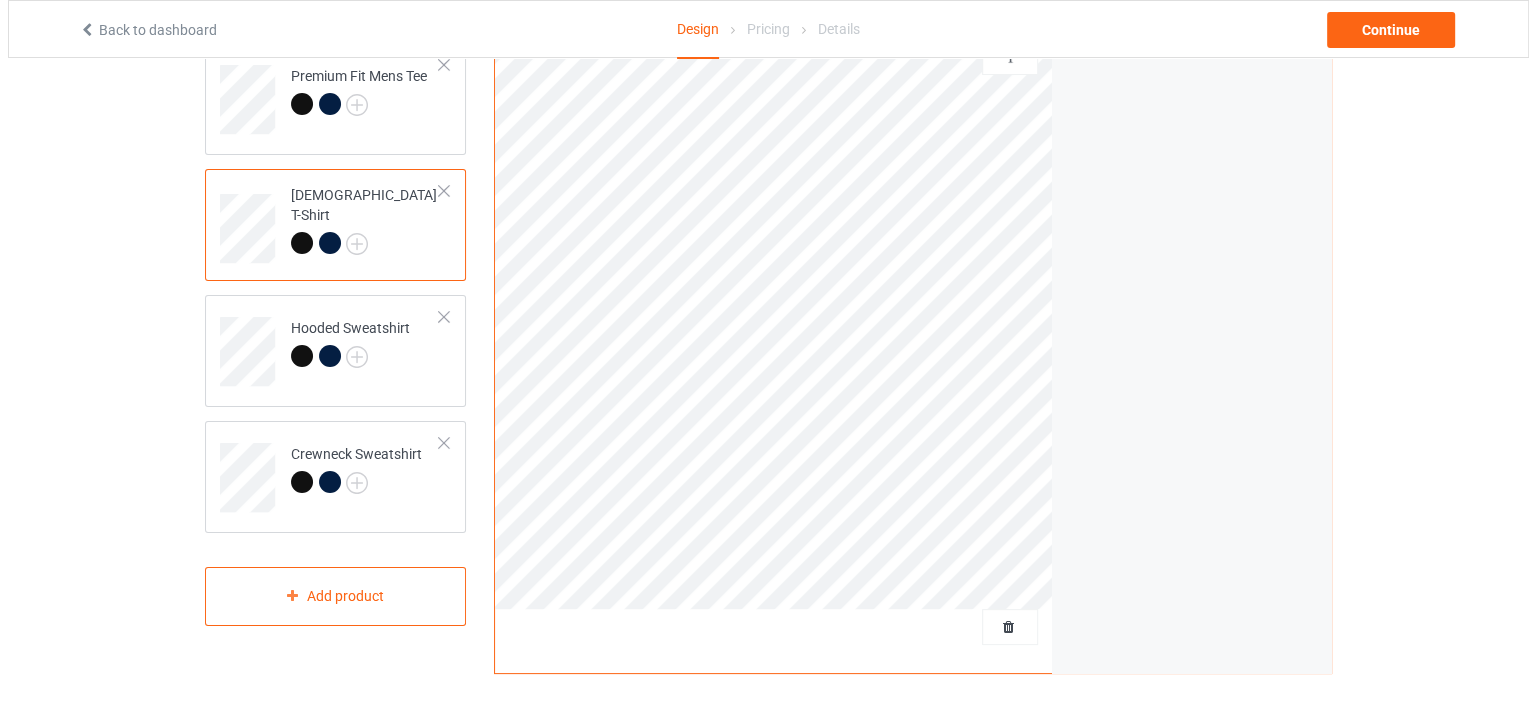 scroll, scrollTop: 590, scrollLeft: 0, axis: vertical 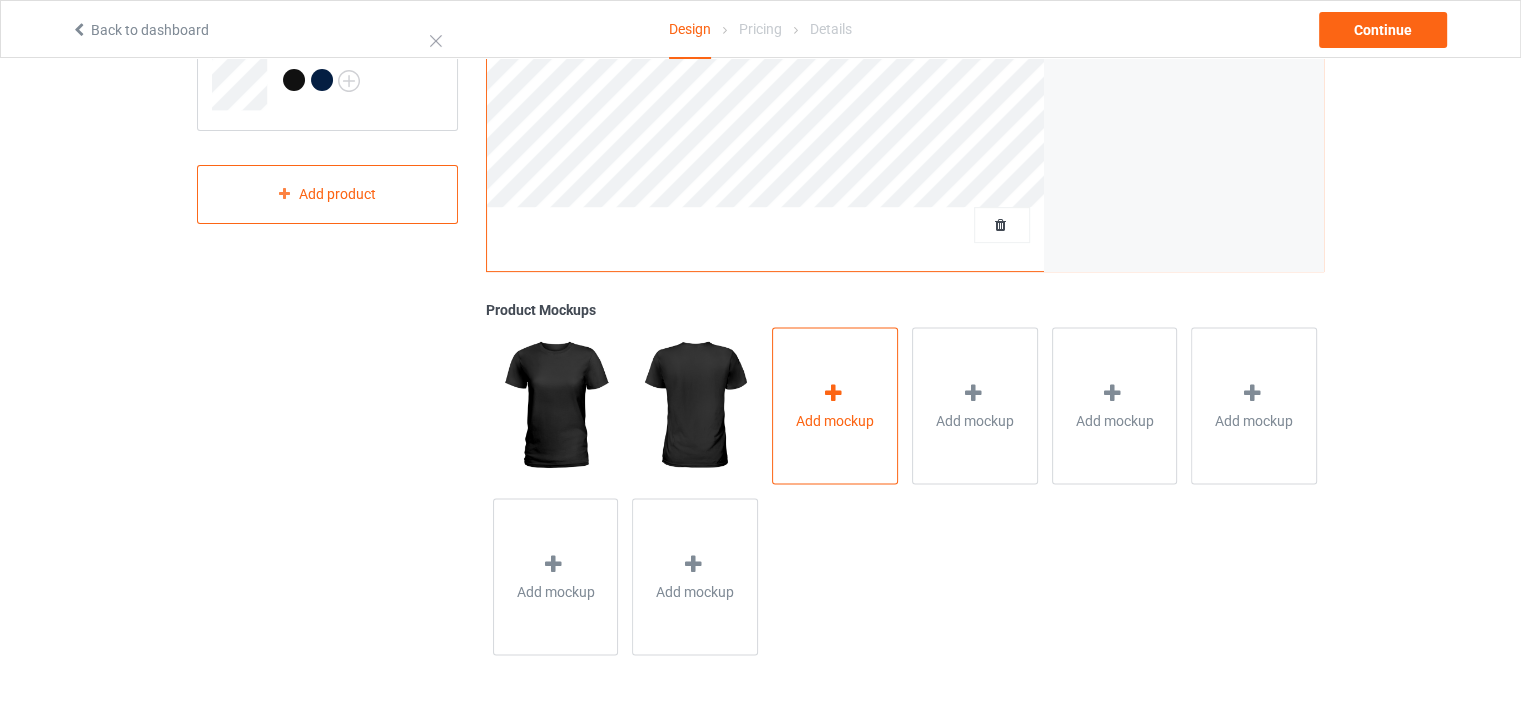 click on "Add mockup" at bounding box center [835, 405] 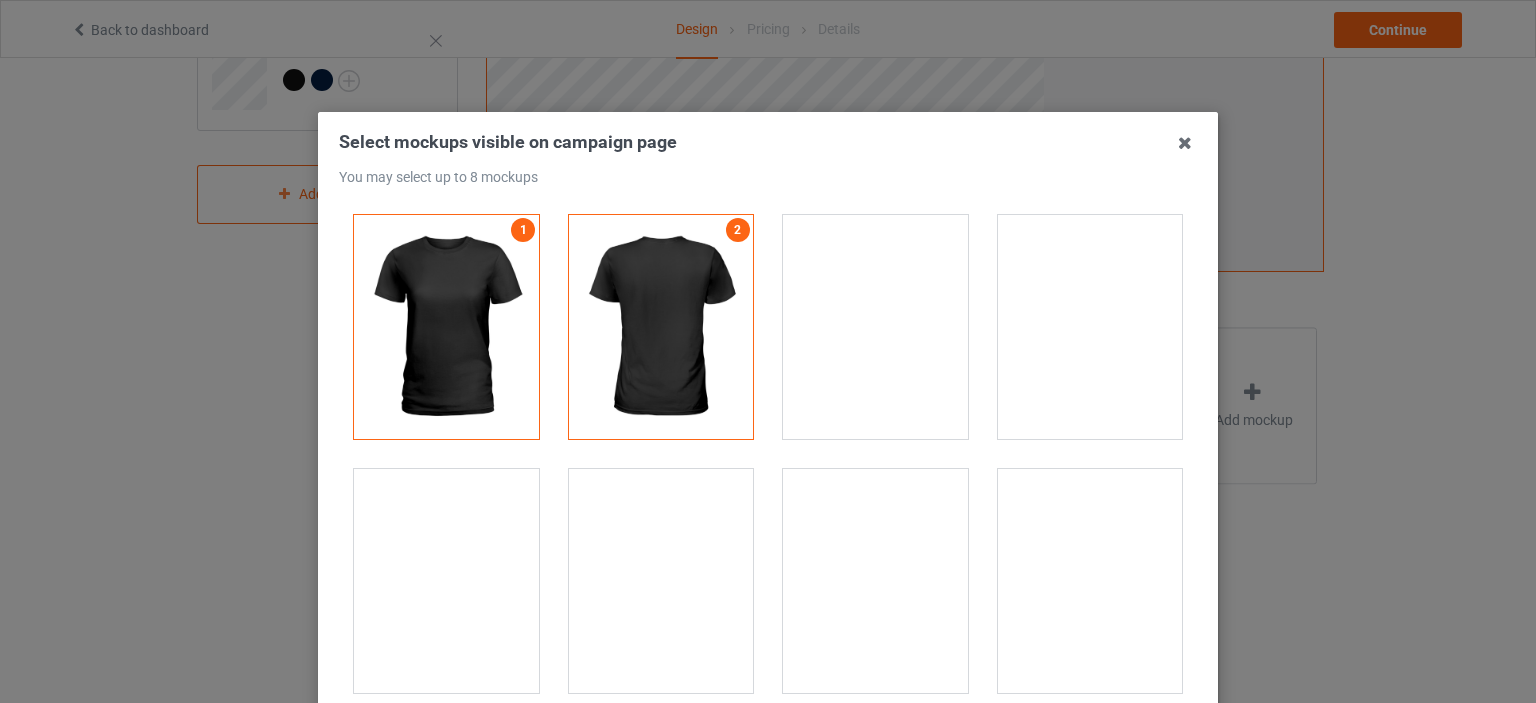 click at bounding box center [1090, 327] 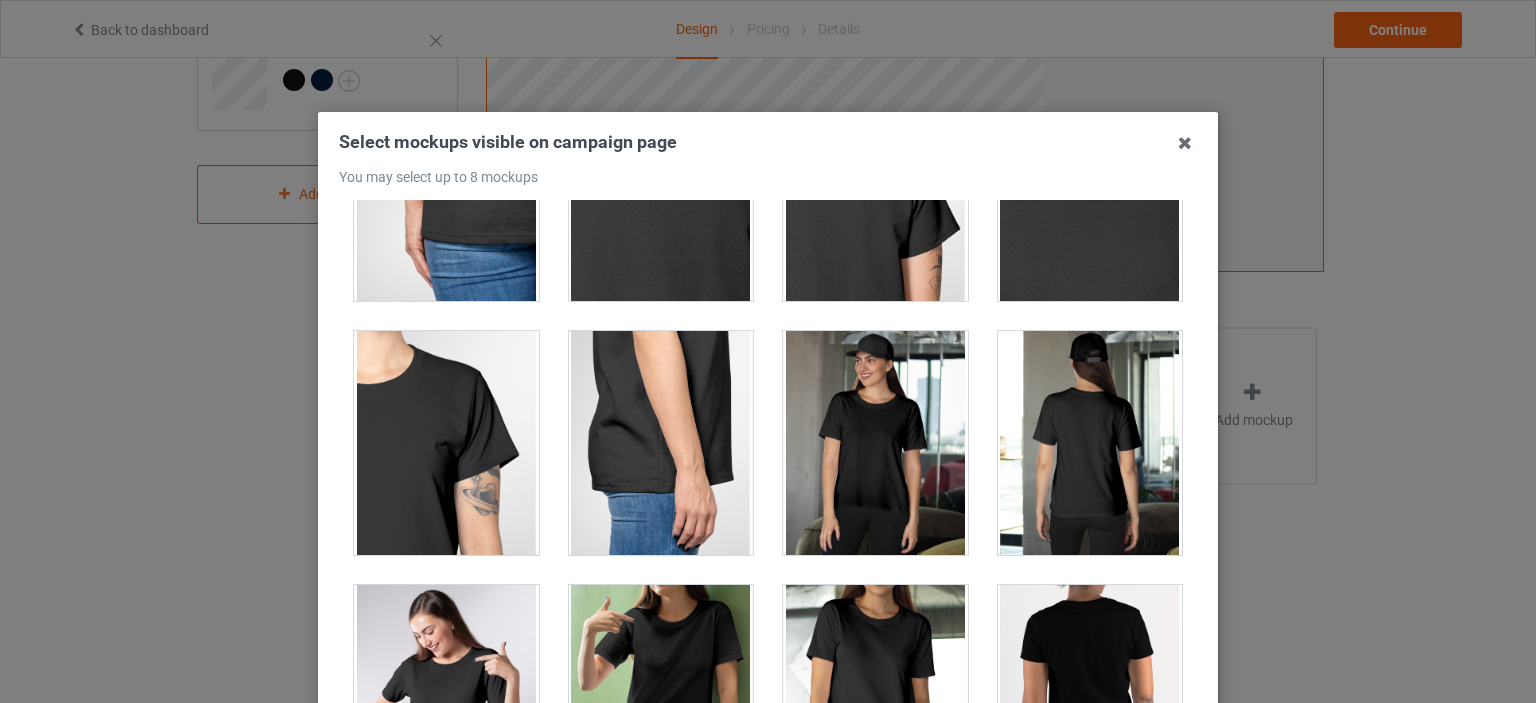 click at bounding box center [875, 443] 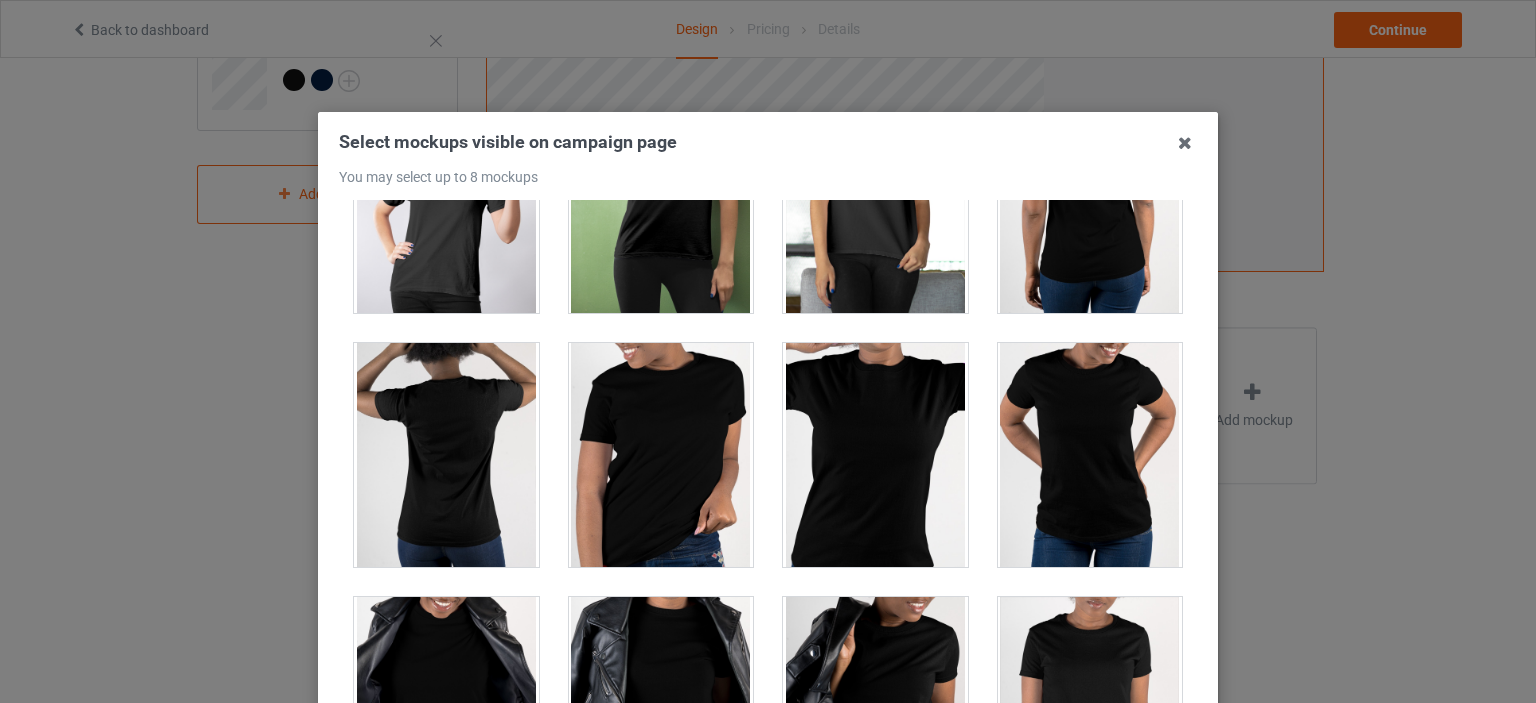 scroll, scrollTop: 1600, scrollLeft: 0, axis: vertical 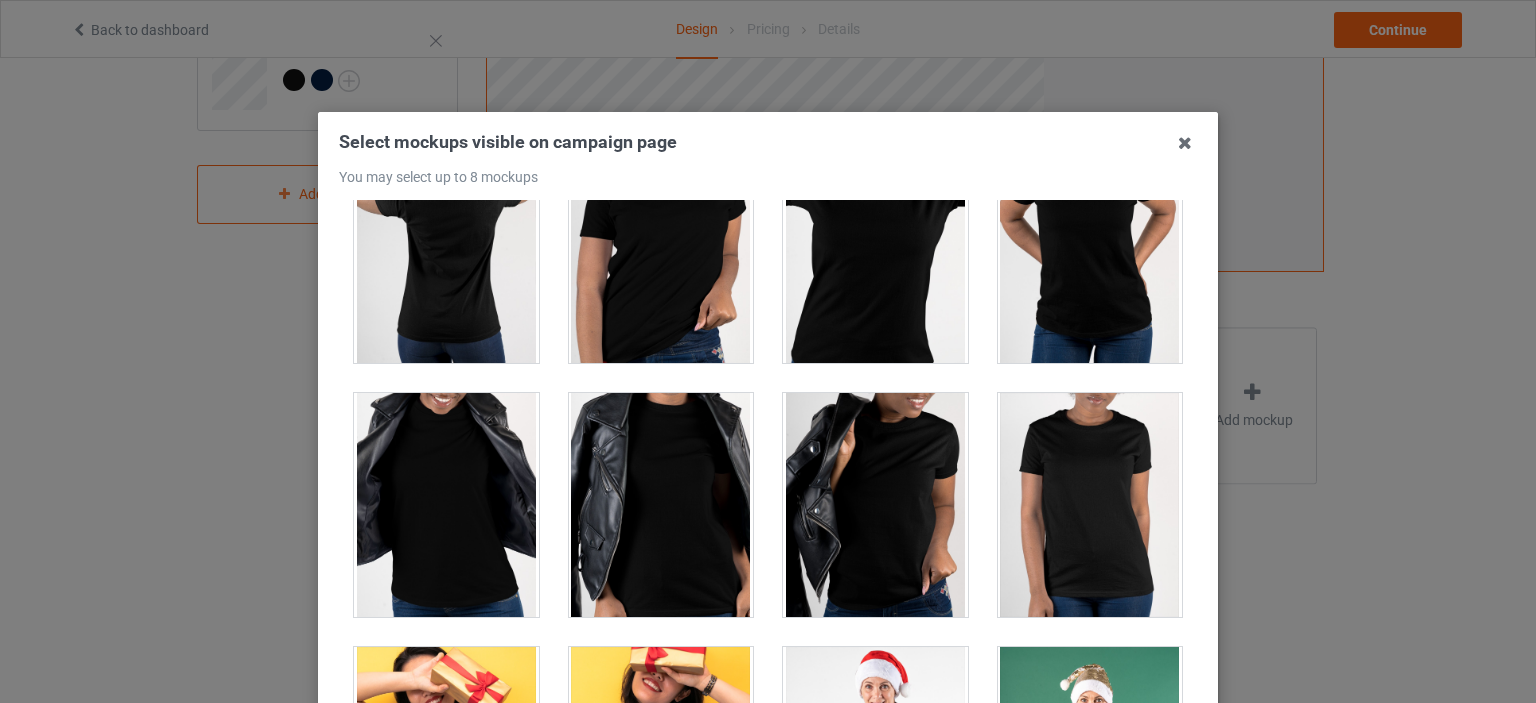 click at bounding box center [1090, 505] 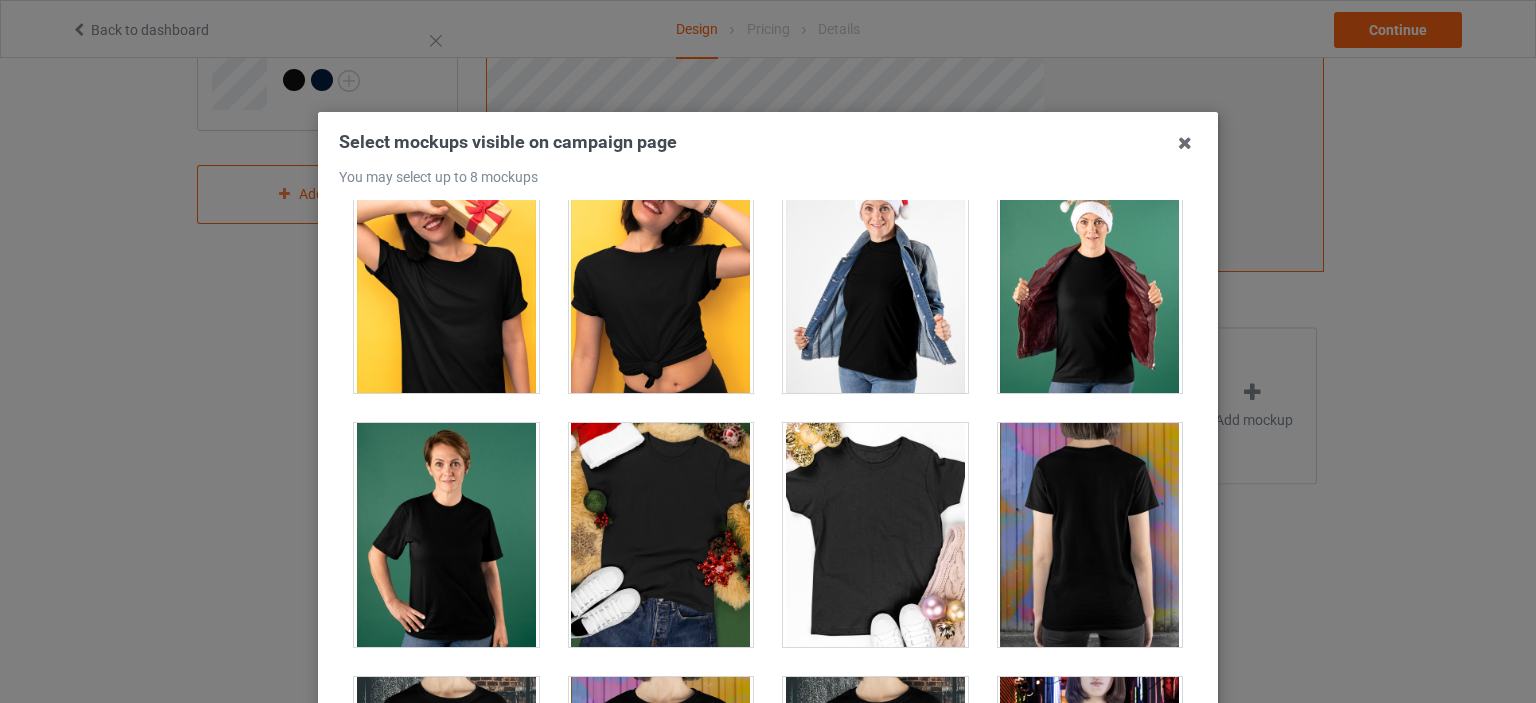 scroll, scrollTop: 2100, scrollLeft: 0, axis: vertical 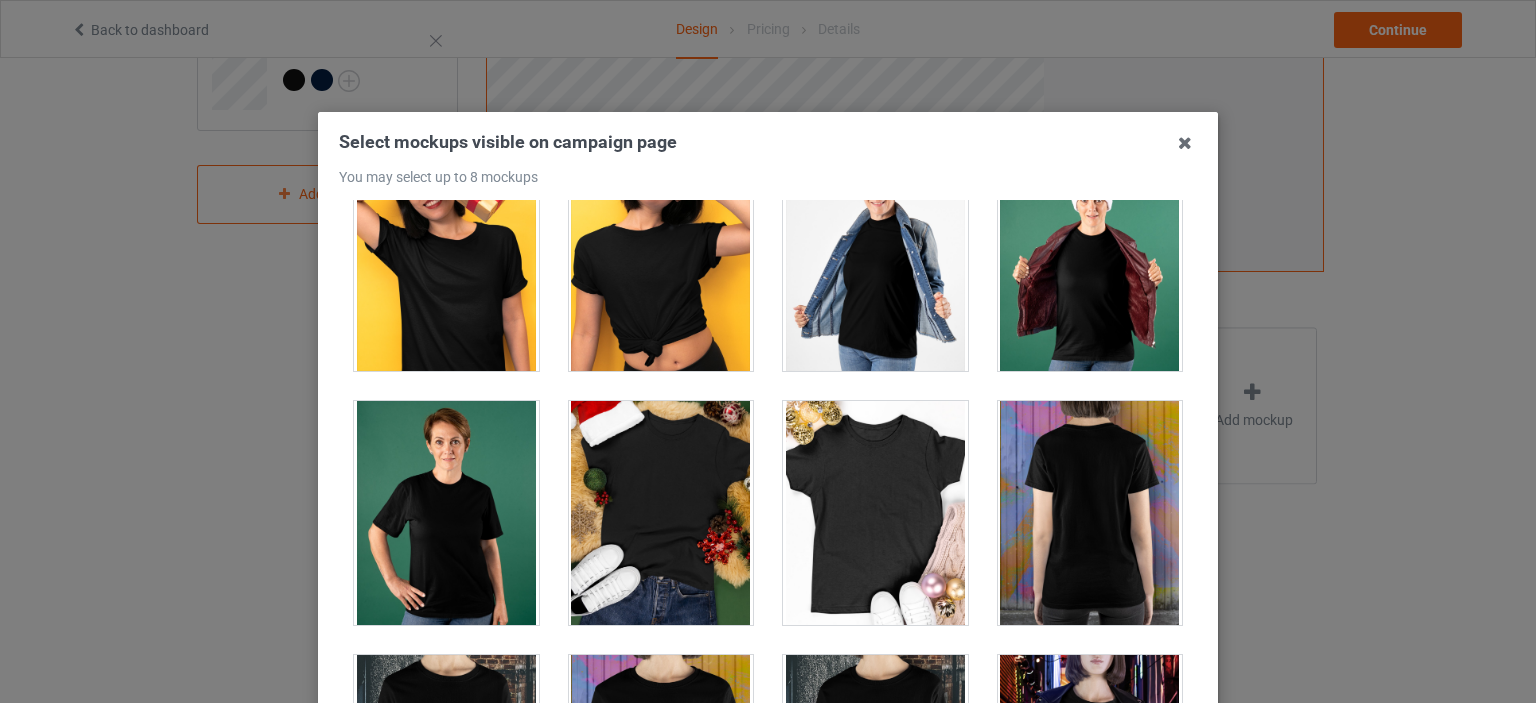 click at bounding box center (1090, 259) 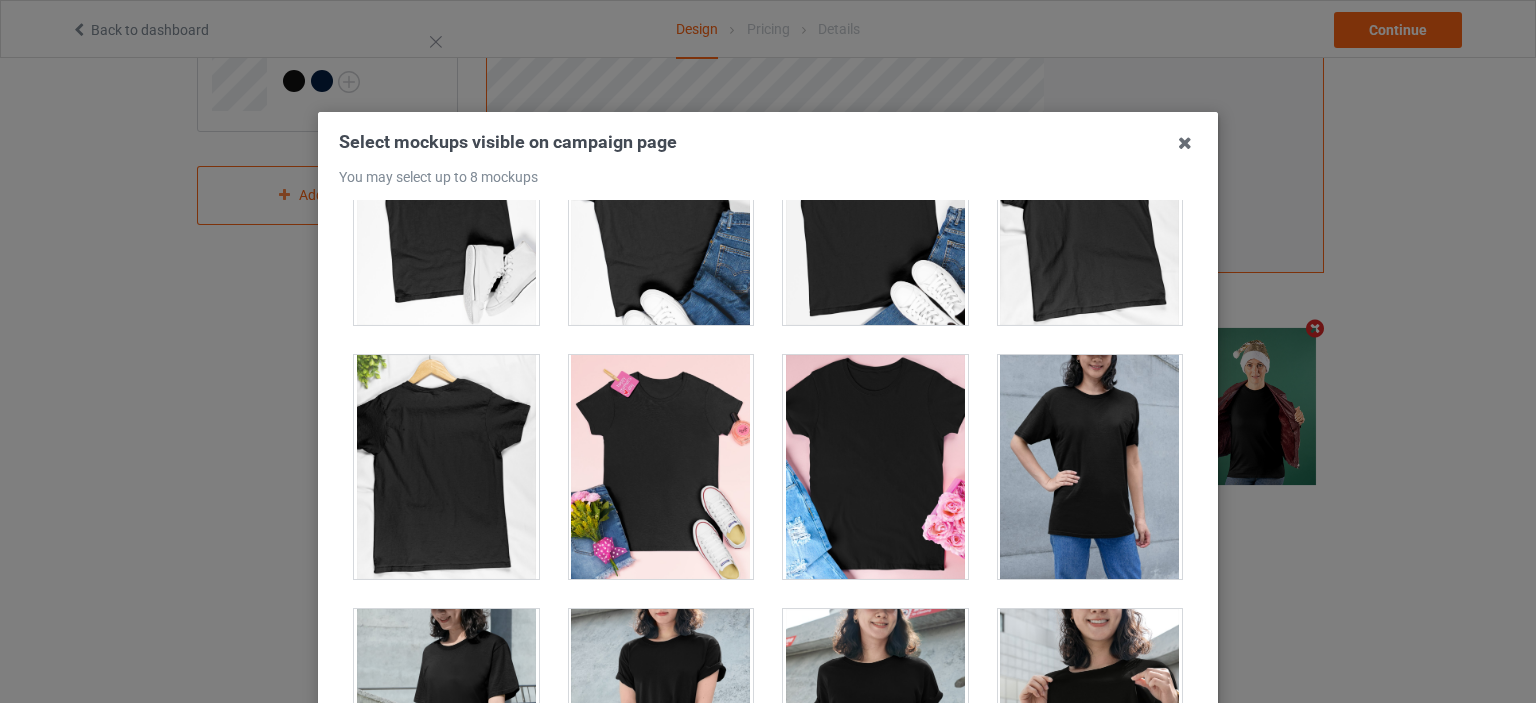 scroll, scrollTop: 3300, scrollLeft: 0, axis: vertical 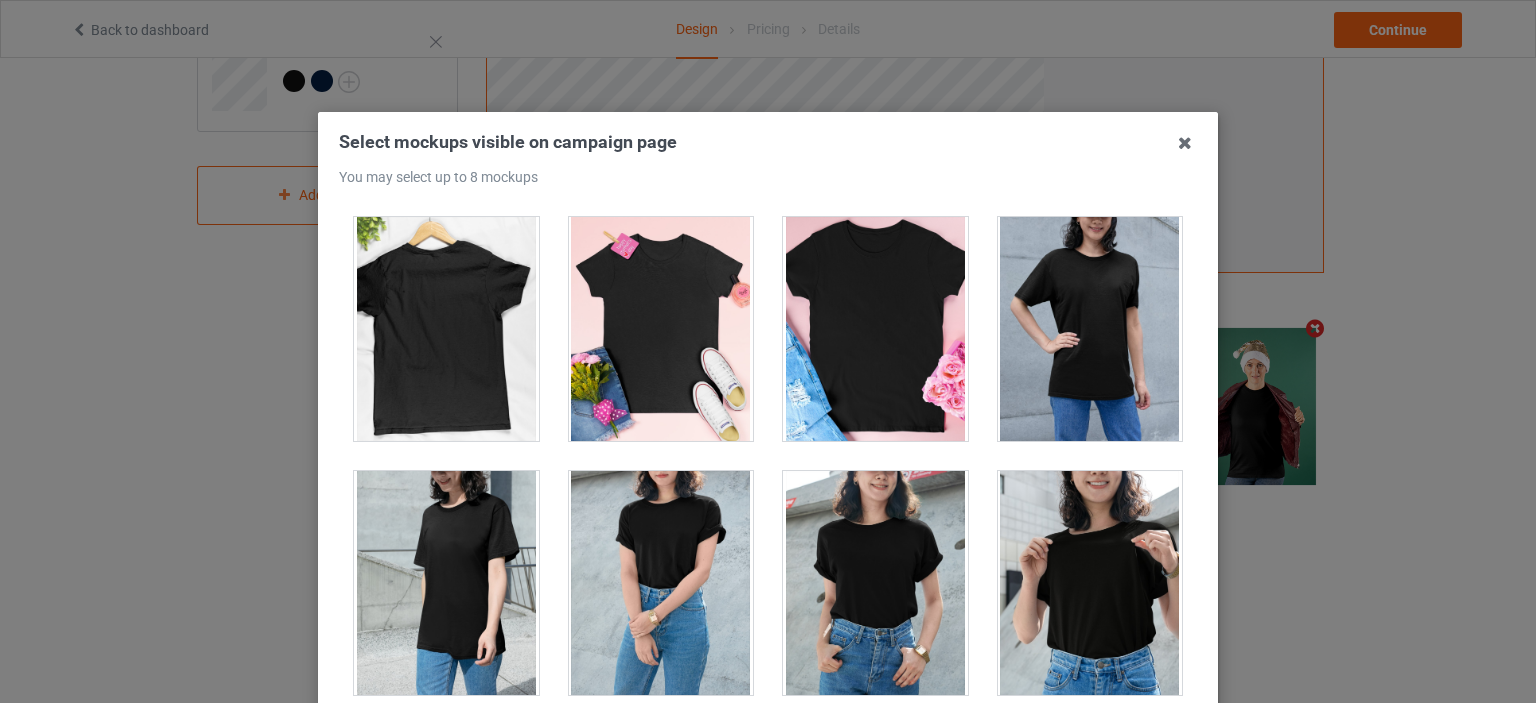 click at bounding box center [1090, 583] 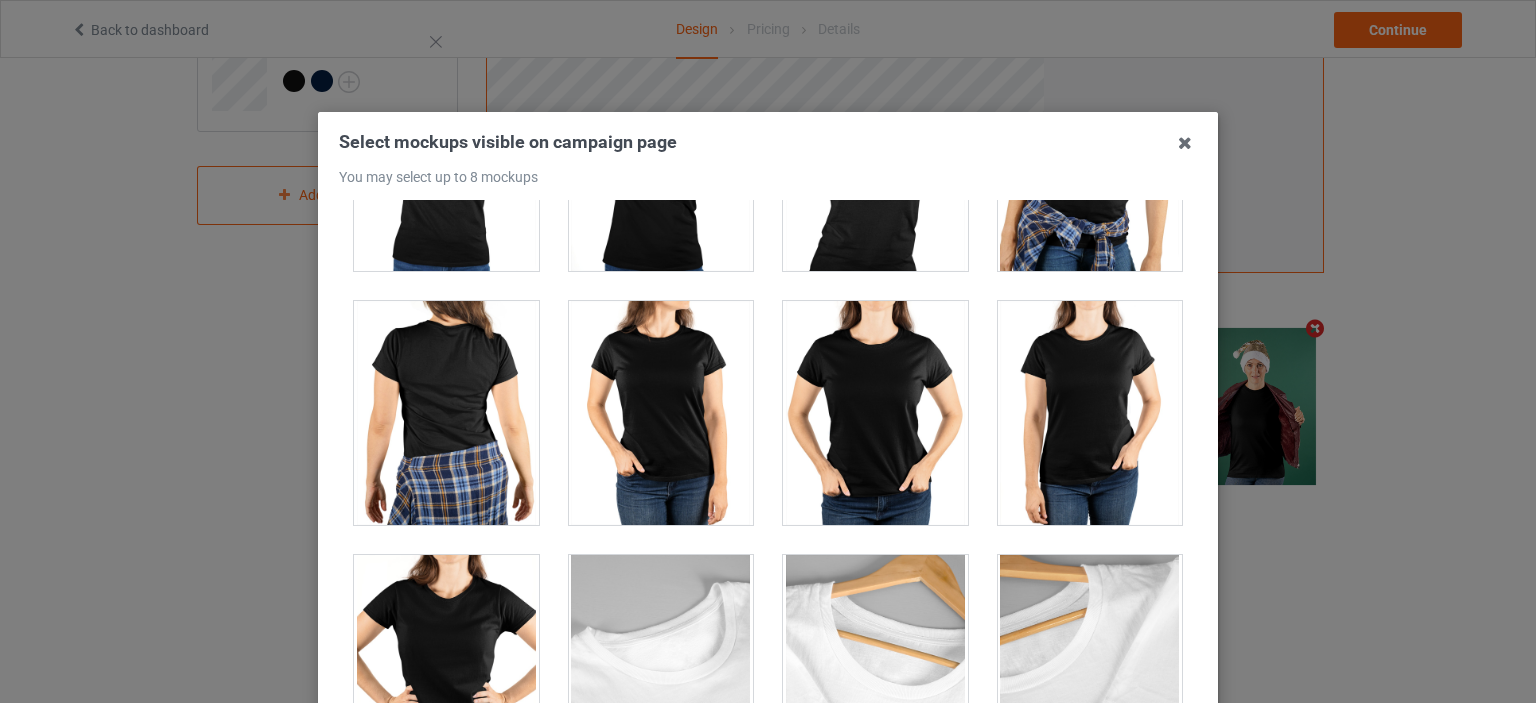 scroll, scrollTop: 5300, scrollLeft: 0, axis: vertical 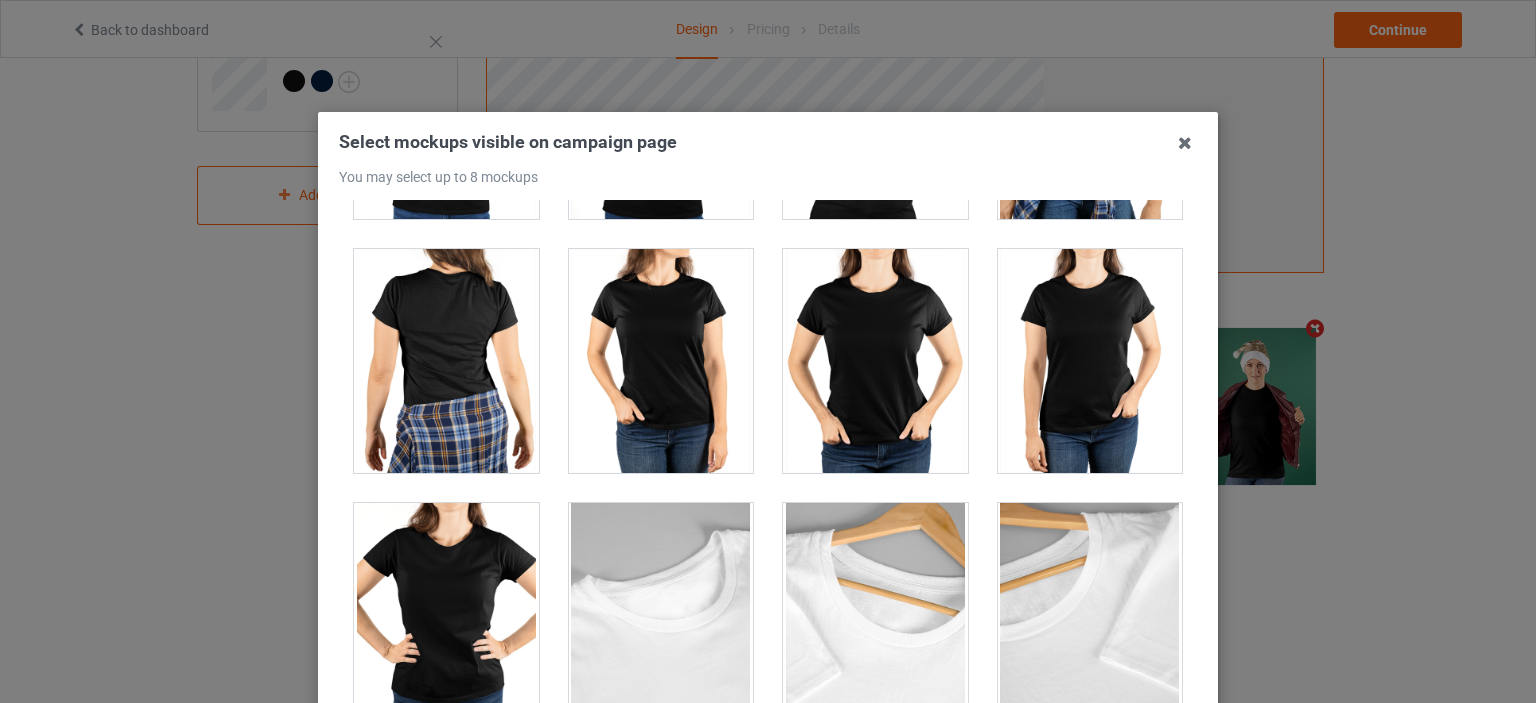 click at bounding box center [875, 361] 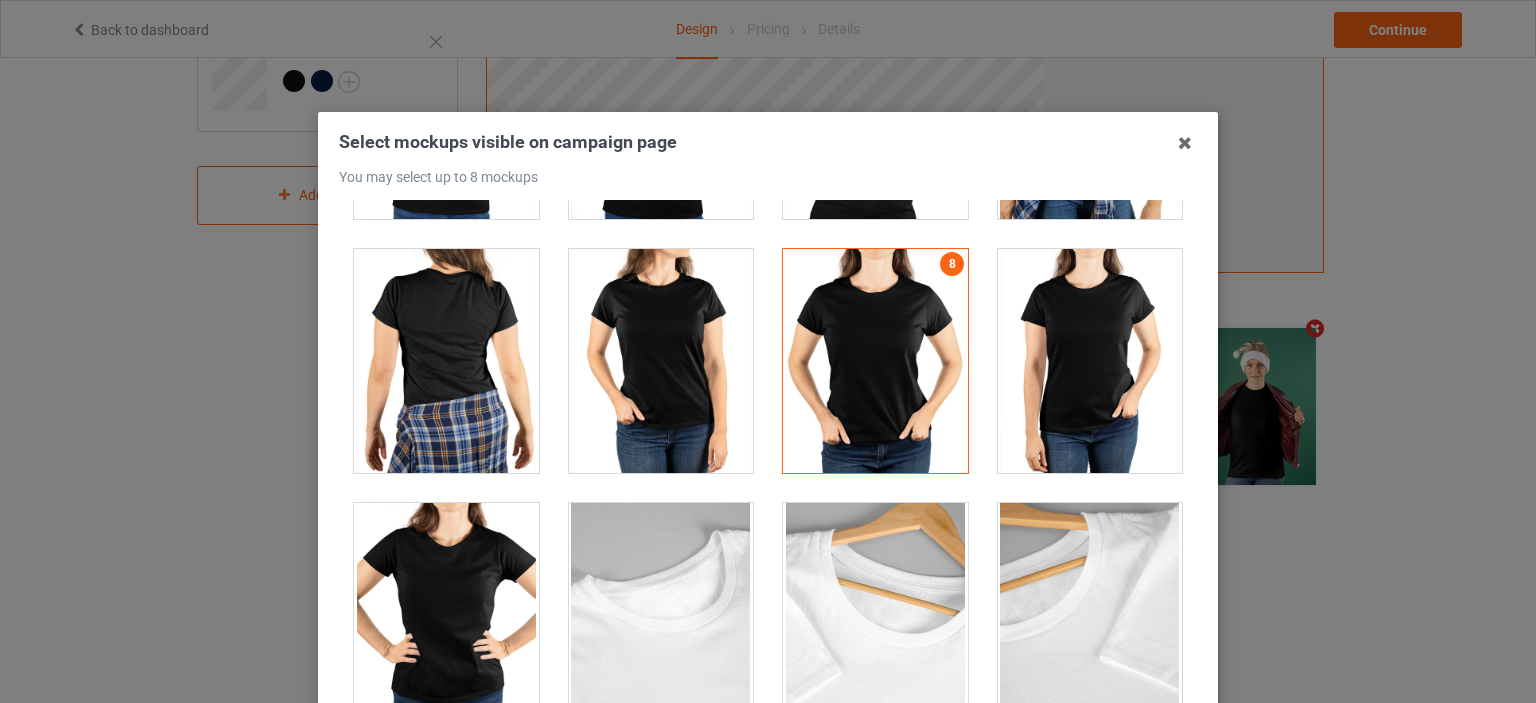 scroll, scrollTop: 588, scrollLeft: 0, axis: vertical 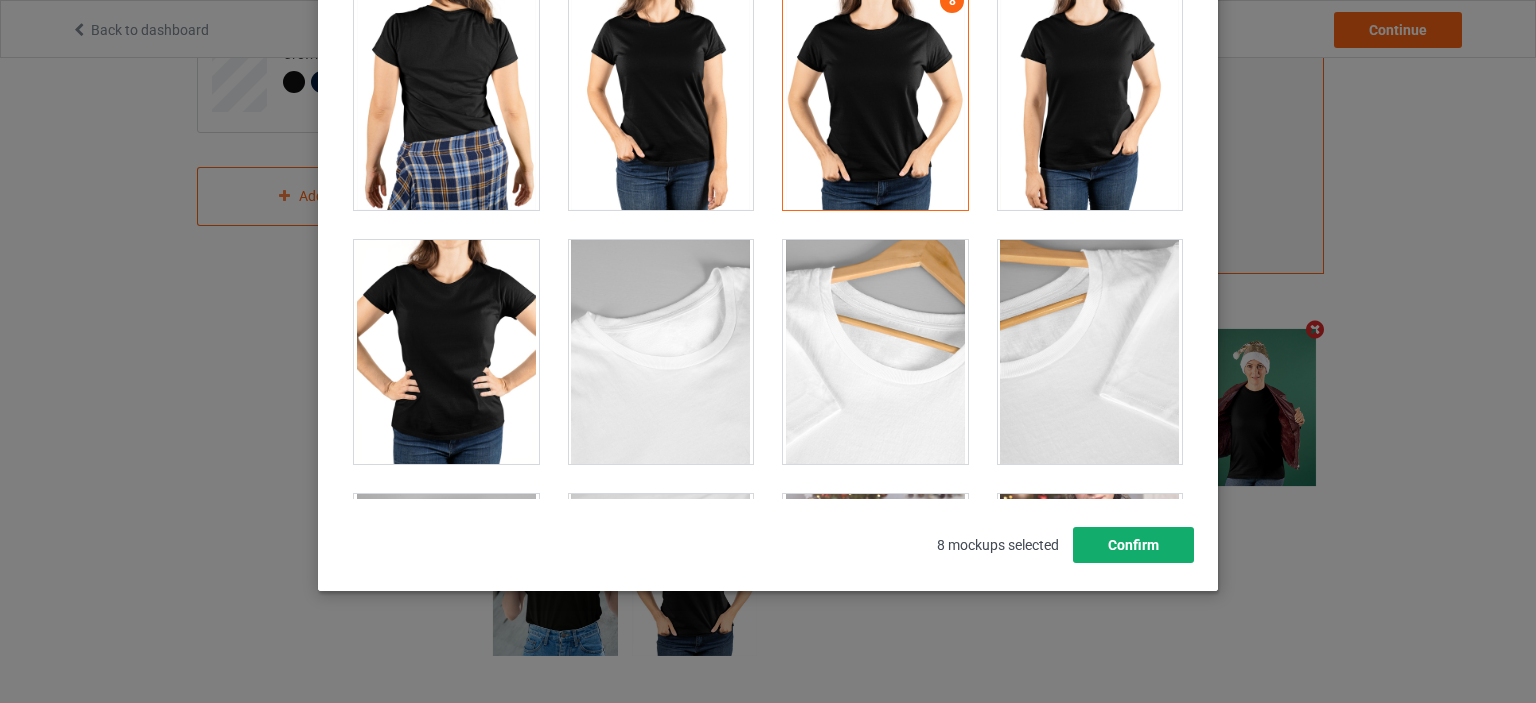 click on "Confirm" at bounding box center [1133, 545] 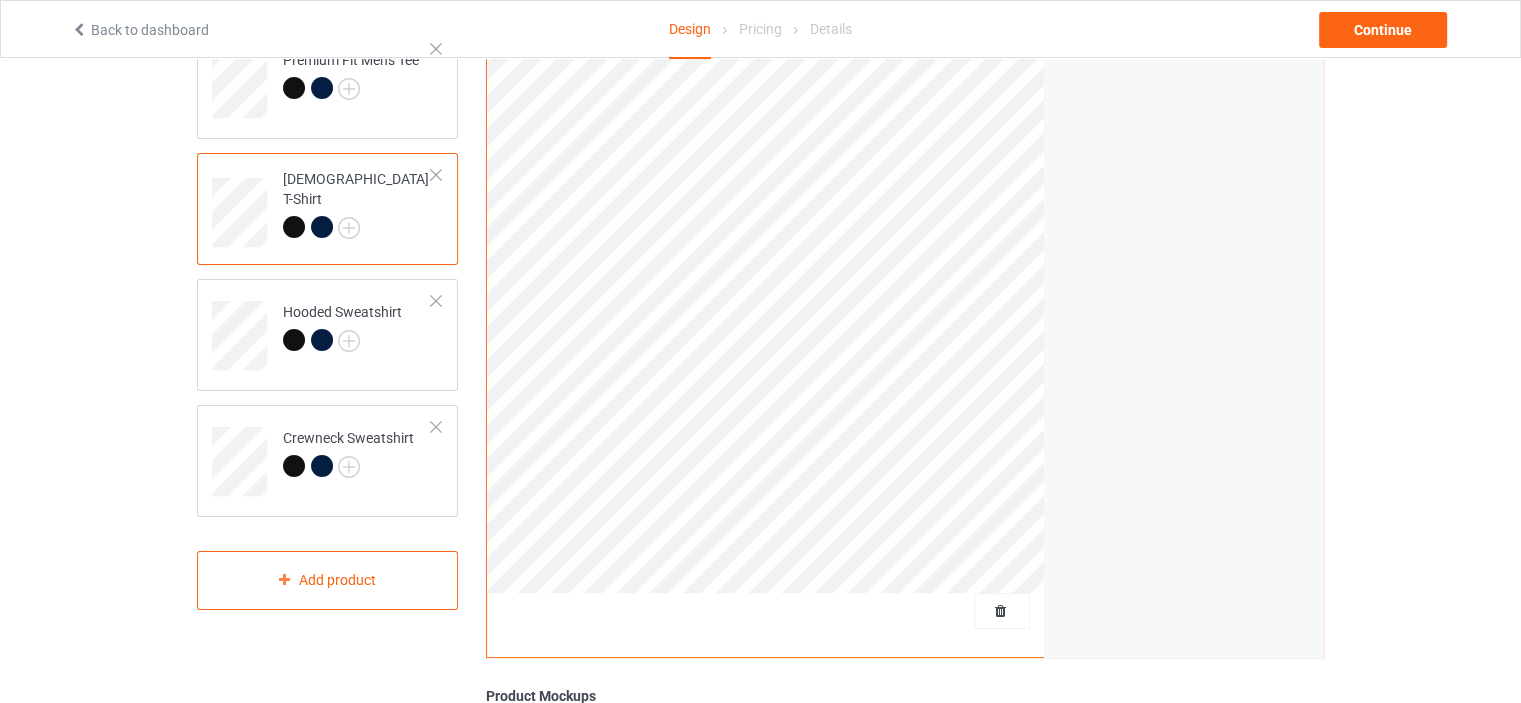 scroll, scrollTop: 88, scrollLeft: 0, axis: vertical 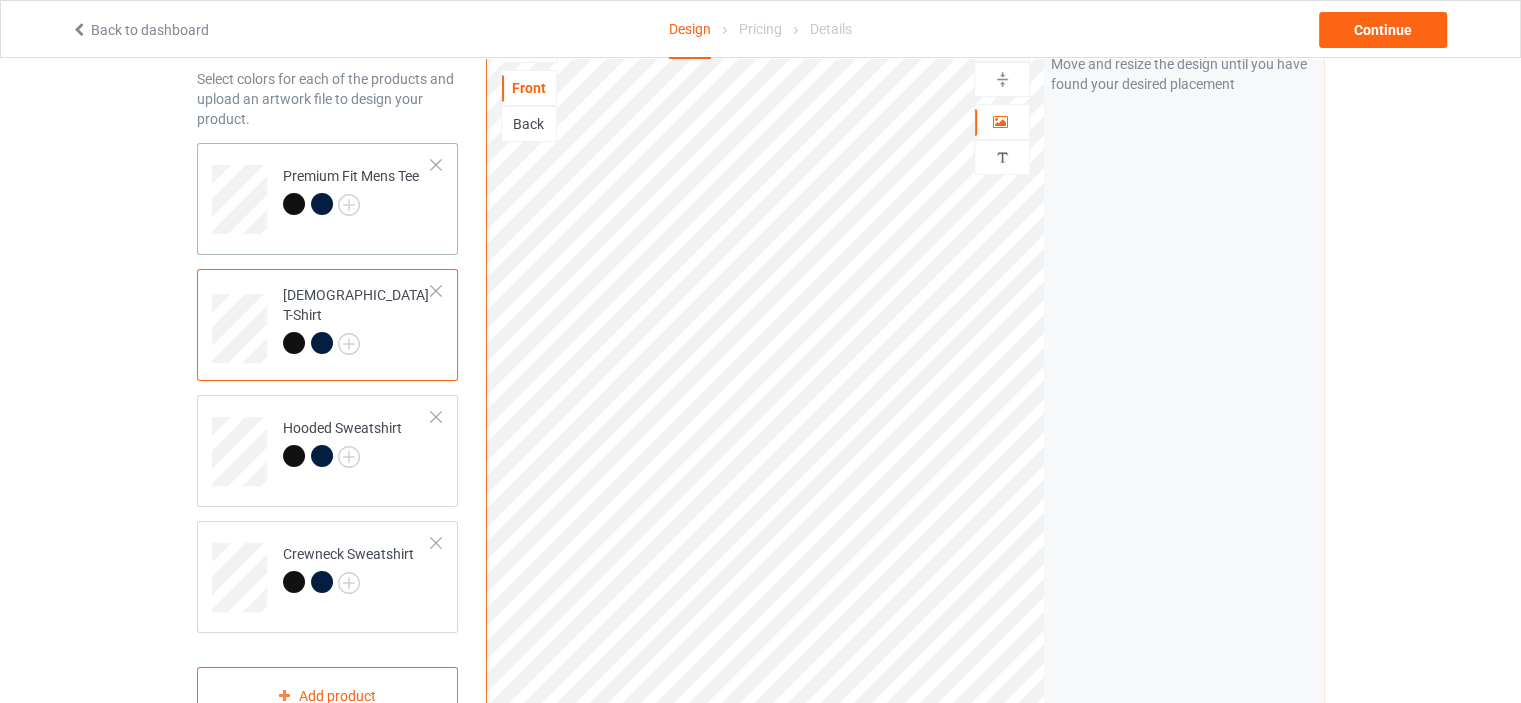click on "Premium Fit Mens Tee" at bounding box center (357, 192) 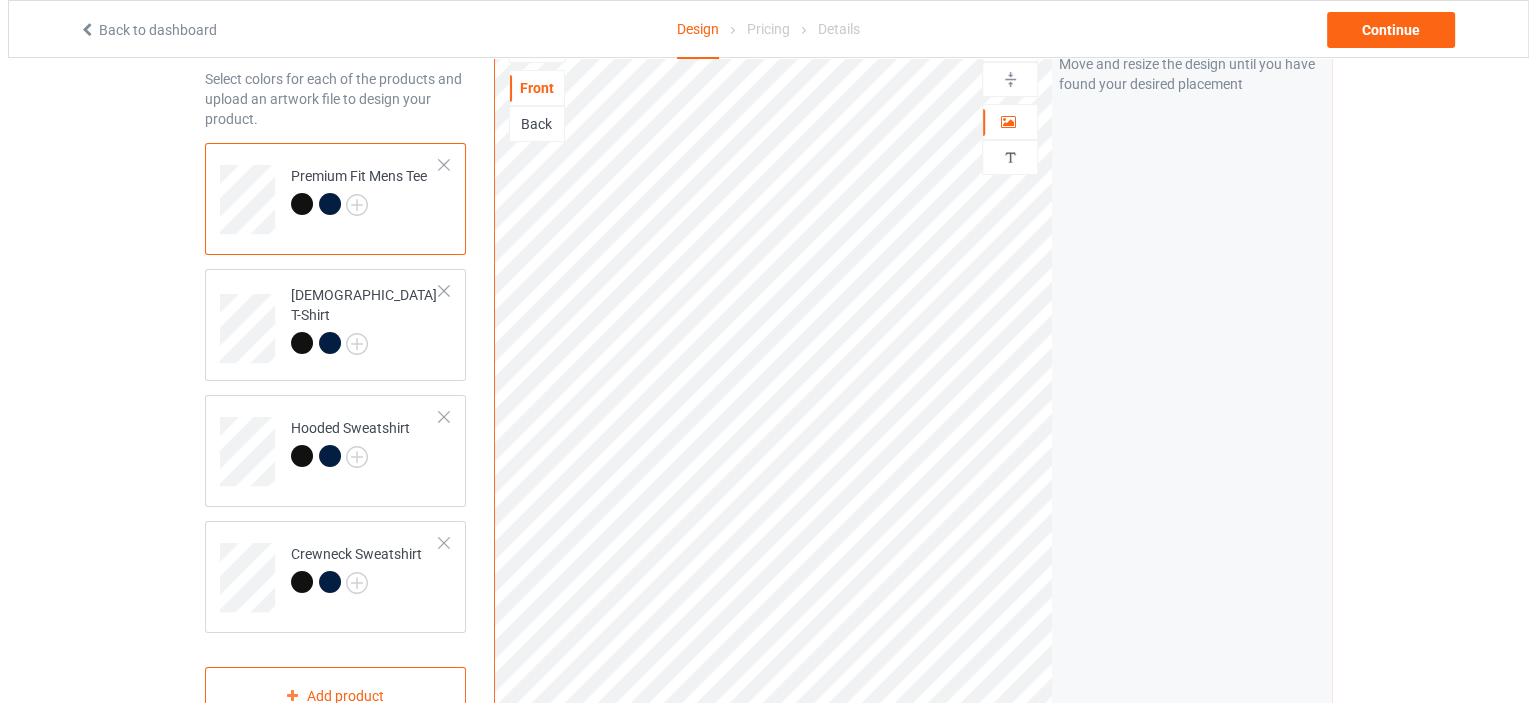 scroll, scrollTop: 590, scrollLeft: 0, axis: vertical 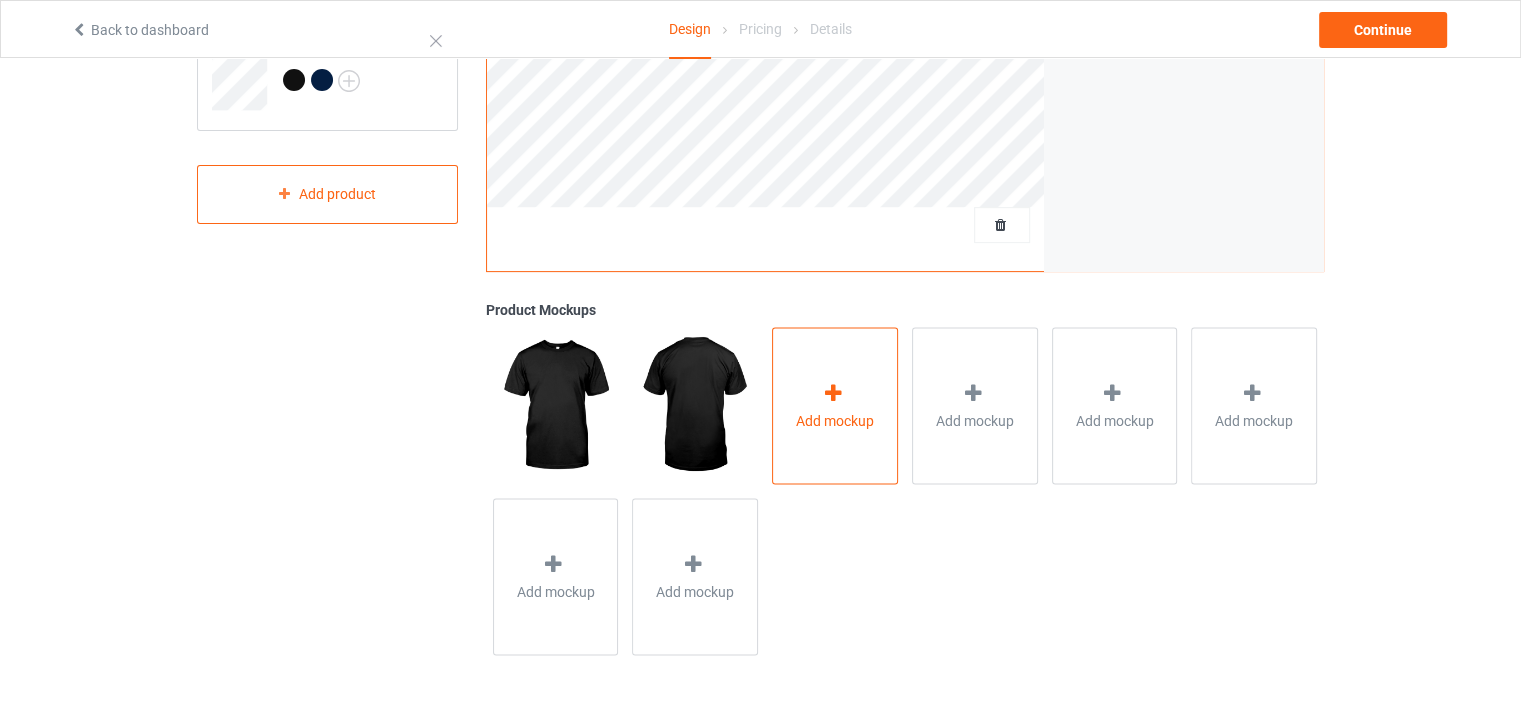 click on "Add mockup" at bounding box center (835, 405) 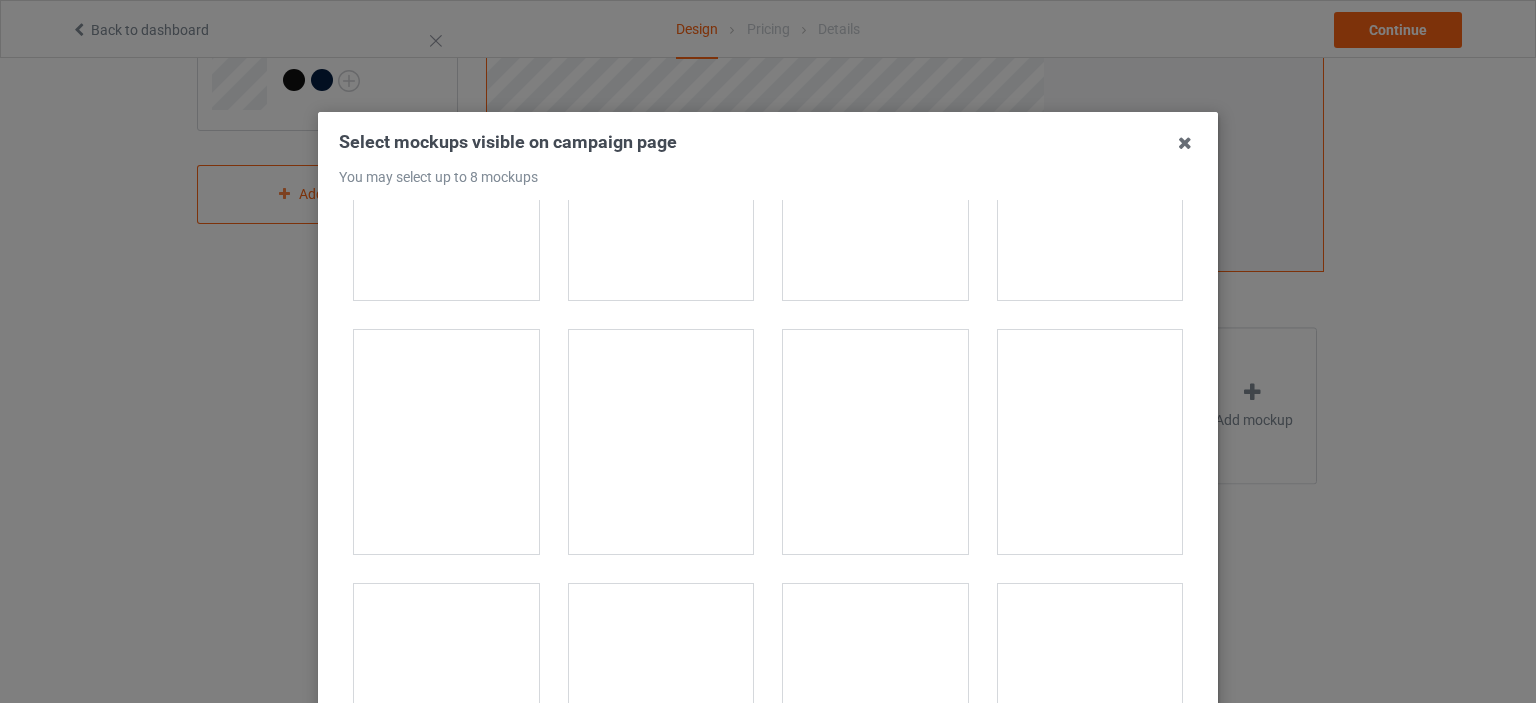 scroll 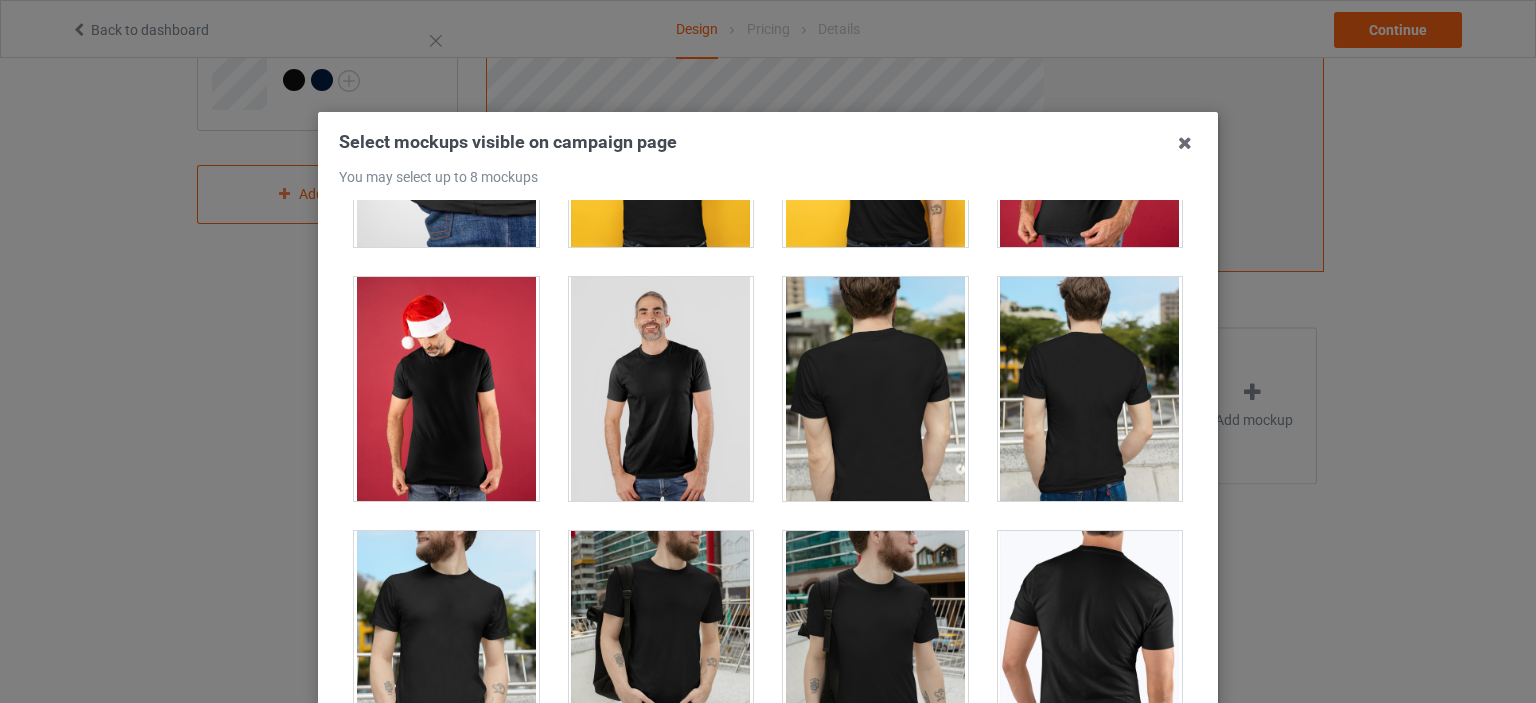 click at bounding box center [661, 389] 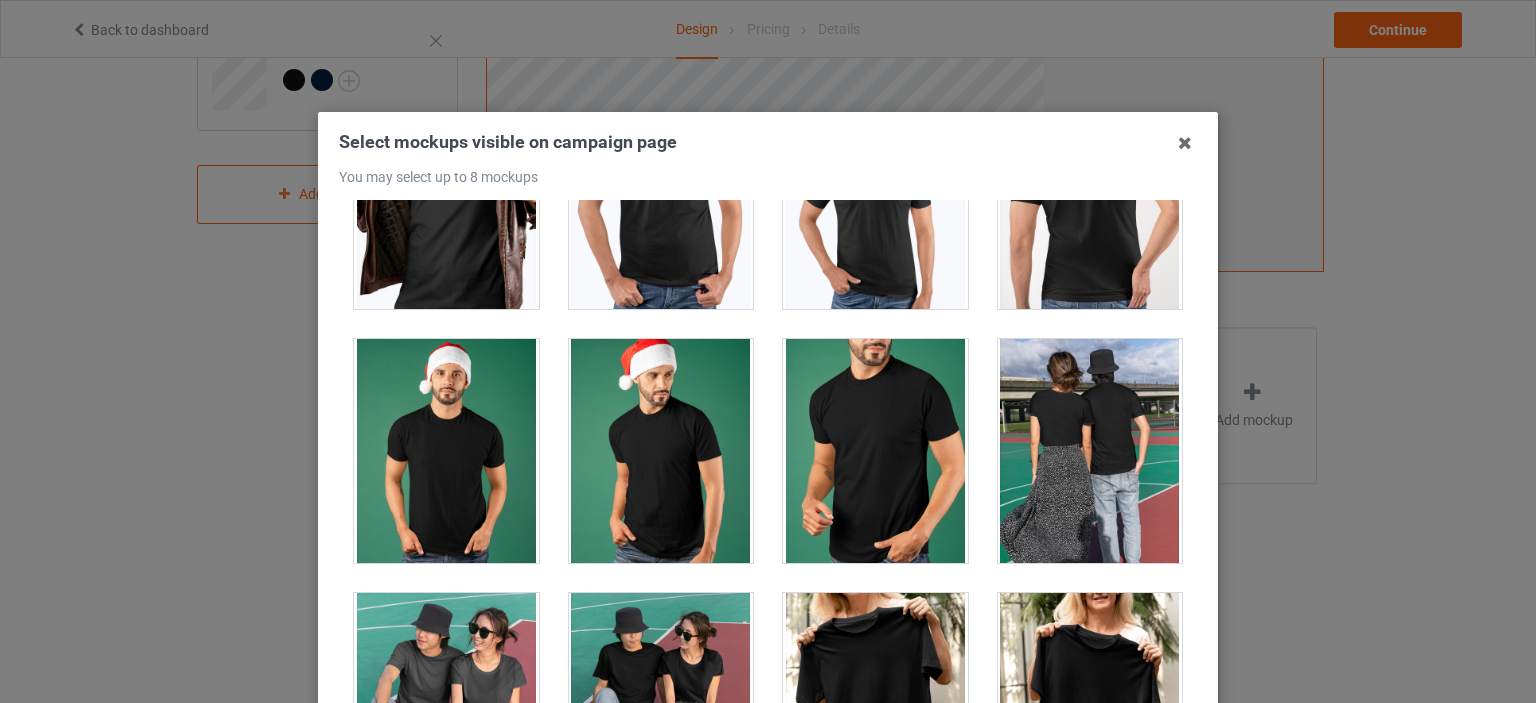 click at bounding box center [875, 451] 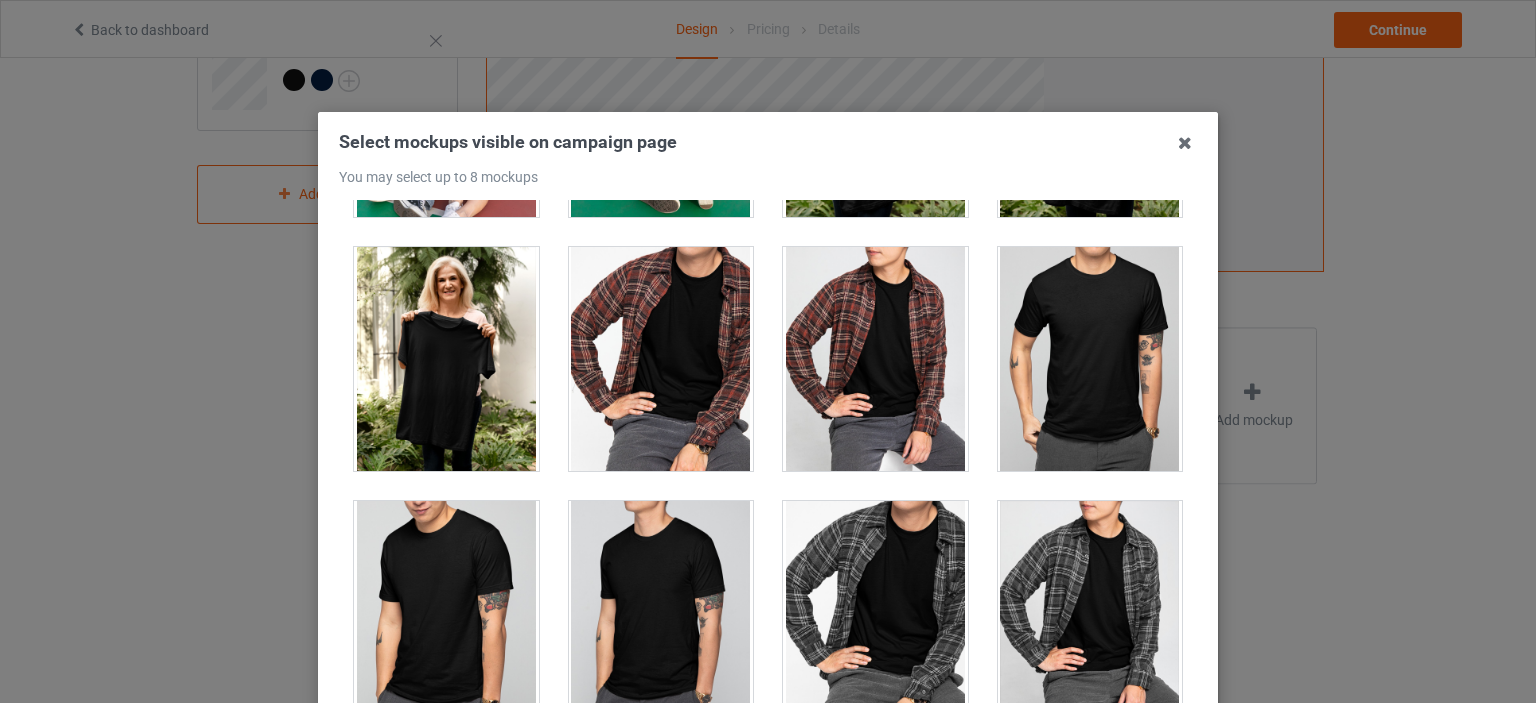click at bounding box center (1090, 359) 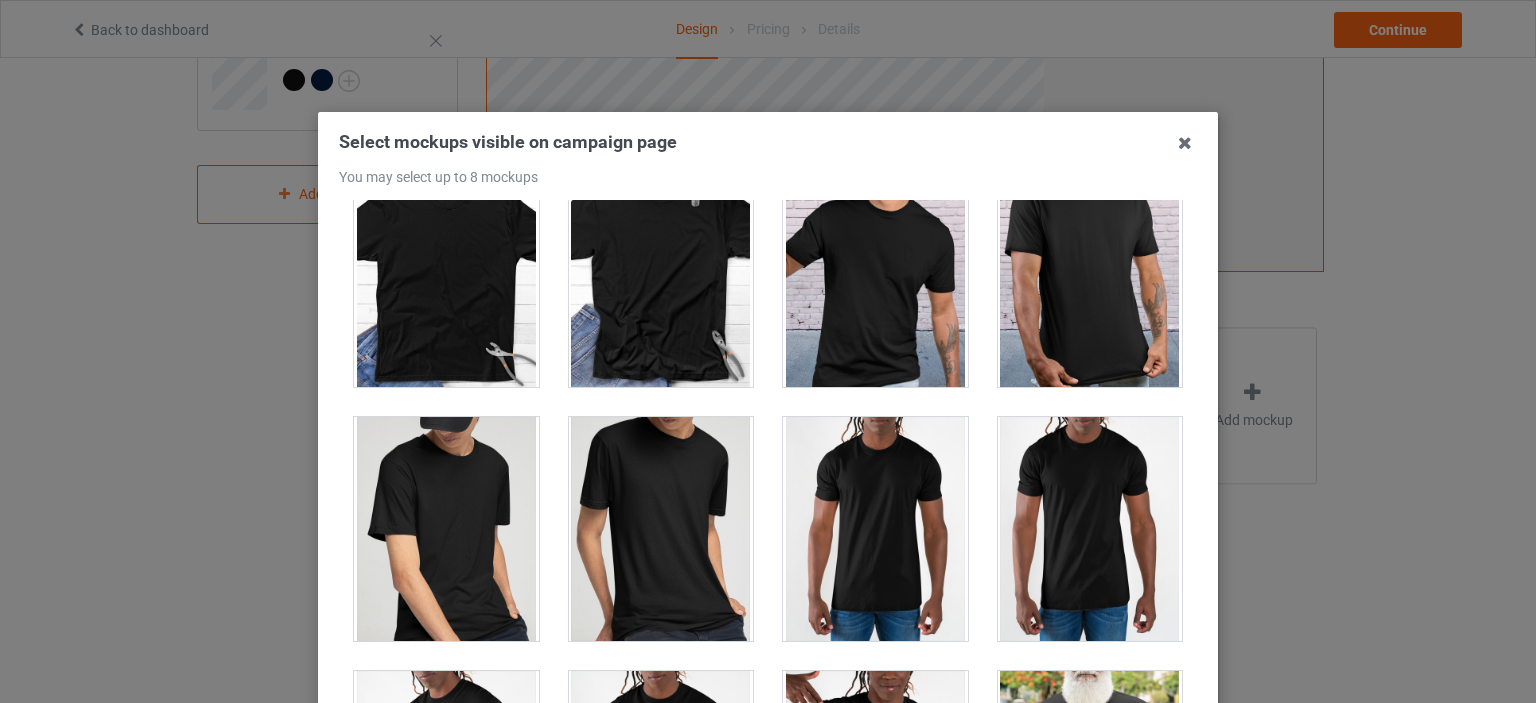click at bounding box center [1090, 529] 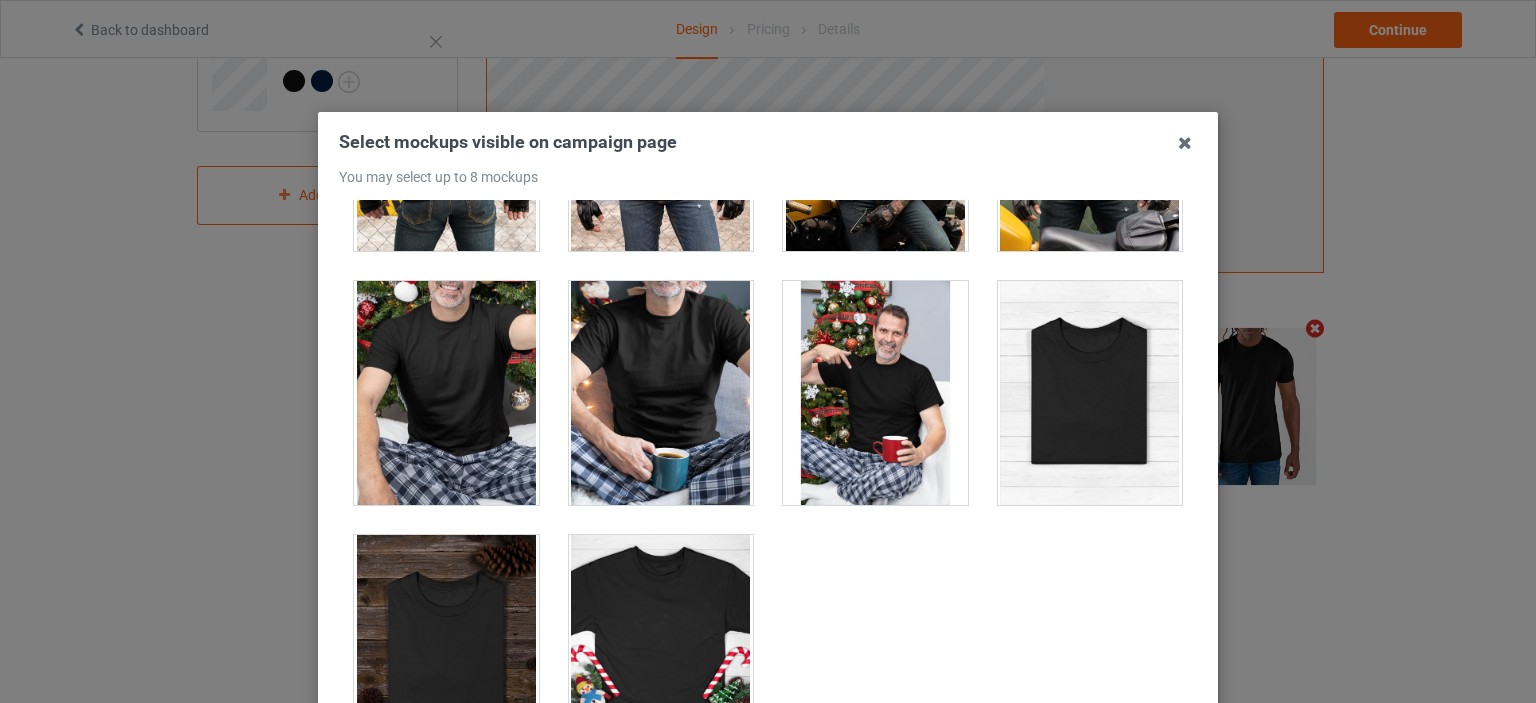 click at bounding box center [661, 393] 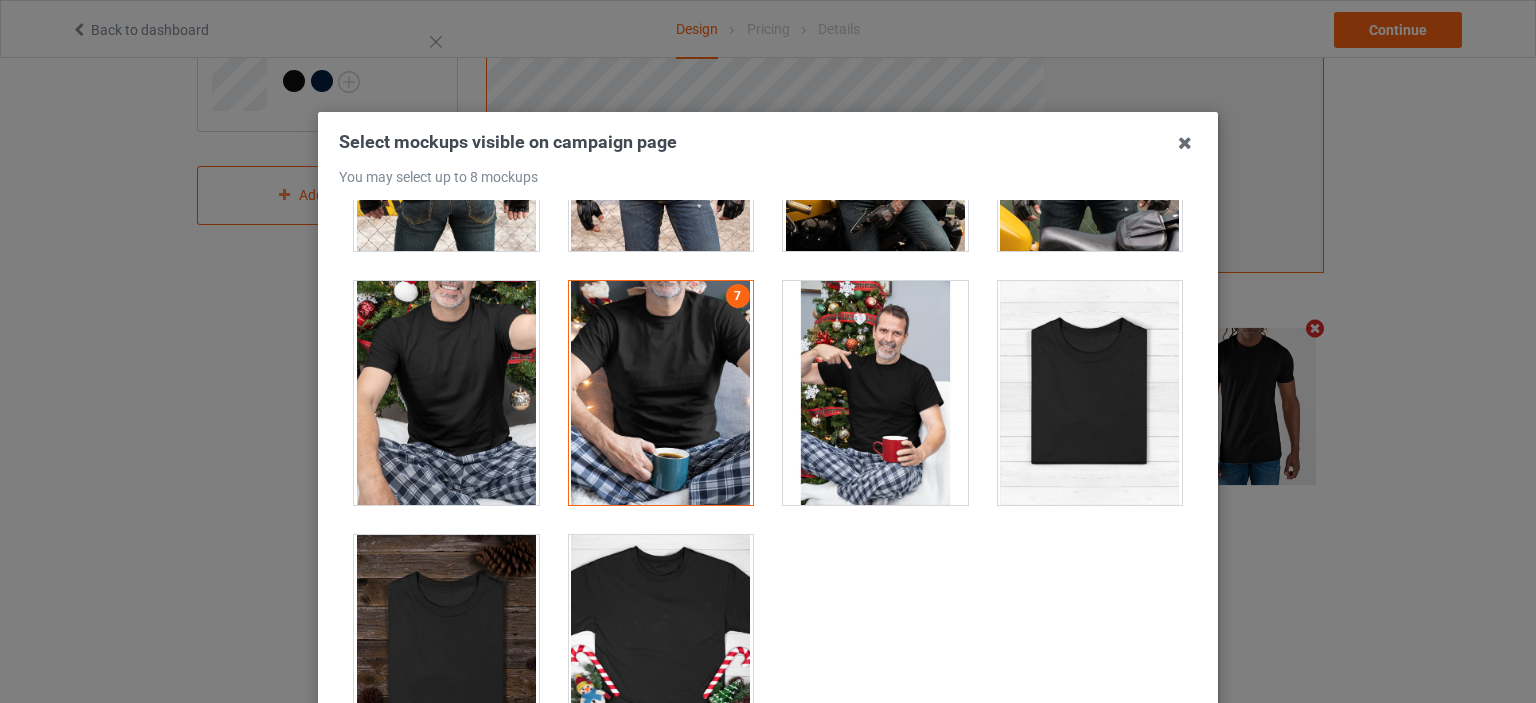 click at bounding box center [875, 393] 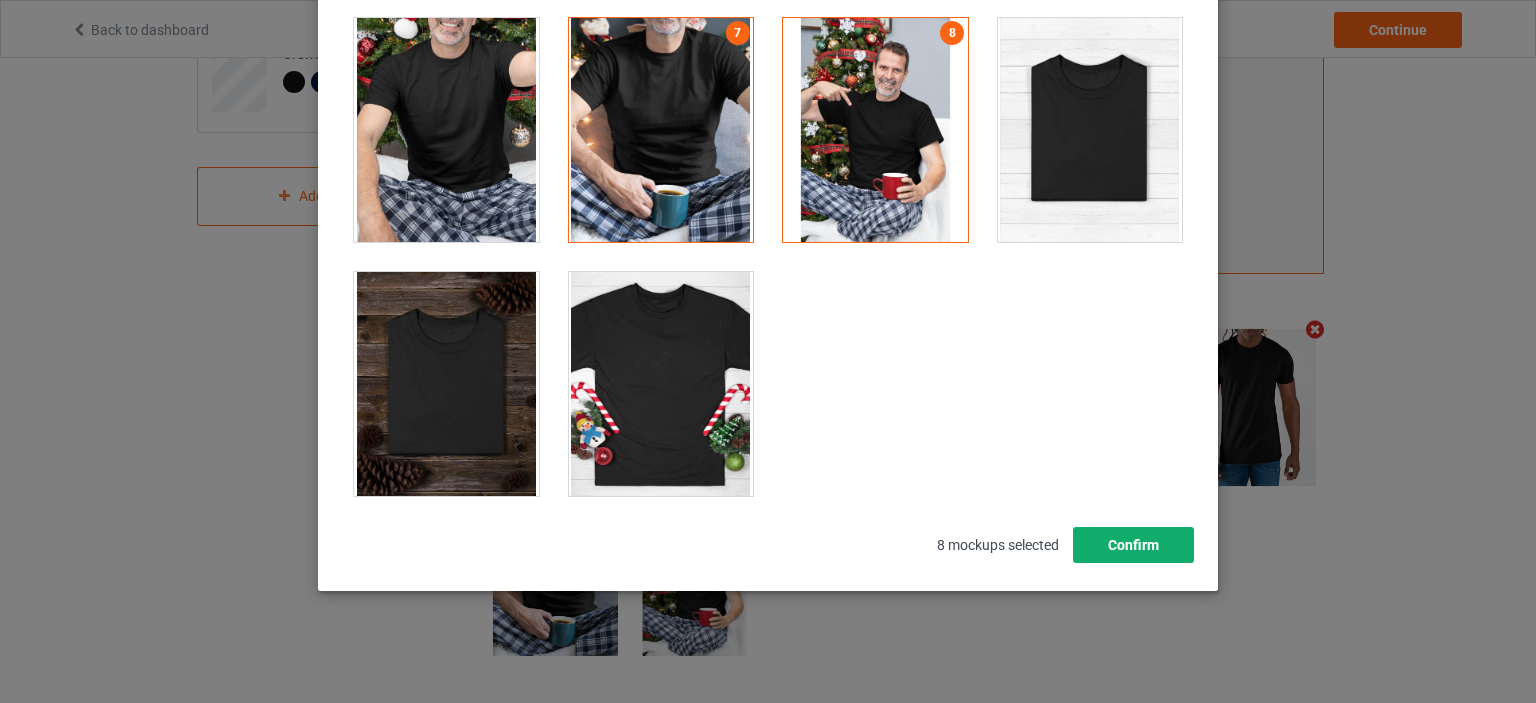 click on "Confirm" at bounding box center [1133, 545] 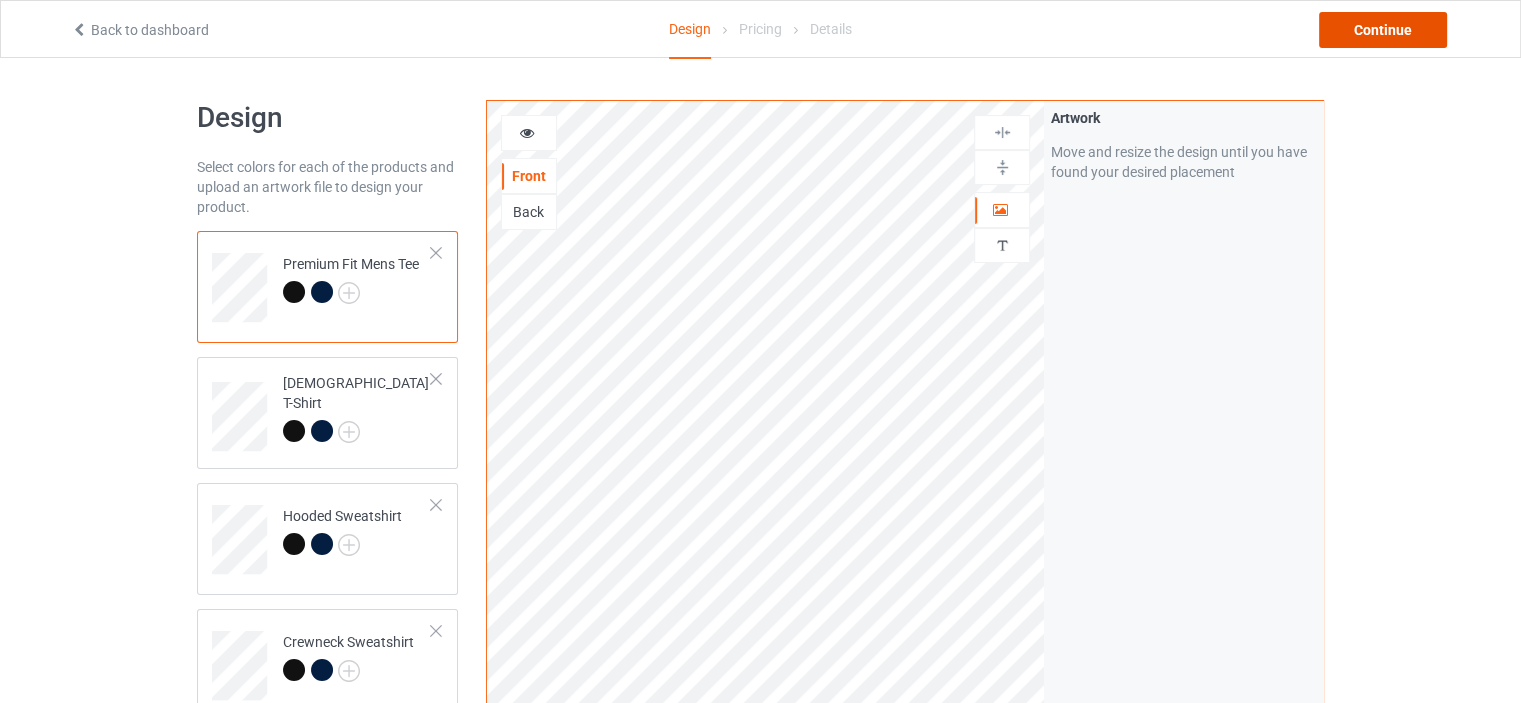 click on "Continue" at bounding box center (1383, 30) 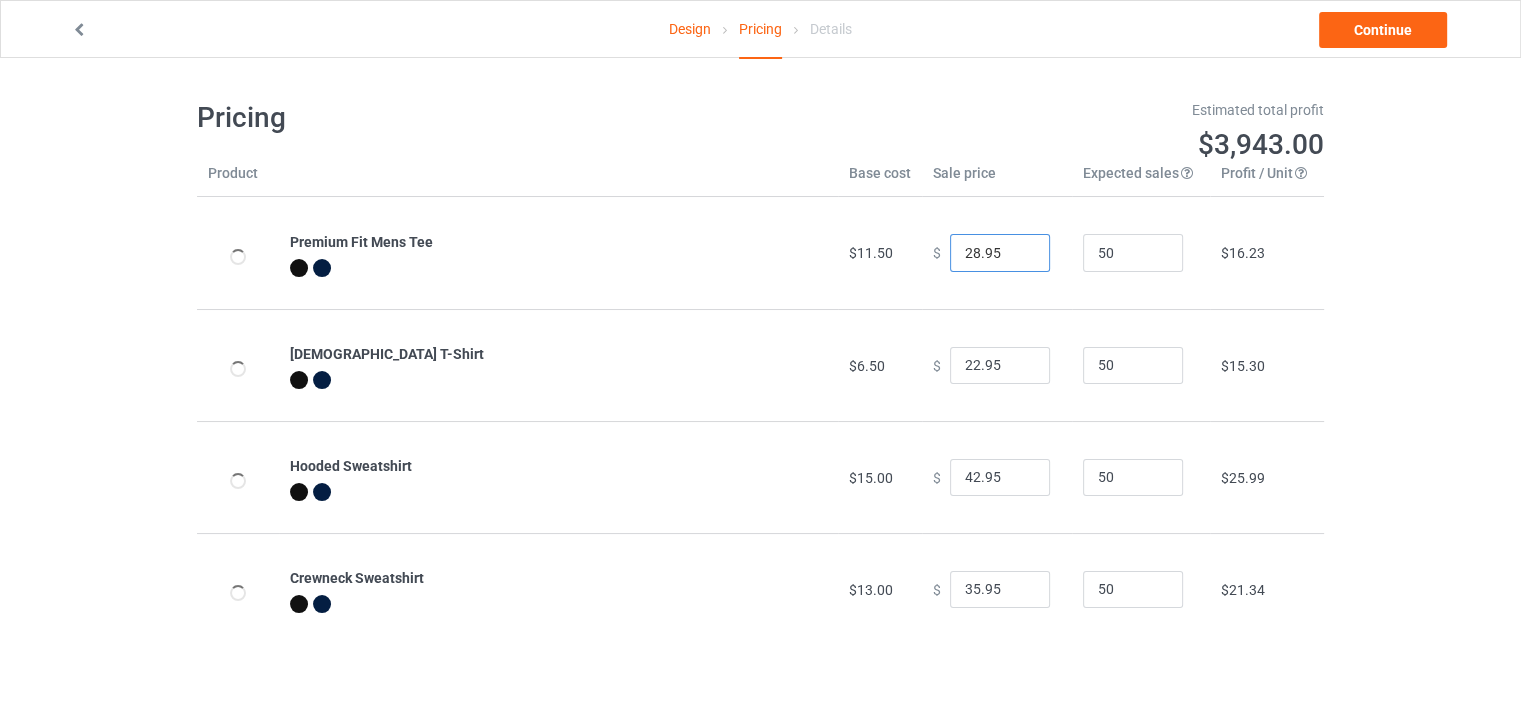 click on "28.95" at bounding box center (1000, 253) 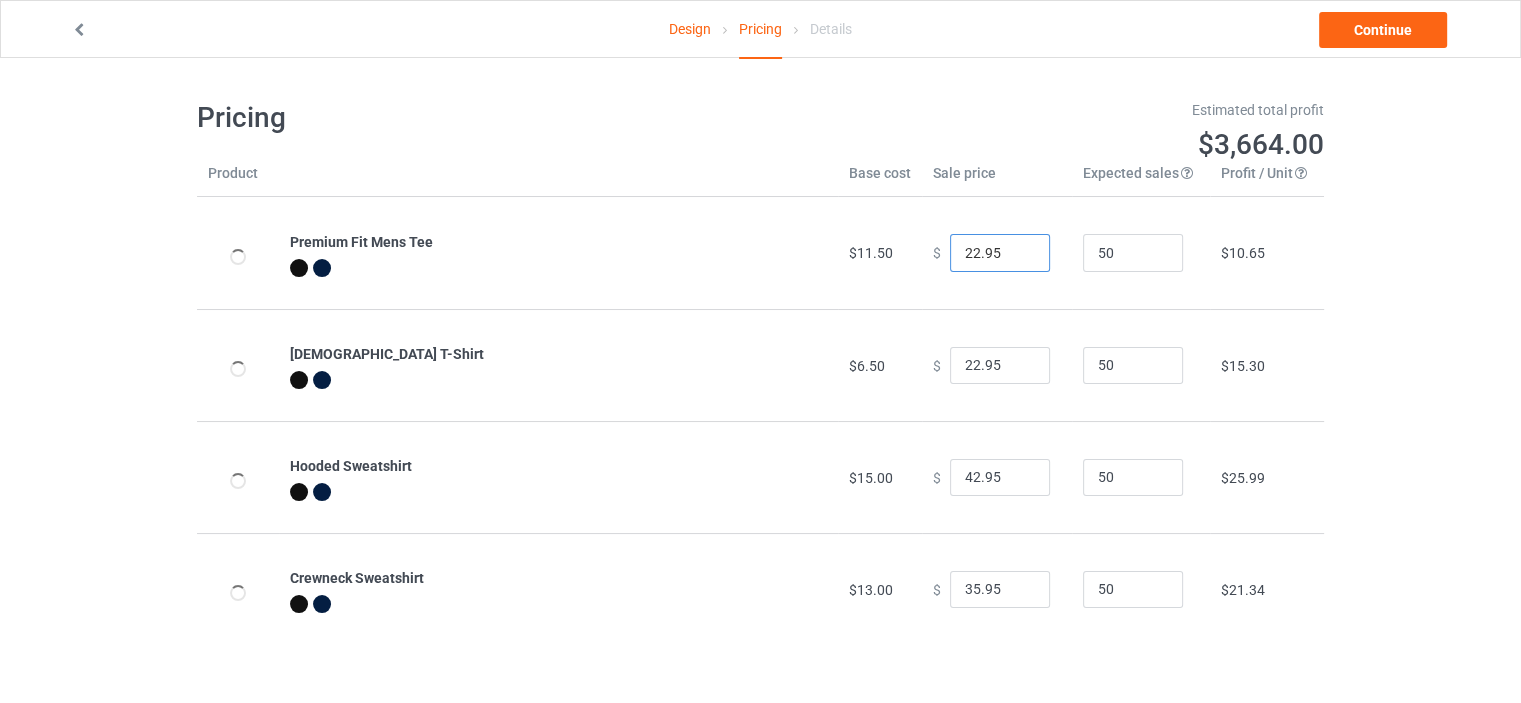 scroll, scrollTop: 0, scrollLeft: 0, axis: both 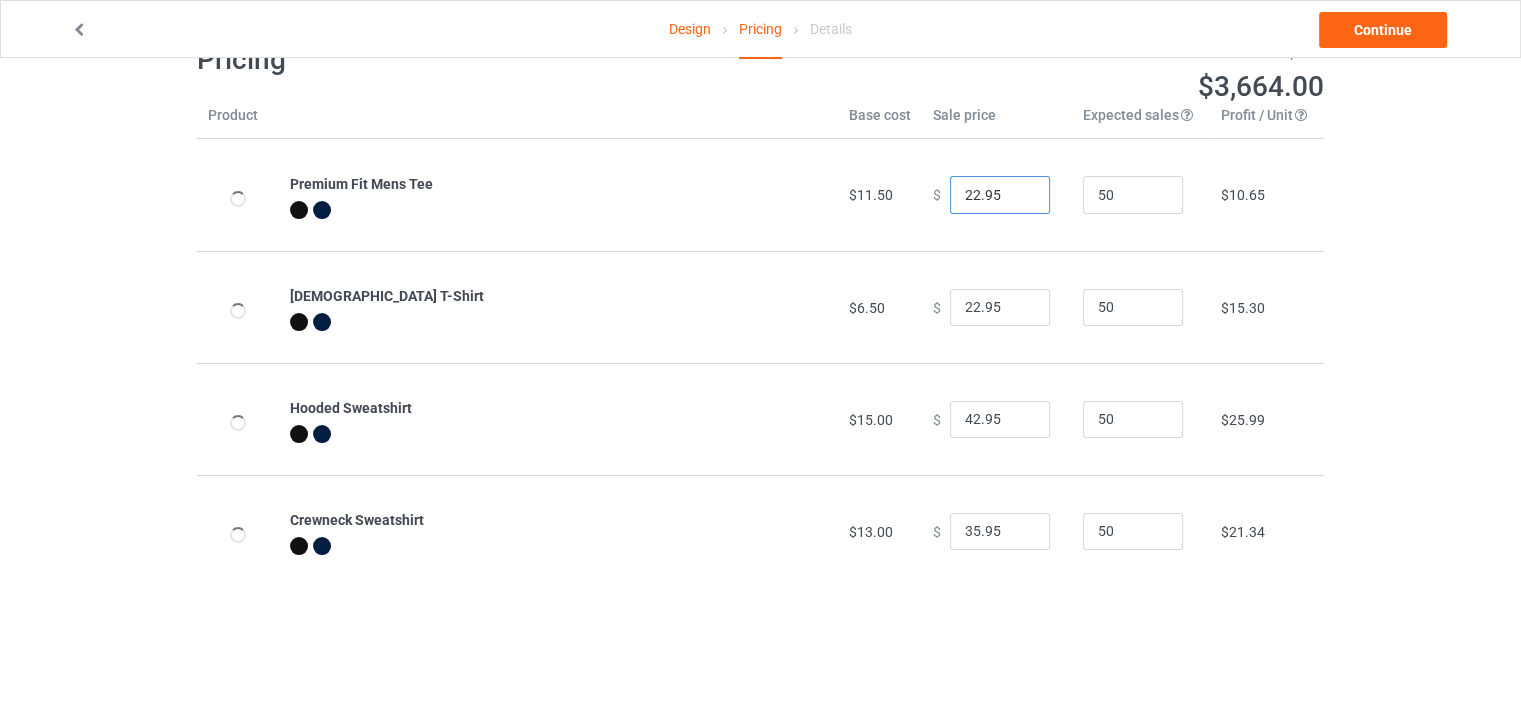type on "22.95" 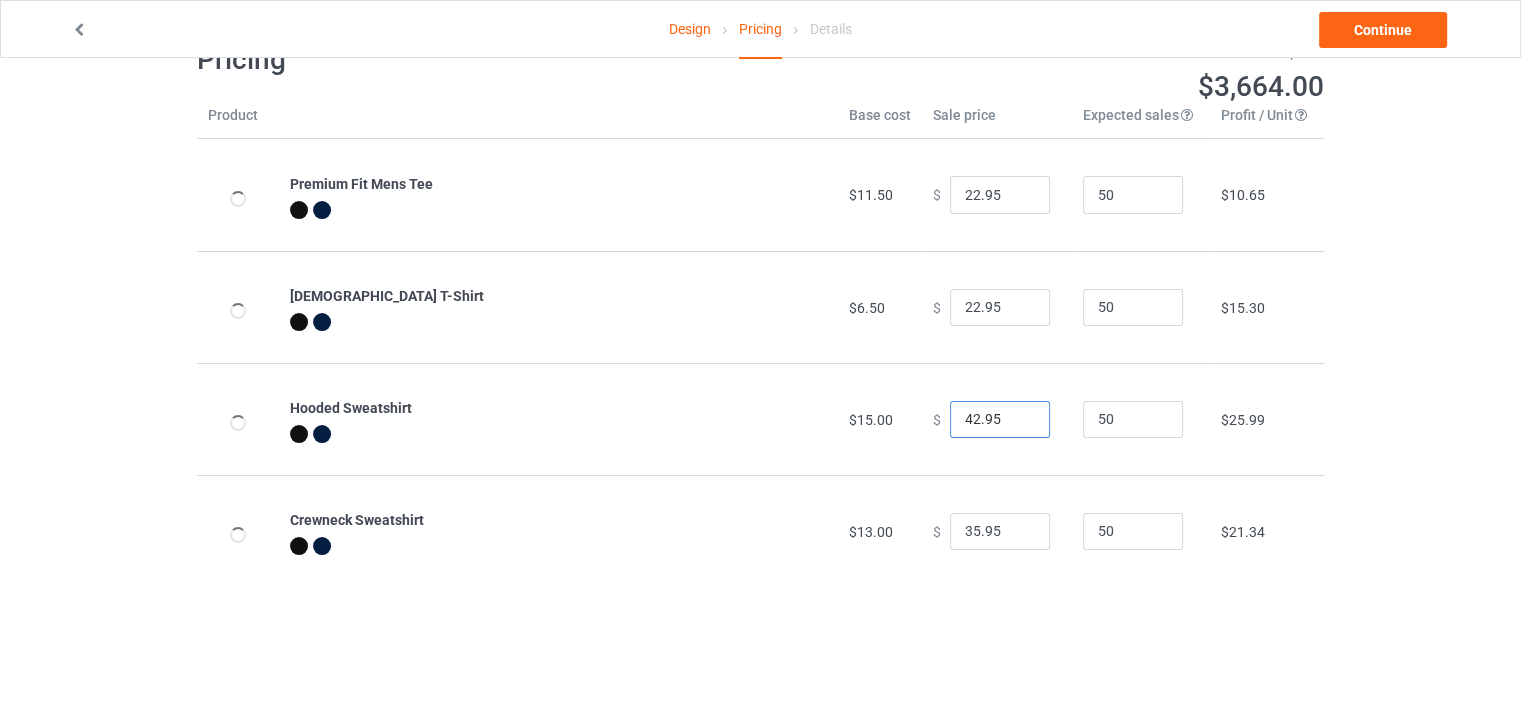 click on "42.95" at bounding box center [1000, 420] 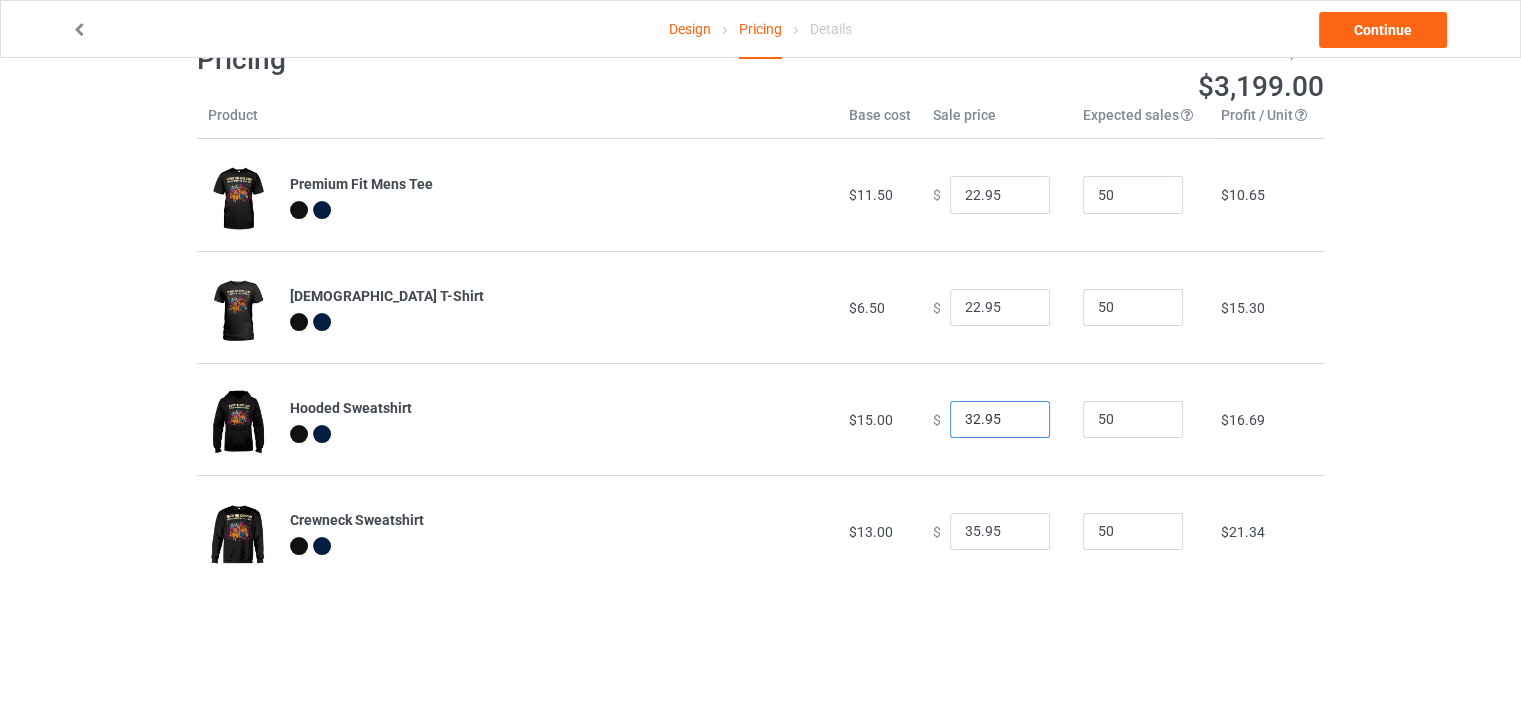 type on "32.95" 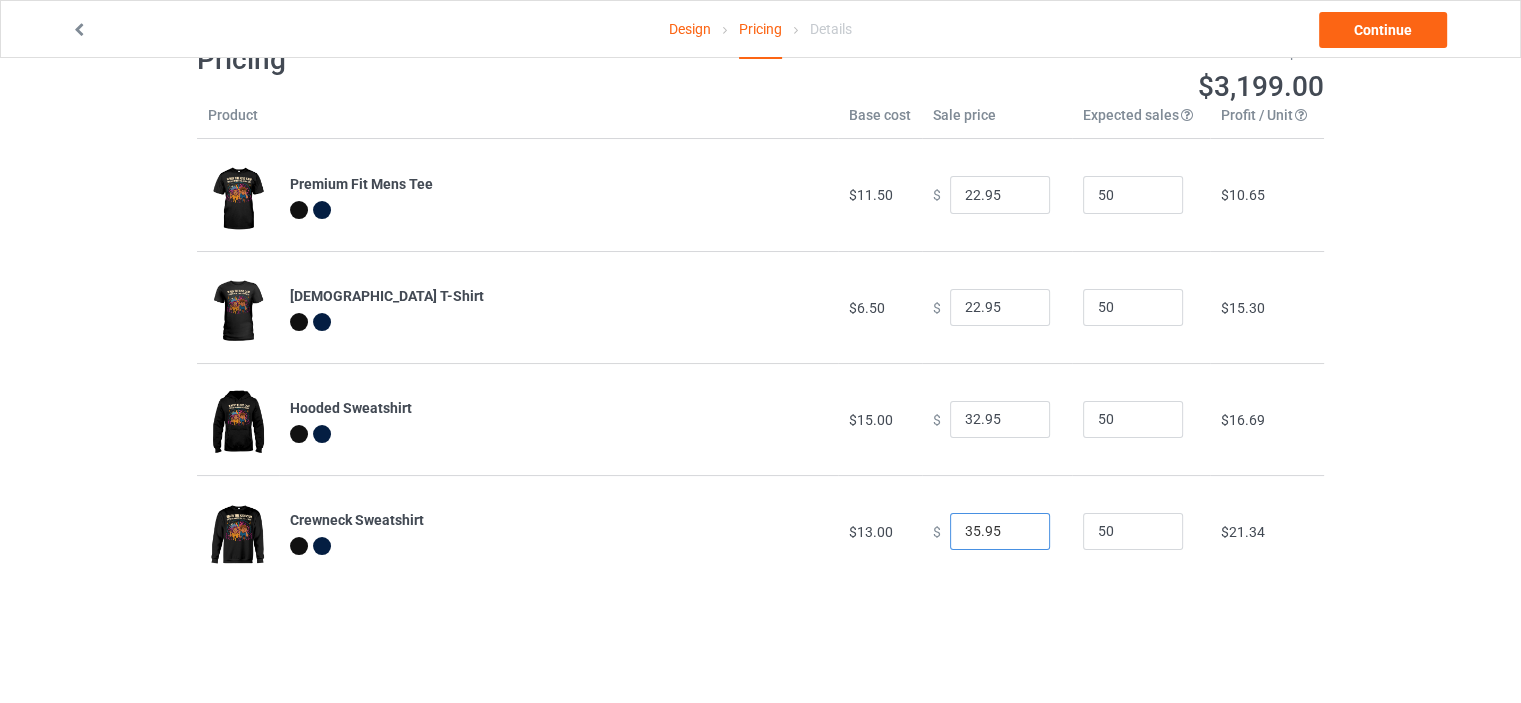 click on "35.95" at bounding box center (1000, 532) 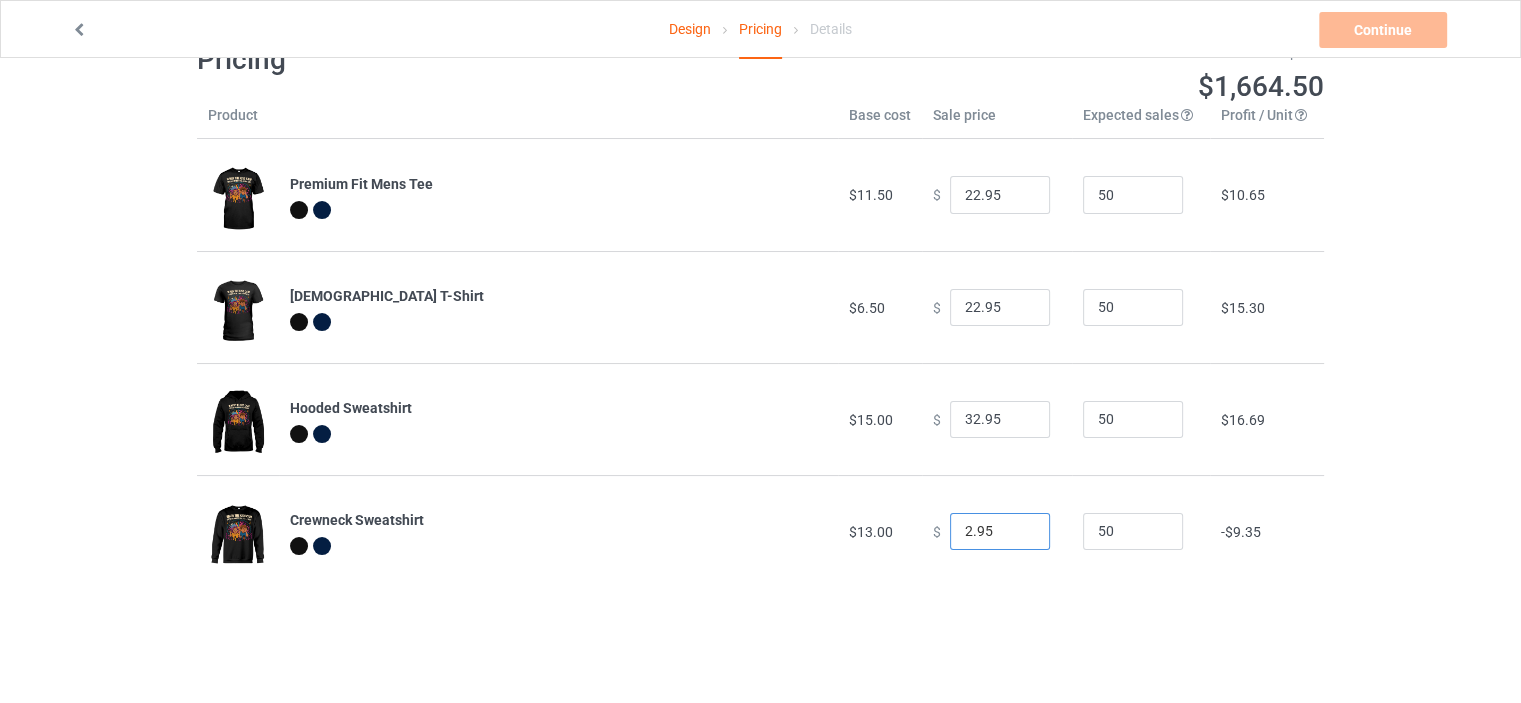 type on "29.95" 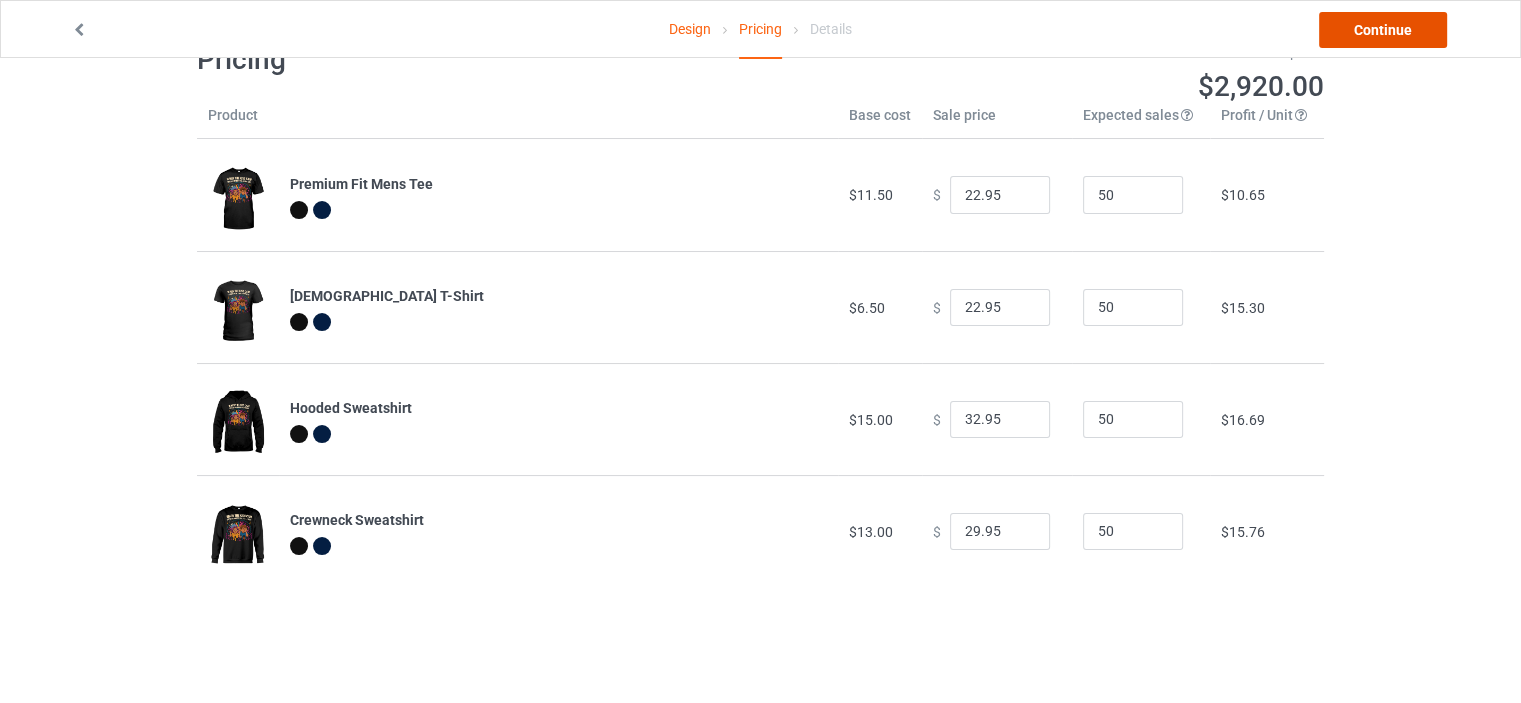 click on "Continue" at bounding box center (1383, 30) 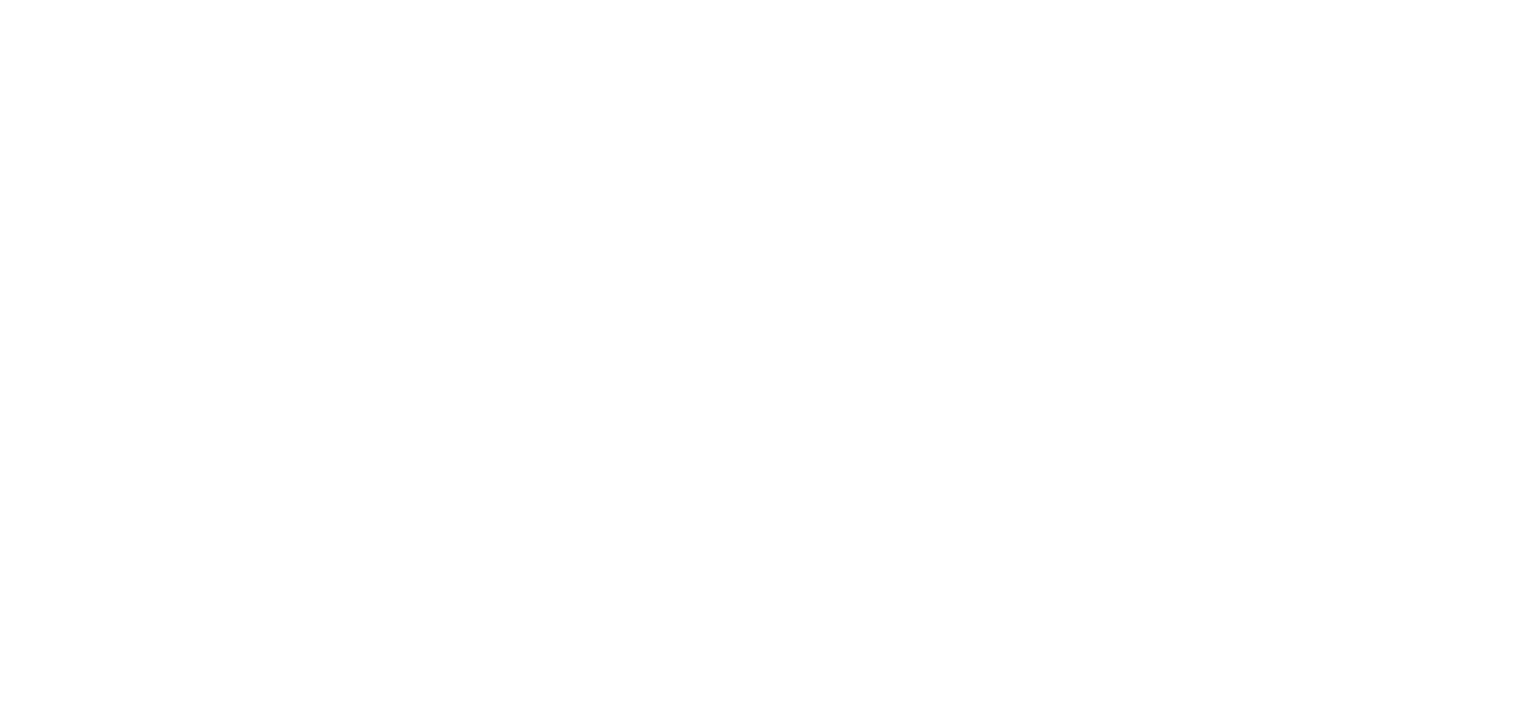 scroll, scrollTop: 0, scrollLeft: 0, axis: both 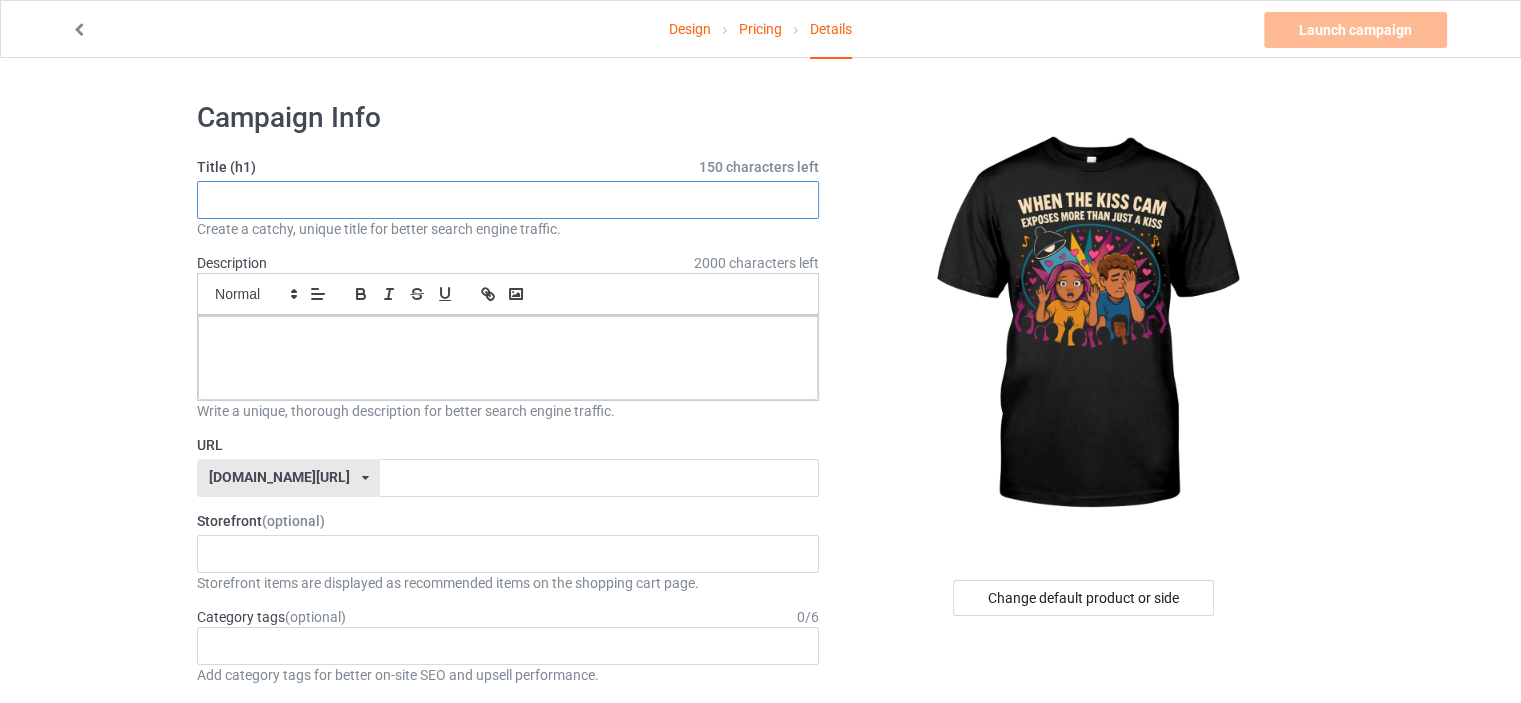 drag, startPoint x: 344, startPoint y: 196, endPoint x: 336, endPoint y: 169, distance: 28.160255 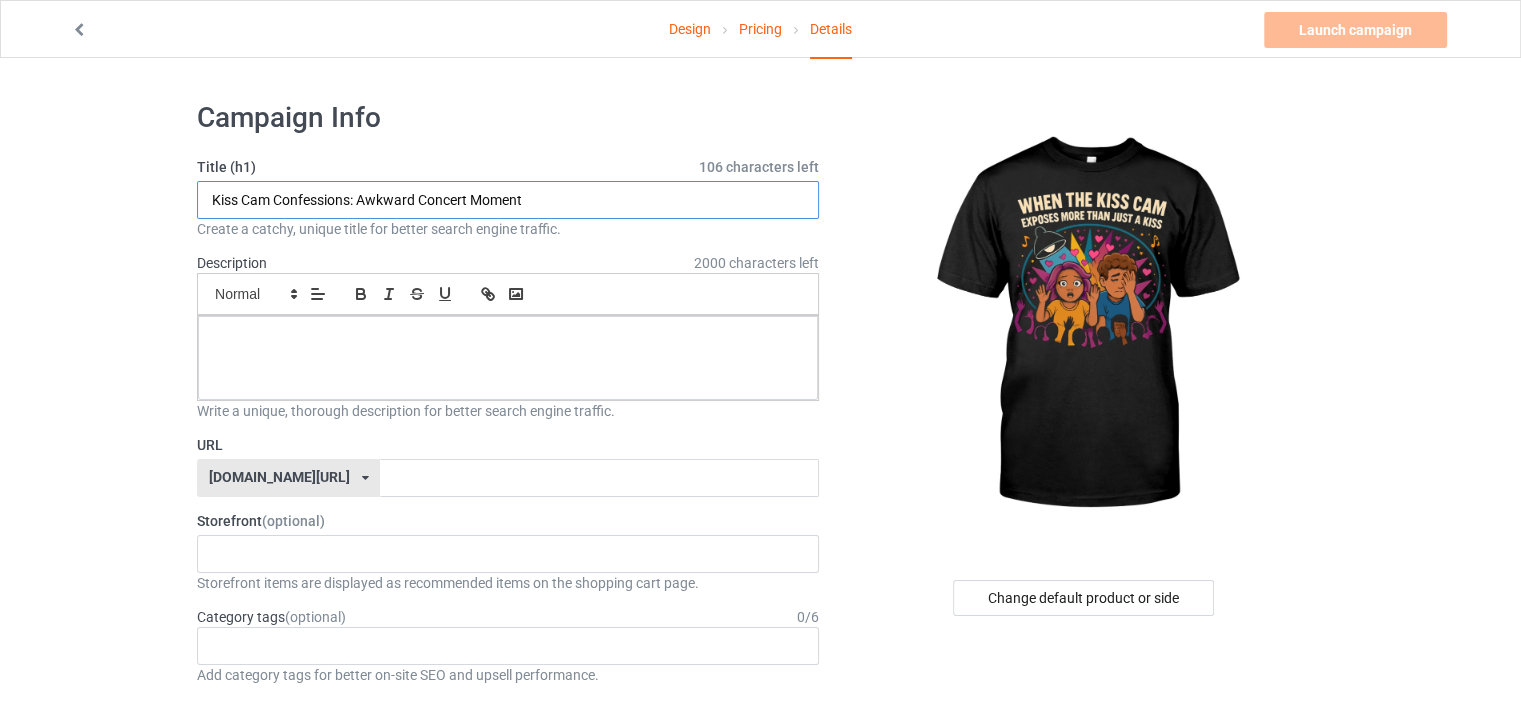 type on "Kiss Cam Confessions: Awkward Concert Moment" 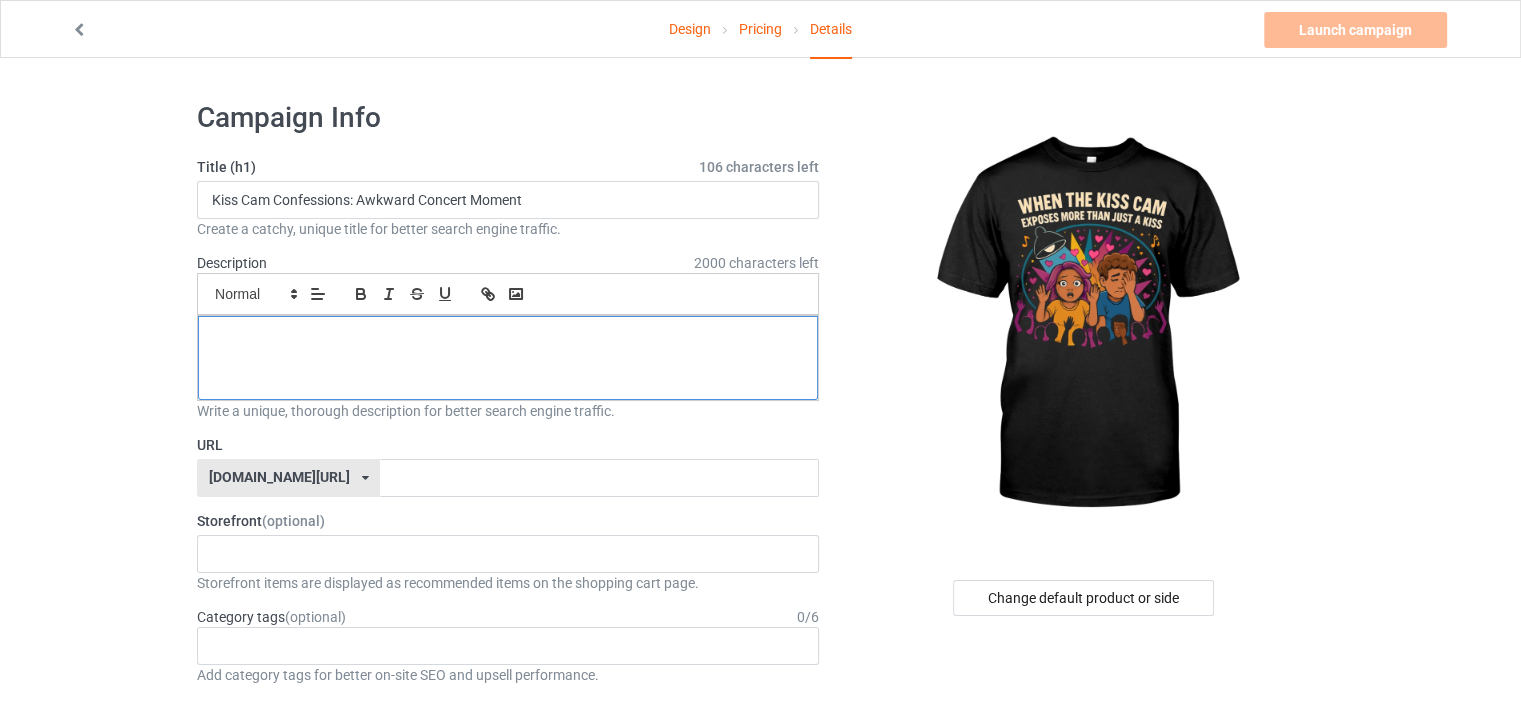 click at bounding box center (508, 358) 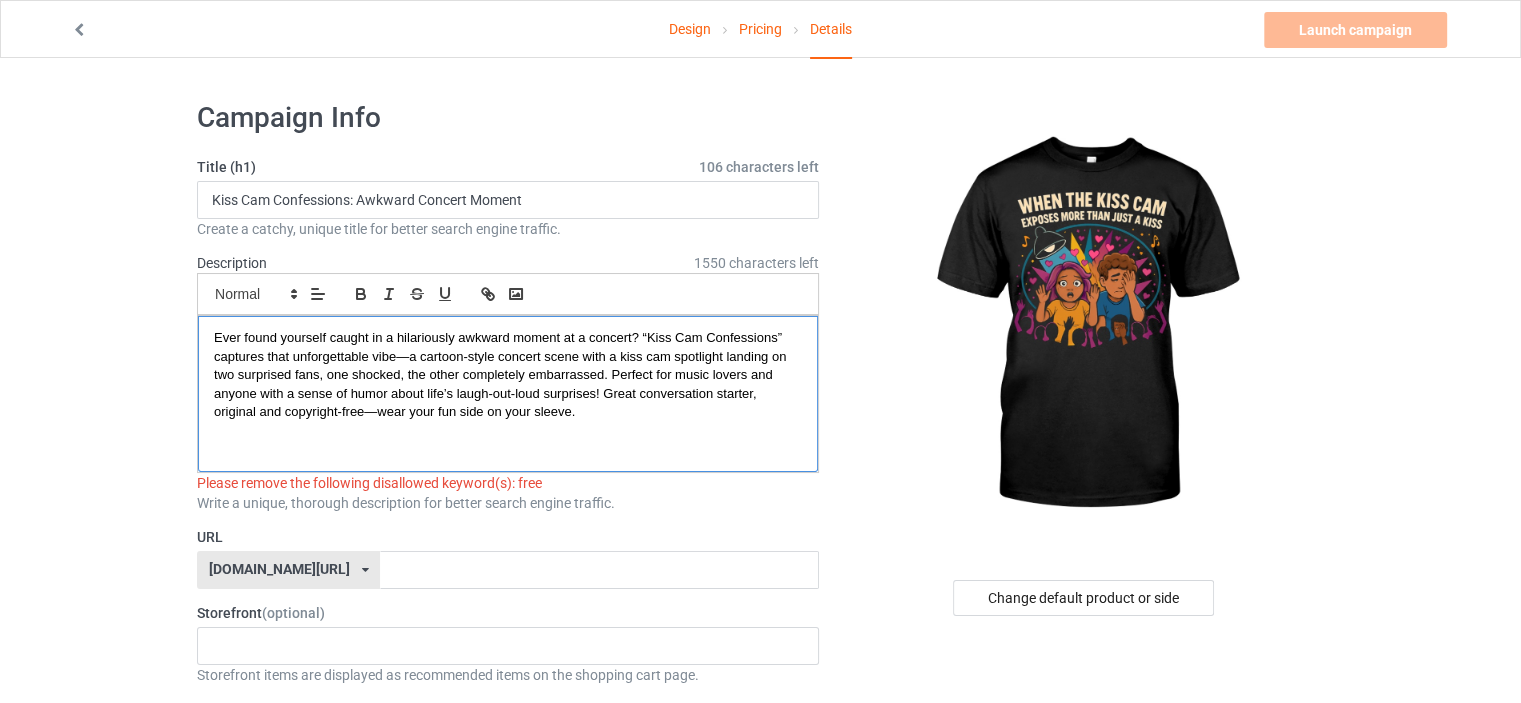 scroll, scrollTop: 0, scrollLeft: 0, axis: both 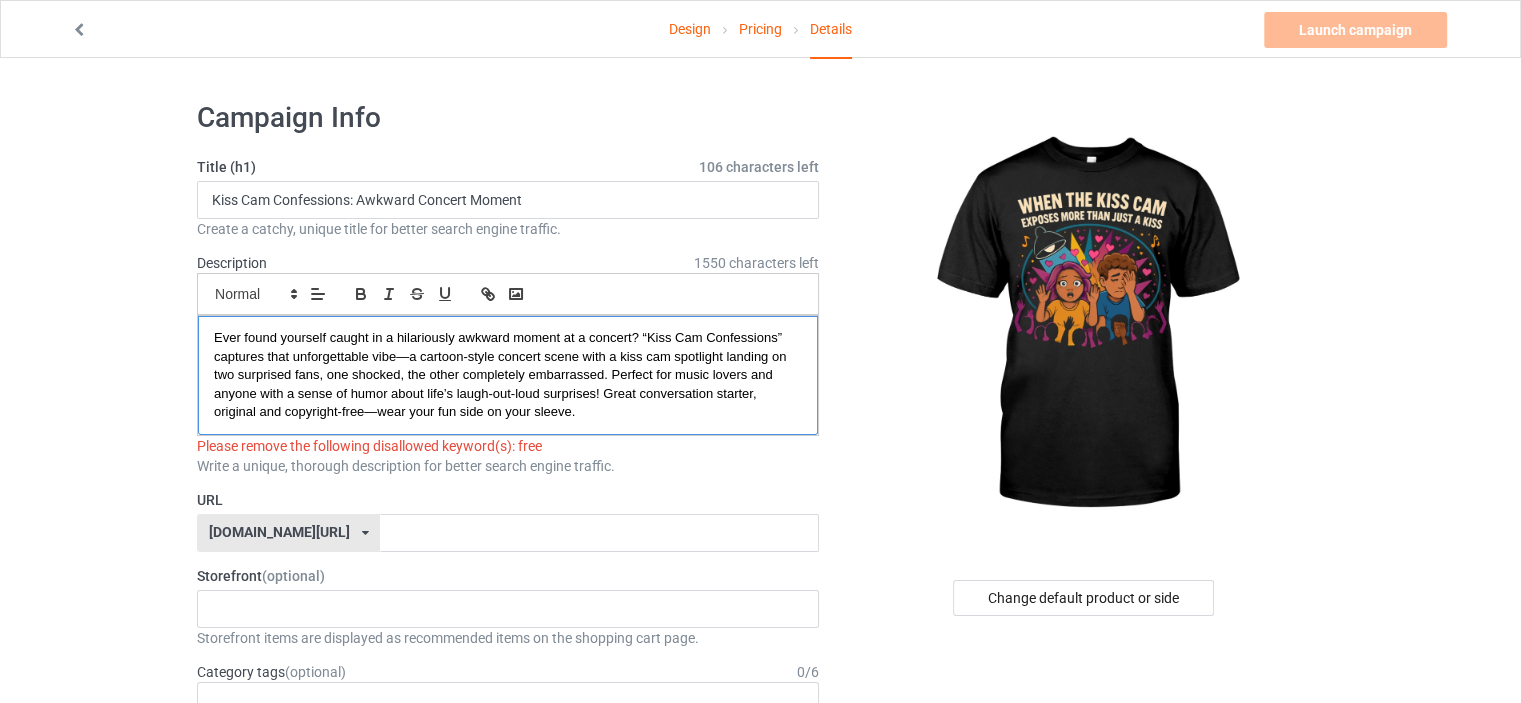 type 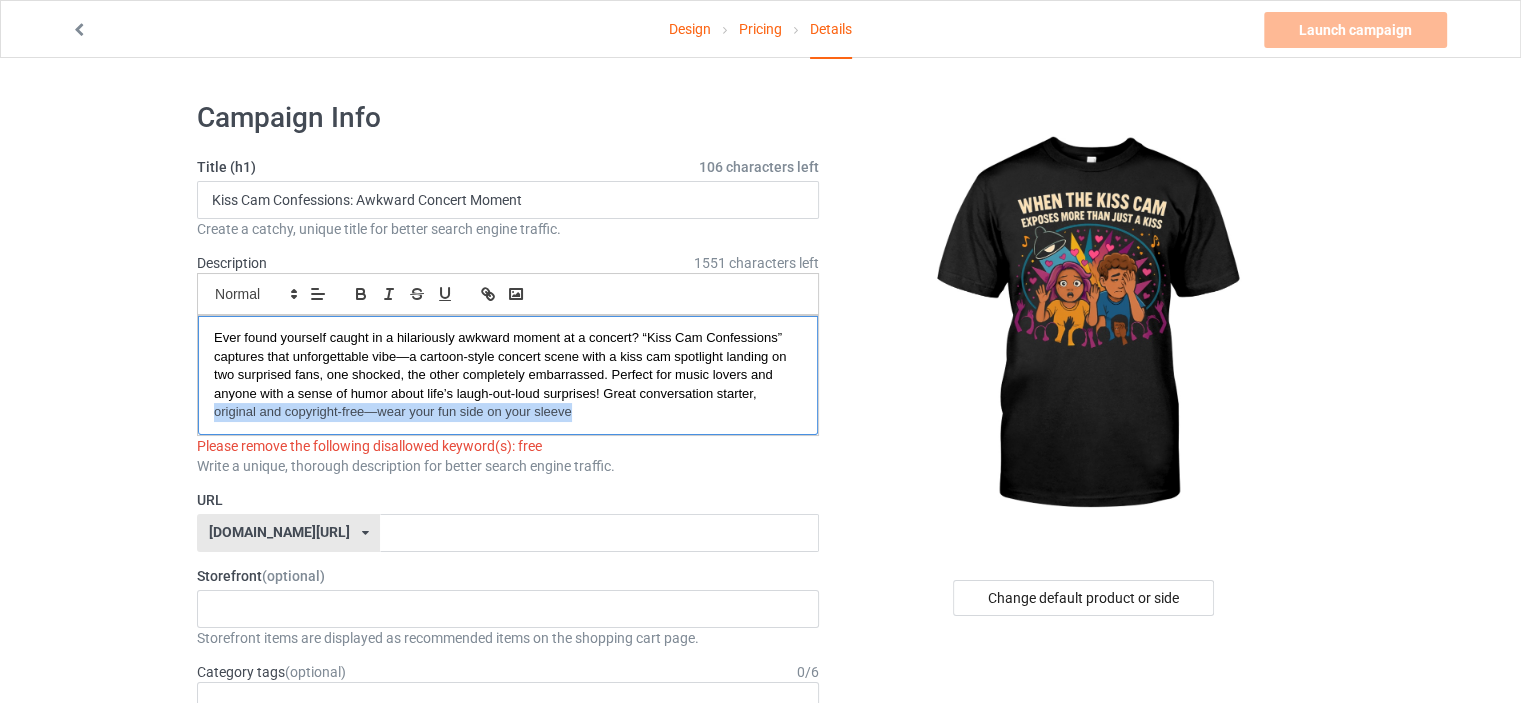 drag, startPoint x: 758, startPoint y: 391, endPoint x: 761, endPoint y: 413, distance: 22.203604 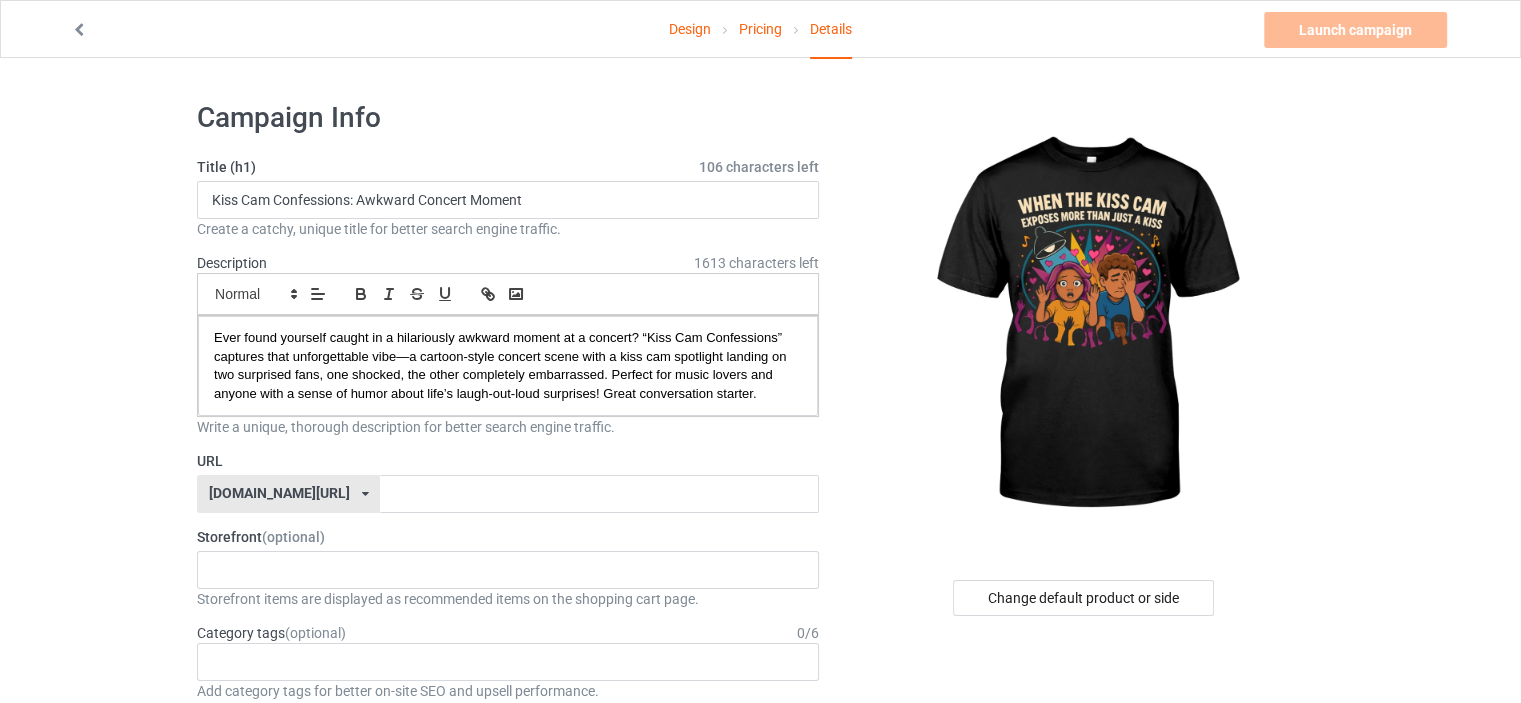 click on "[DOMAIN_NAME][URL]" at bounding box center (279, 493) 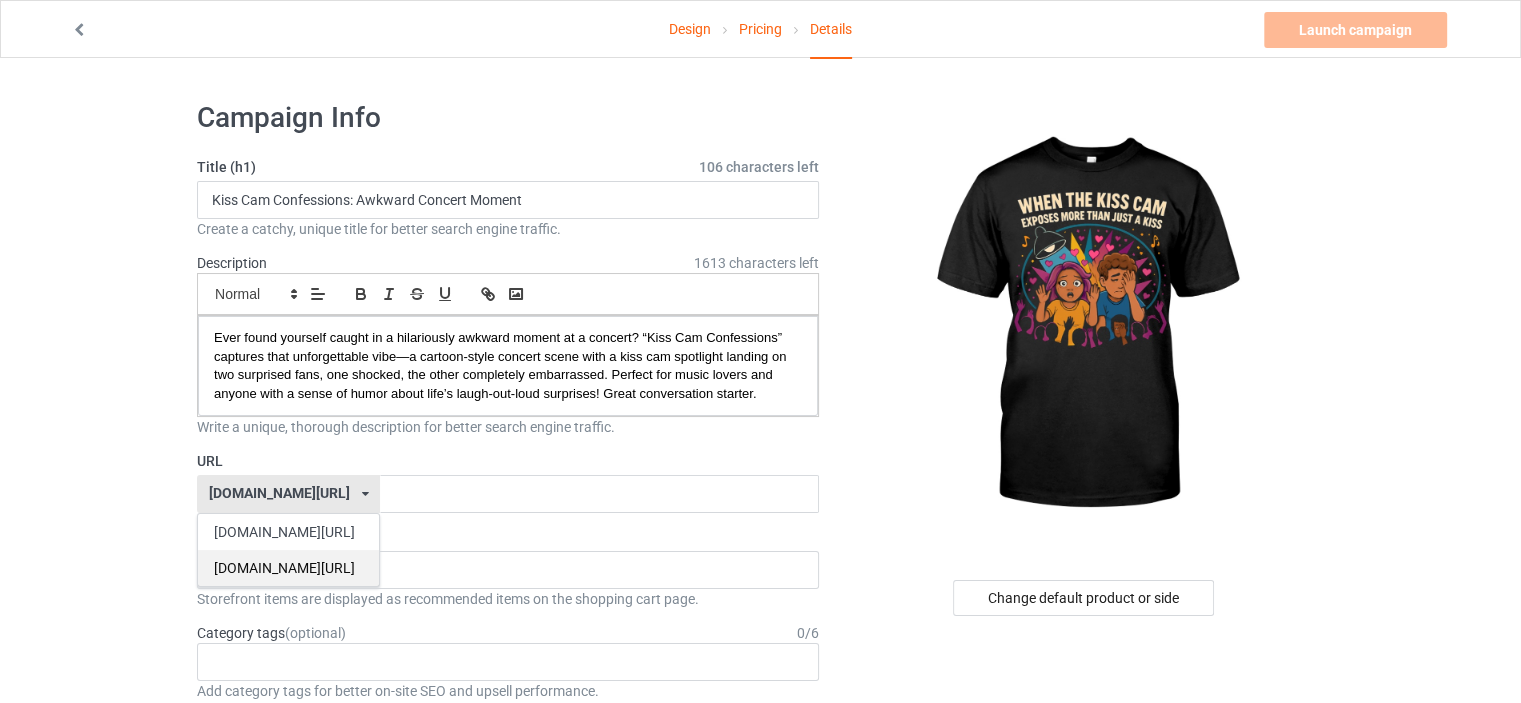 click on "[DOMAIN_NAME][URL]" at bounding box center (288, 568) 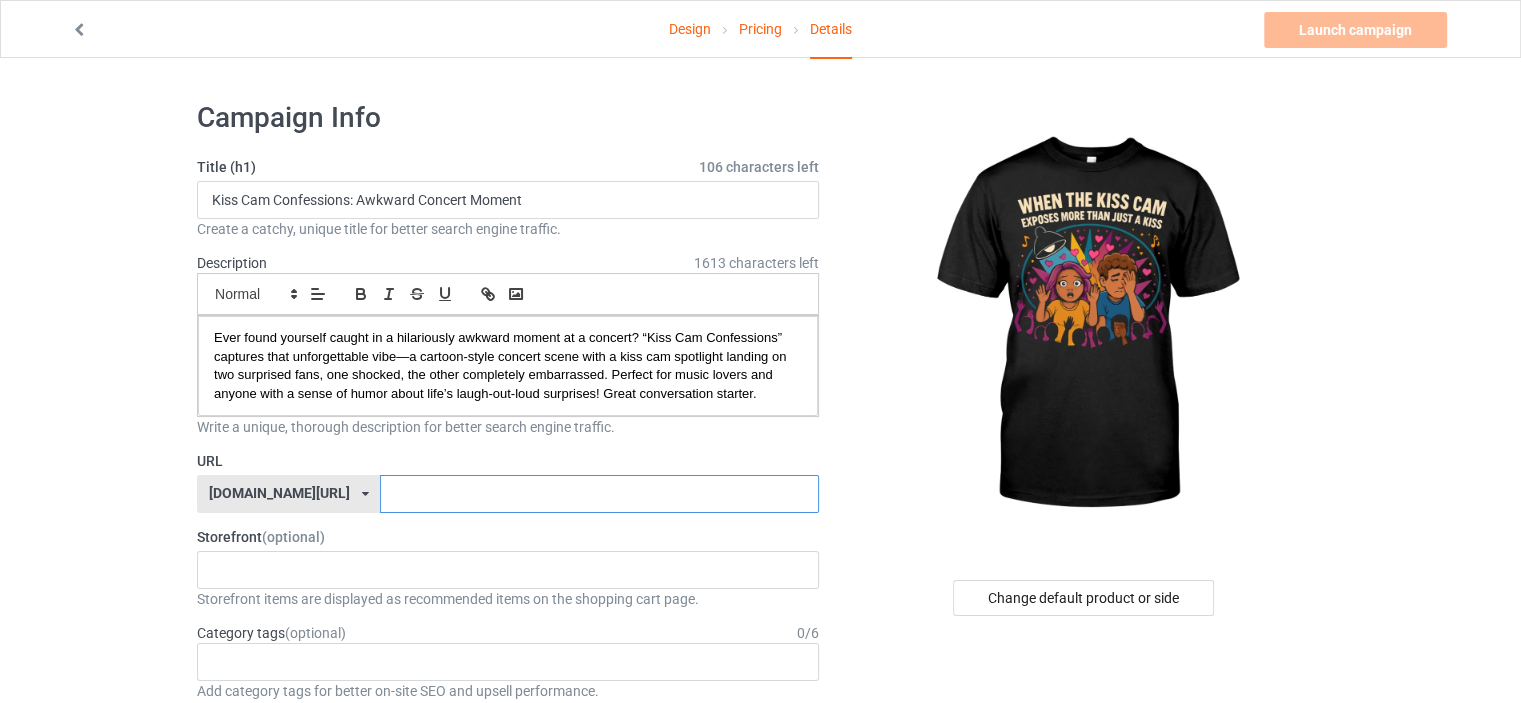 click at bounding box center [599, 494] 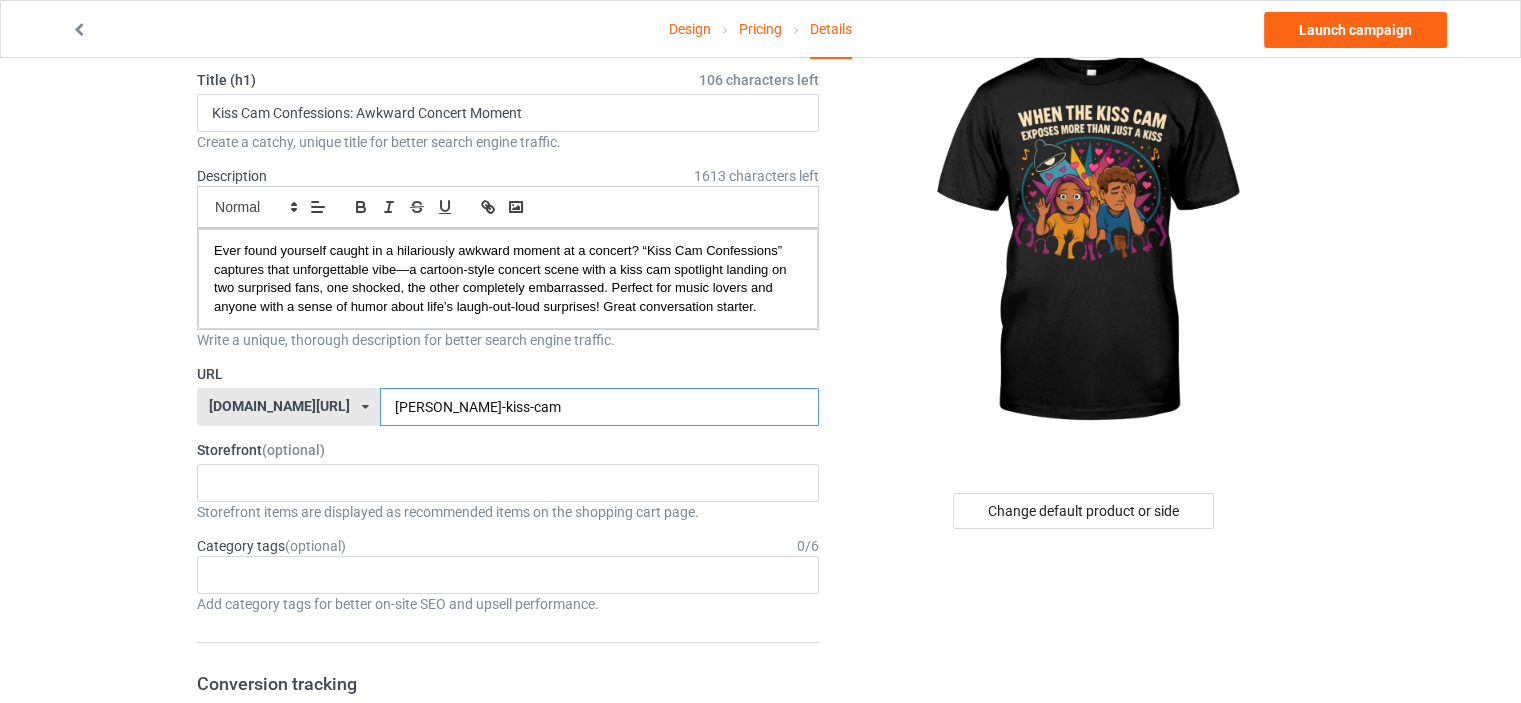 scroll, scrollTop: 200, scrollLeft: 0, axis: vertical 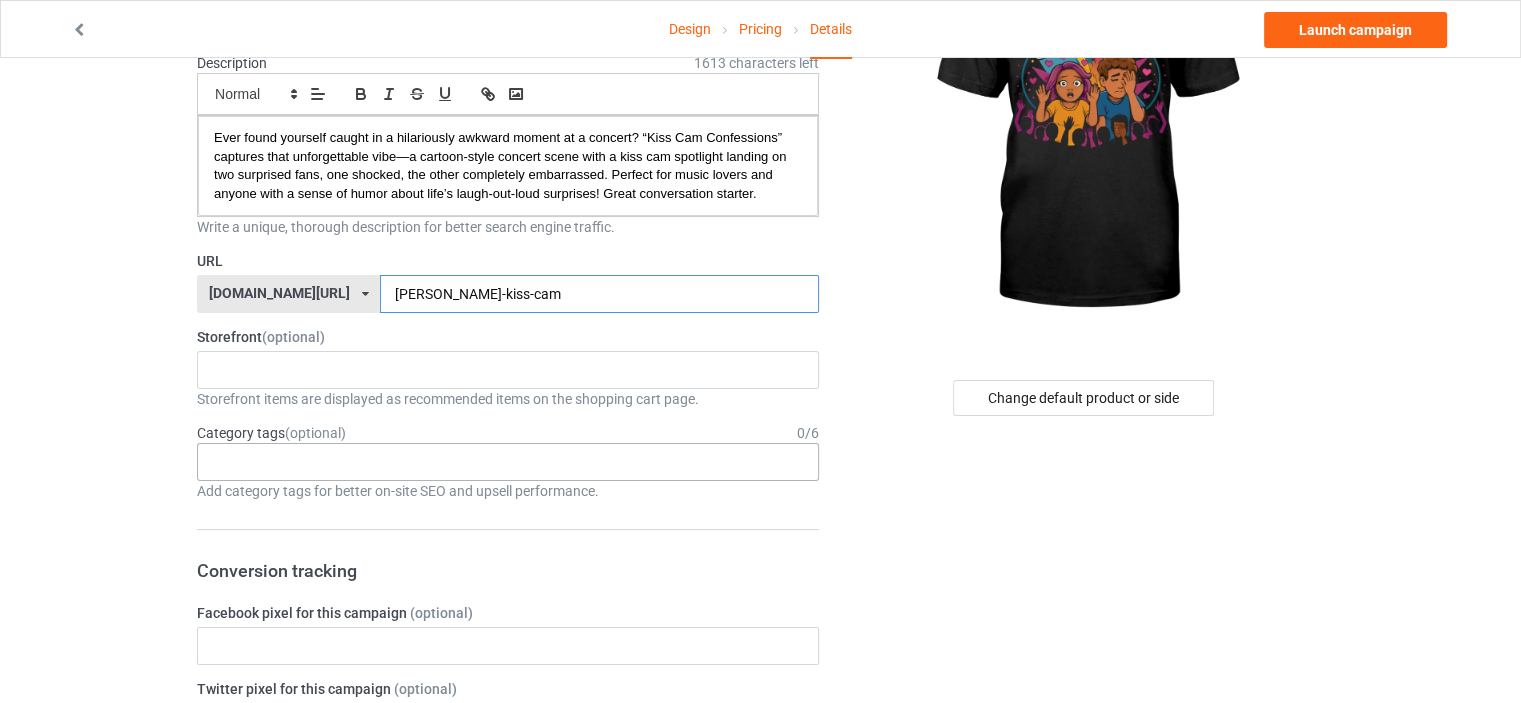 type on "[PERSON_NAME]-kiss-cam" 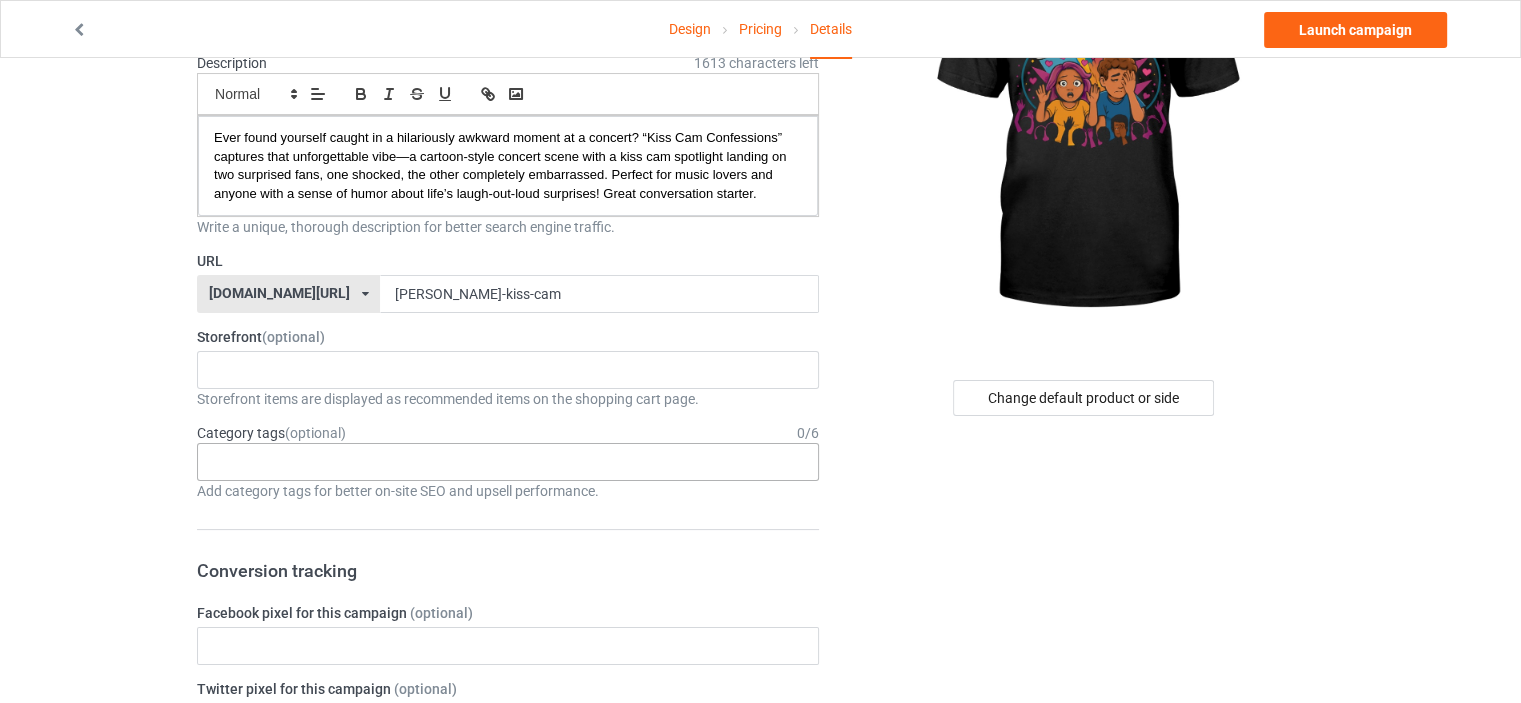 click on "Age > [DEMOGRAPHIC_DATA] > 1 Age > [DEMOGRAPHIC_DATA] Months > 1 Month Age > [DEMOGRAPHIC_DATA] Months Age > [DEMOGRAPHIC_DATA] Age > [DEMOGRAPHIC_DATA] > 10 Age > [DEMOGRAPHIC_DATA] Months > 10 Month Age > [DEMOGRAPHIC_DATA] > 100 Sports > Running > 10K Run Age > [DEMOGRAPHIC_DATA] > 11 Age > [DEMOGRAPHIC_DATA] Months > 11 Month Age > [DEMOGRAPHIC_DATA] > 12 Age > [DEMOGRAPHIC_DATA] Months > 12 Month Age > [DEMOGRAPHIC_DATA] > 13 Age > [DEMOGRAPHIC_DATA] > 14 Age > [DEMOGRAPHIC_DATA] > 15 Sports > Running > 15K Run Age > [DEMOGRAPHIC_DATA] > 16 Age > [DEMOGRAPHIC_DATA] > 17 Age > [DEMOGRAPHIC_DATA] > 18 Age > [DEMOGRAPHIC_DATA] > 19 Age > Decades > 1920s Age > Decades > 1930s Age > Decades > 1940s Age > Decades > 1950s Age > Decades > 1960s Age > Decades > 1970s Age > Decades > 1980s Age > Decades > 1990s Age > [DEMOGRAPHIC_DATA] > 2 Age > [DEMOGRAPHIC_DATA] Months > 2 Month Age > [DEMOGRAPHIC_DATA] > 20 Age > [DEMOGRAPHIC_DATA] Age > Decades > 2000s Age > Decades > 2010s Age > [DEMOGRAPHIC_DATA] > 21 Age > [DEMOGRAPHIC_DATA] > 22 Age > [DEMOGRAPHIC_DATA] > 23 Age > [DEMOGRAPHIC_DATA] > 24 Age > [DEMOGRAPHIC_DATA] > 25 Age > [DEMOGRAPHIC_DATA] > 26 Age > [DEMOGRAPHIC_DATA] > 27 Age > [DEMOGRAPHIC_DATA] > 28 Age > [DEMOGRAPHIC_DATA] > 29 Age > [DEMOGRAPHIC_DATA] > 3 Age > [DEMOGRAPHIC_DATA] Months > 3 Month Sports > Basketball > 3-Pointer Age > [DEMOGRAPHIC_DATA] > 30 Age > [DEMOGRAPHIC_DATA] > 31 Age > [DEMOGRAPHIC_DATA] > 32 Age > [DEMOGRAPHIC_DATA] > 33 Age > [DEMOGRAPHIC_DATA] > 34 Age > [DEMOGRAPHIC_DATA] > 35 Age Jobs 1" at bounding box center (508, 462) 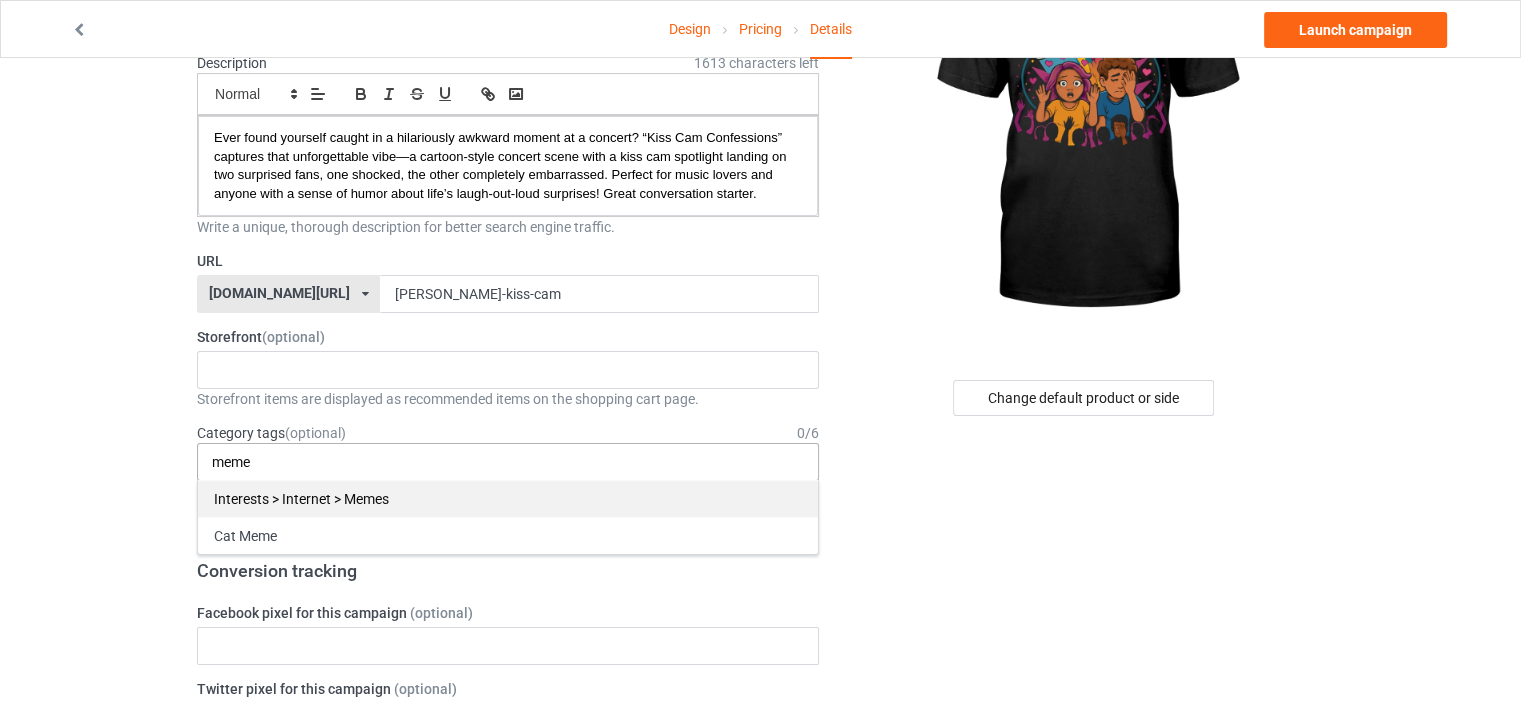 type on "meme" 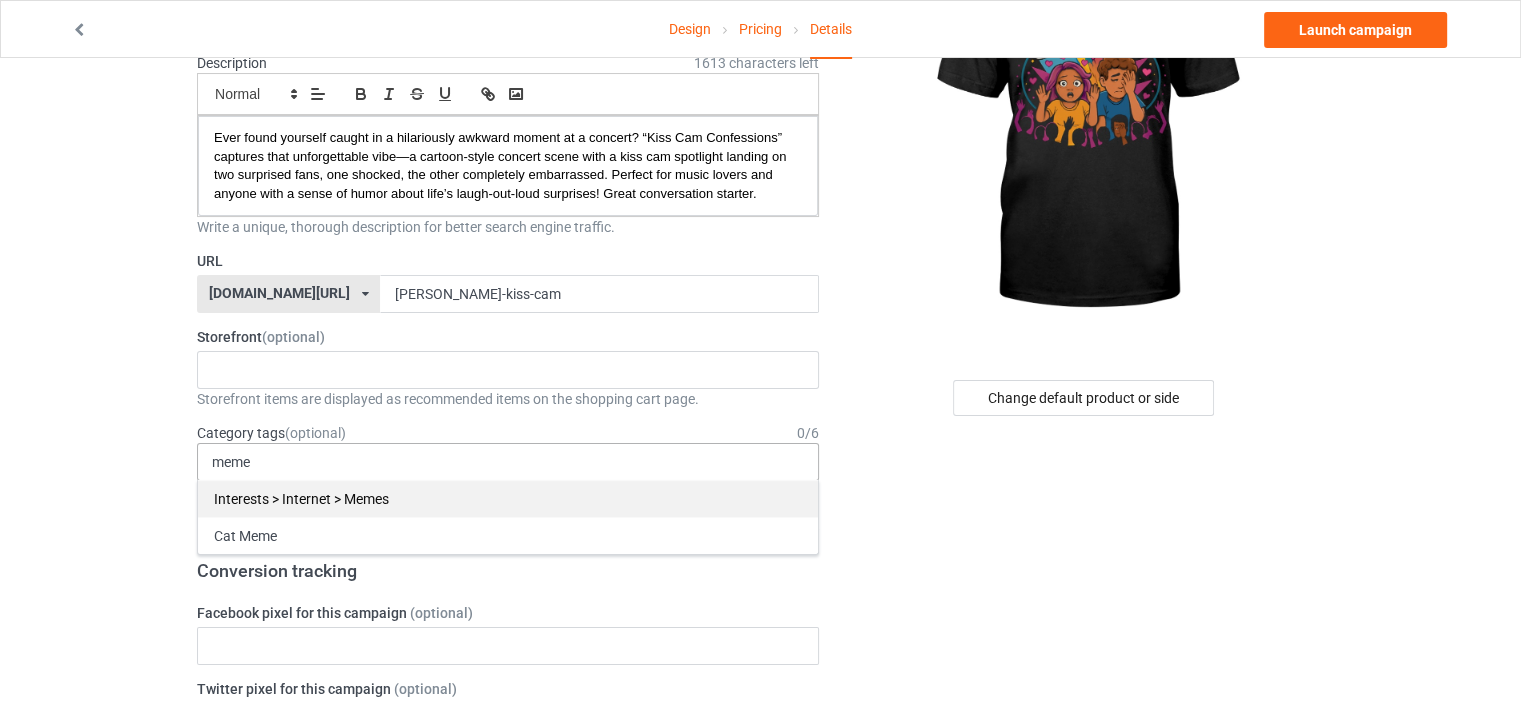click on "Interests > Internet > Memes" at bounding box center [508, 498] 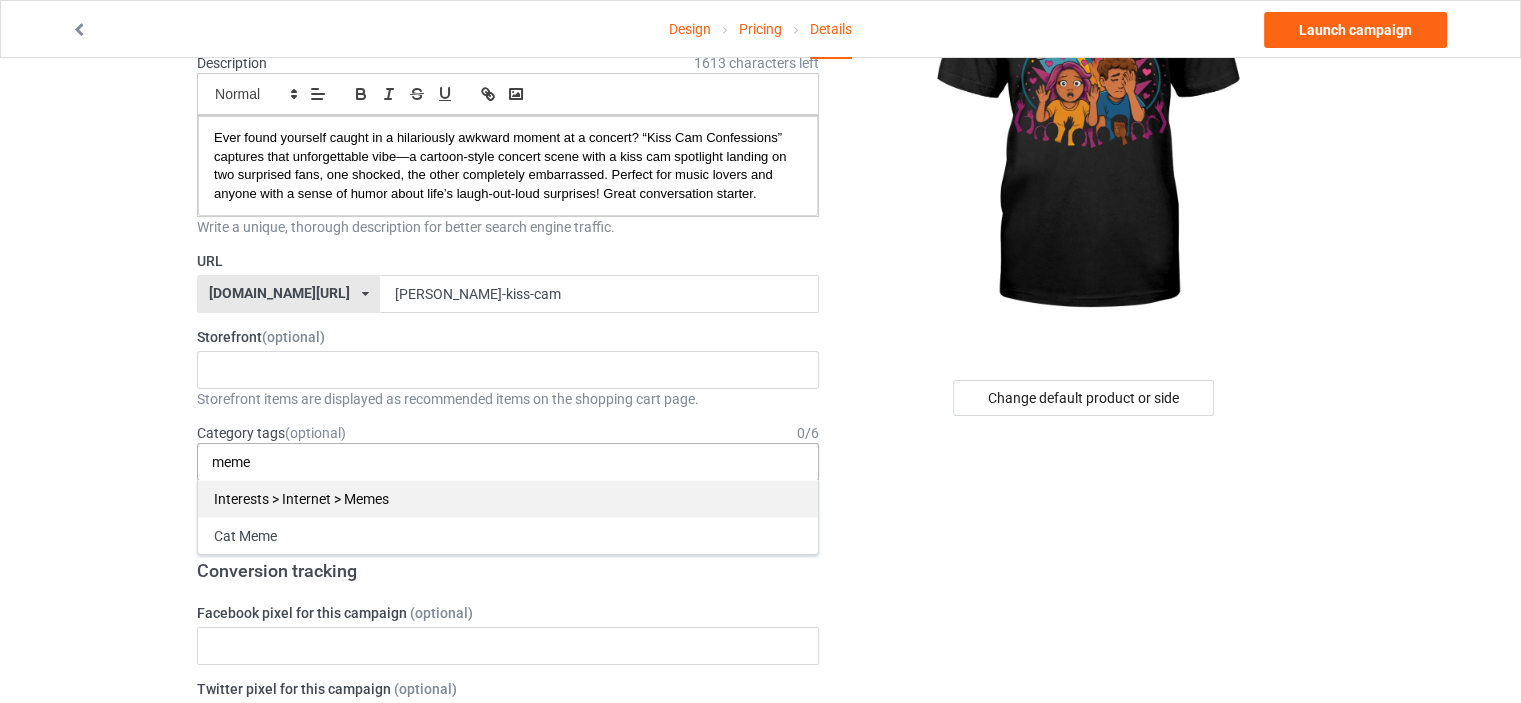 type 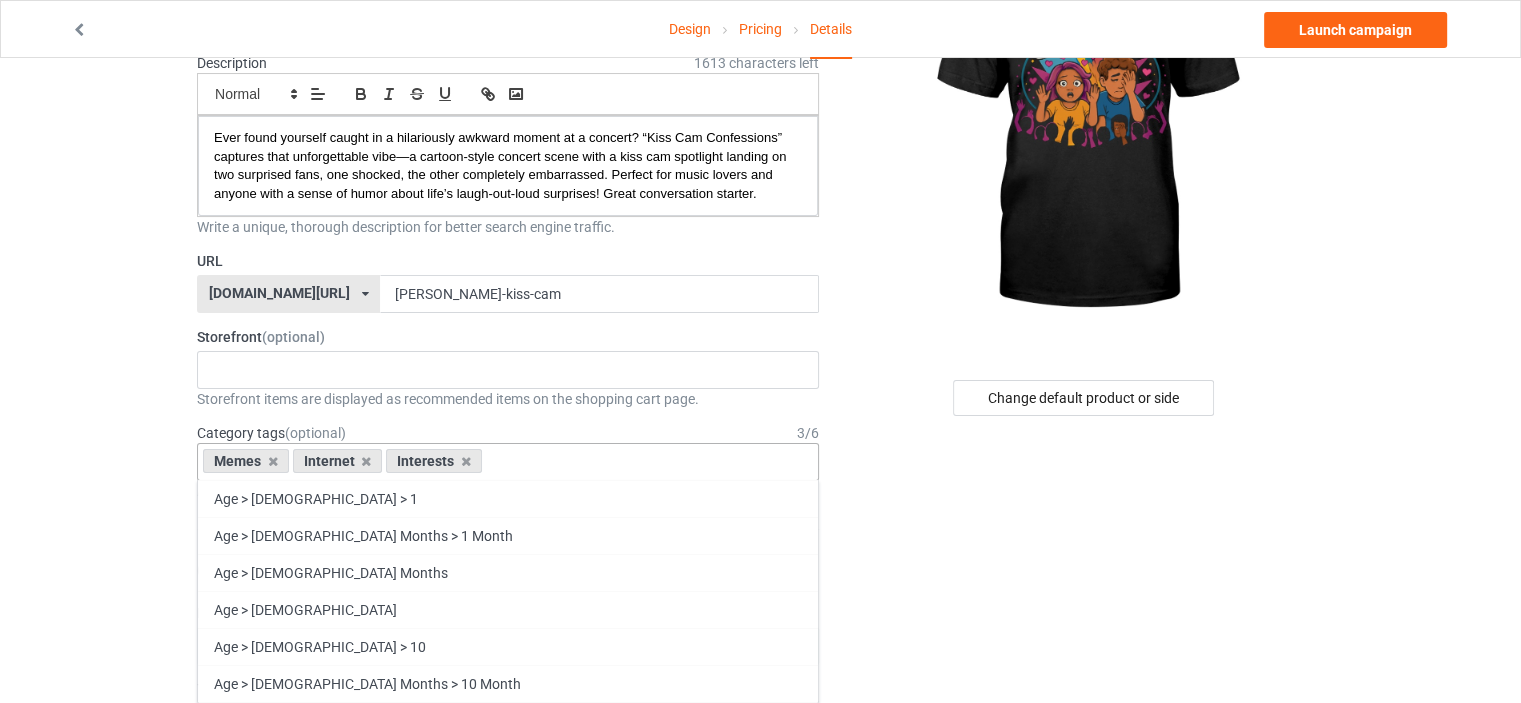 click on "Change default product or side" at bounding box center [1085, 902] 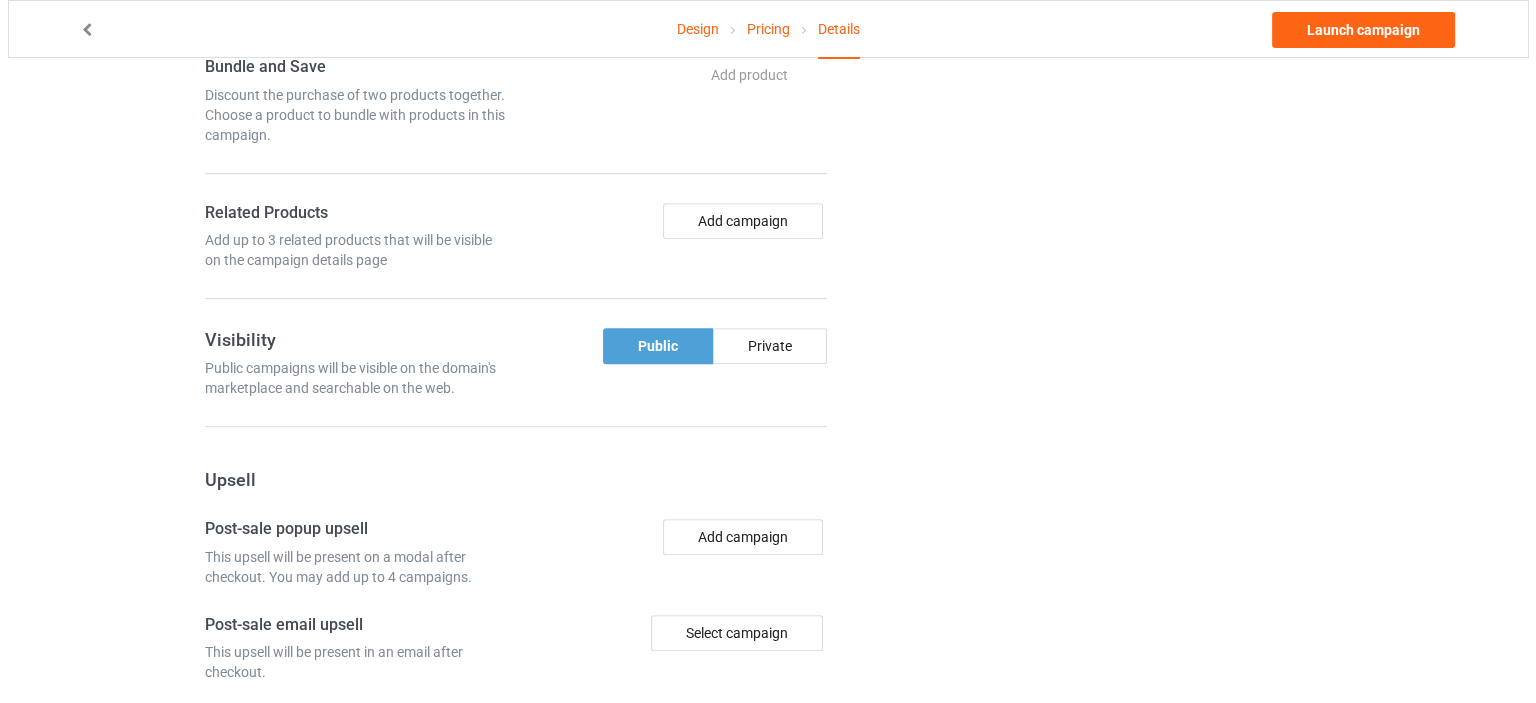 scroll, scrollTop: 1100, scrollLeft: 0, axis: vertical 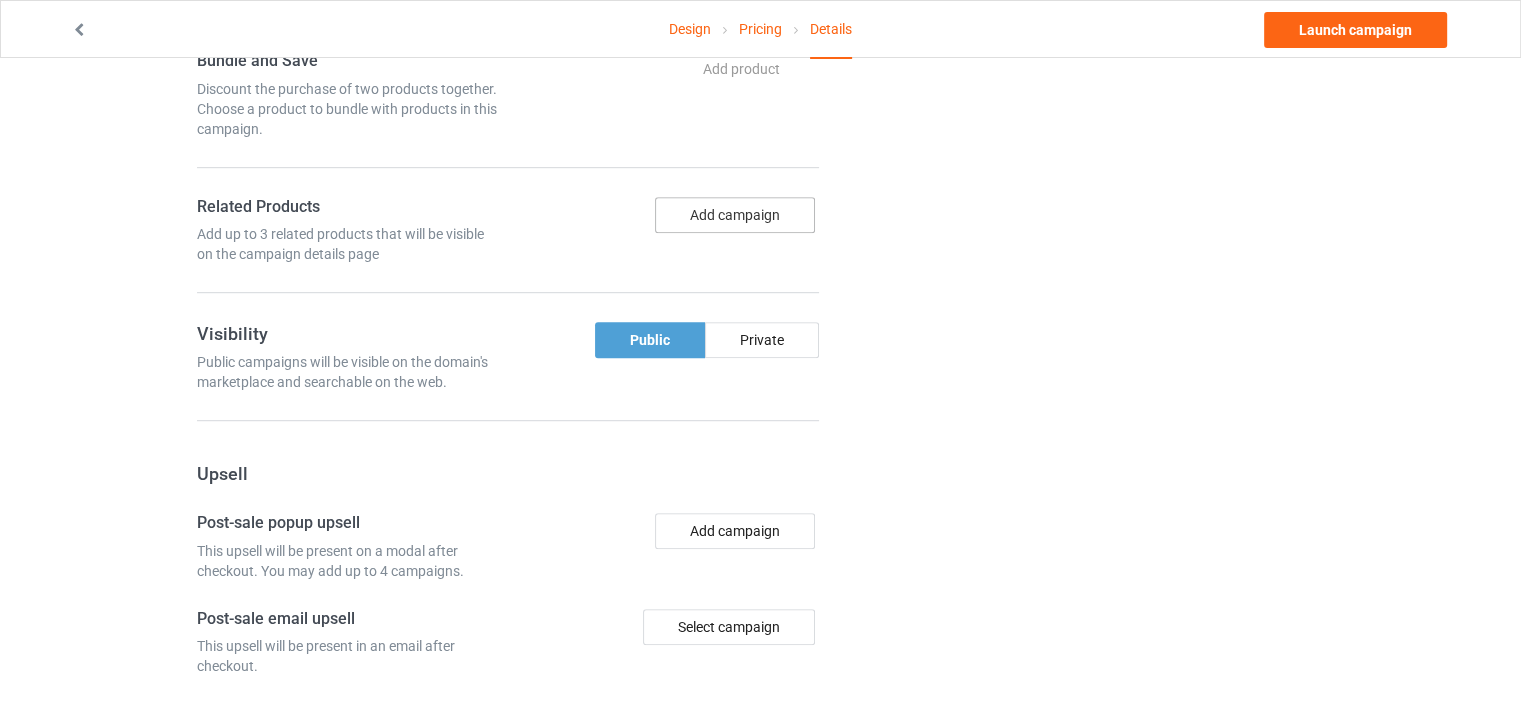 click on "Add campaign" at bounding box center [735, 215] 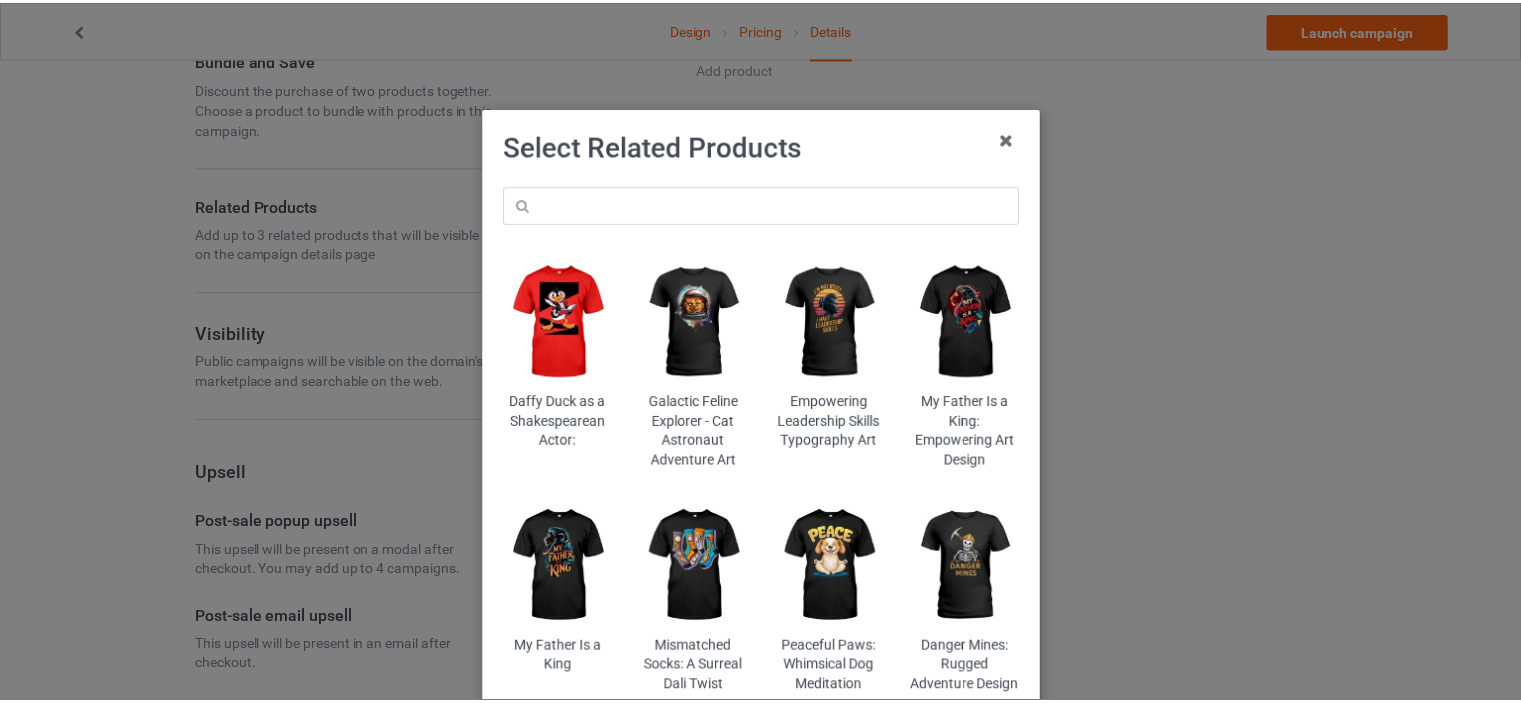 scroll, scrollTop: 0, scrollLeft: 0, axis: both 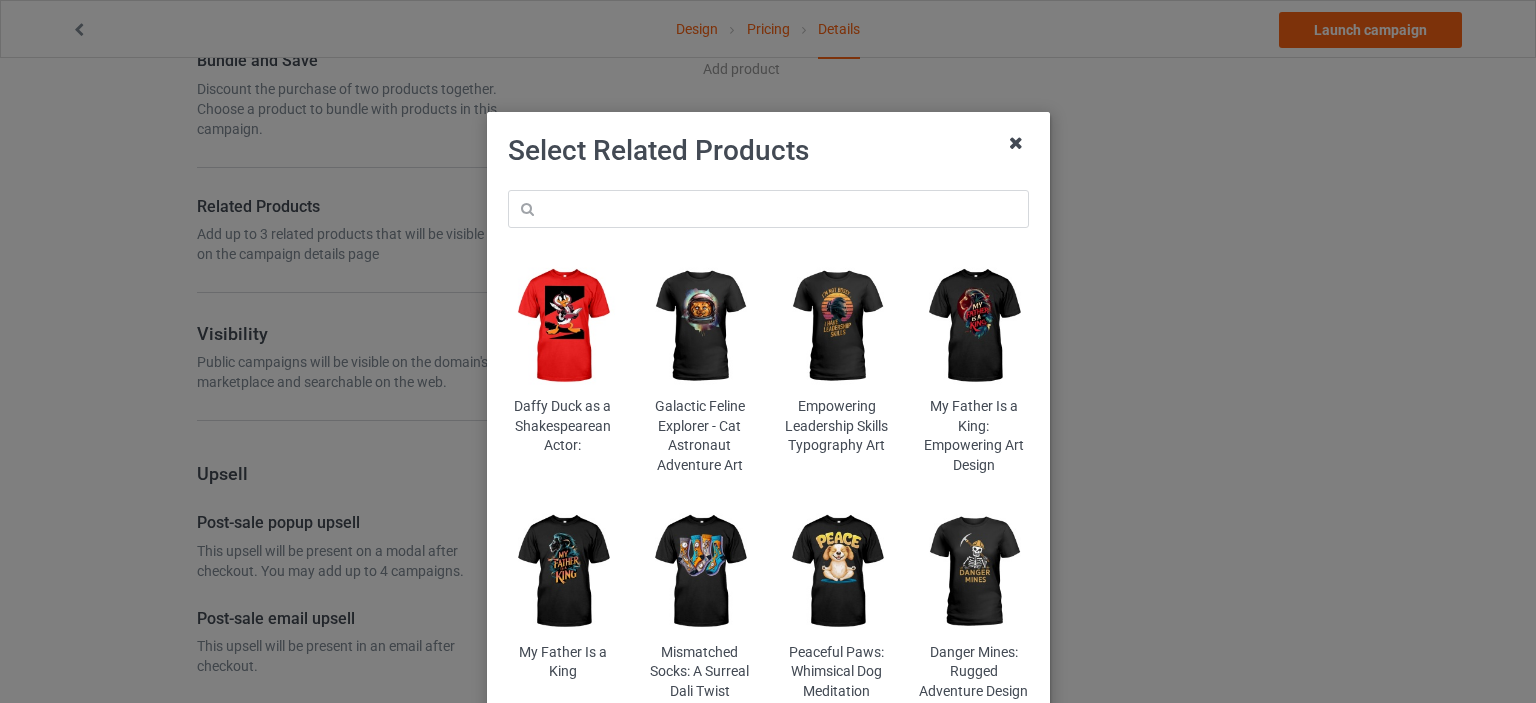 click at bounding box center (1016, 143) 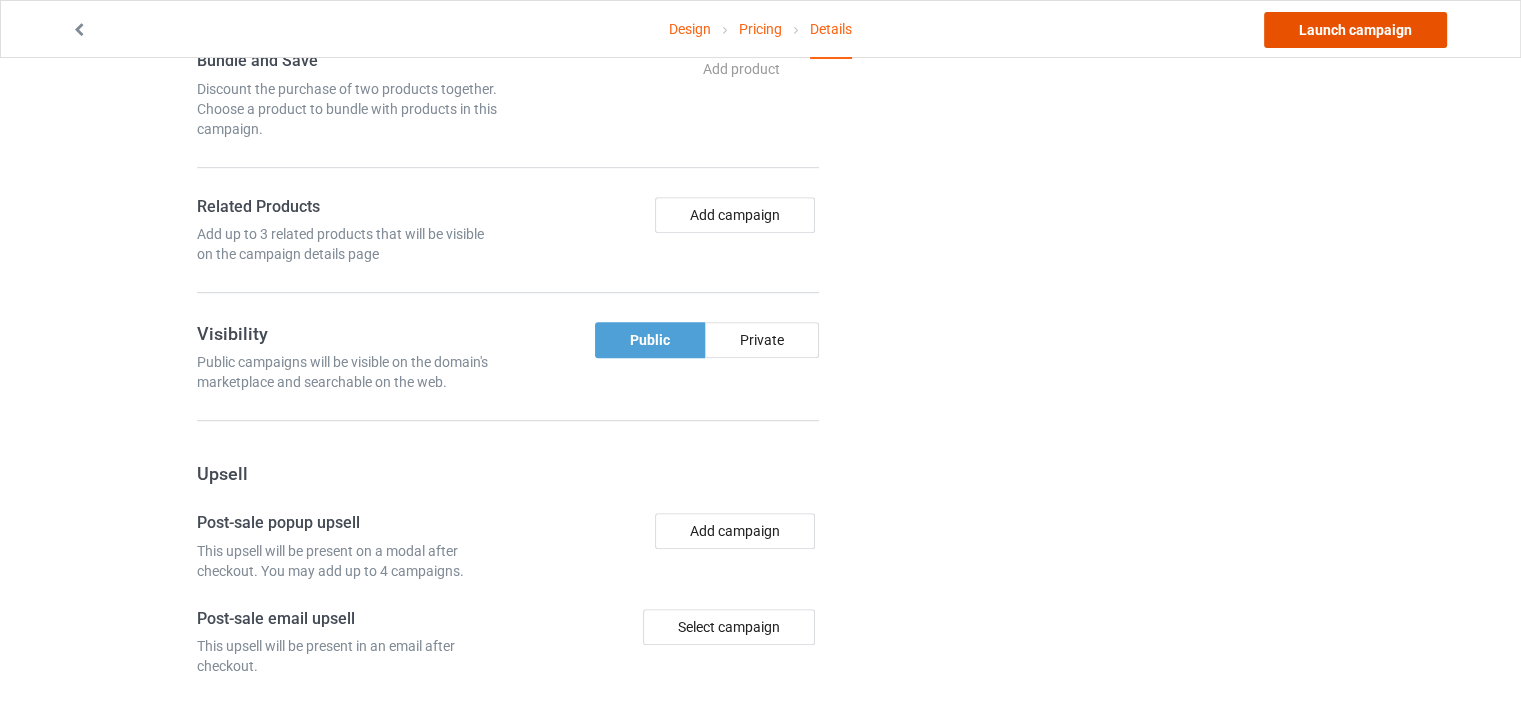 click on "Launch campaign" at bounding box center [1355, 30] 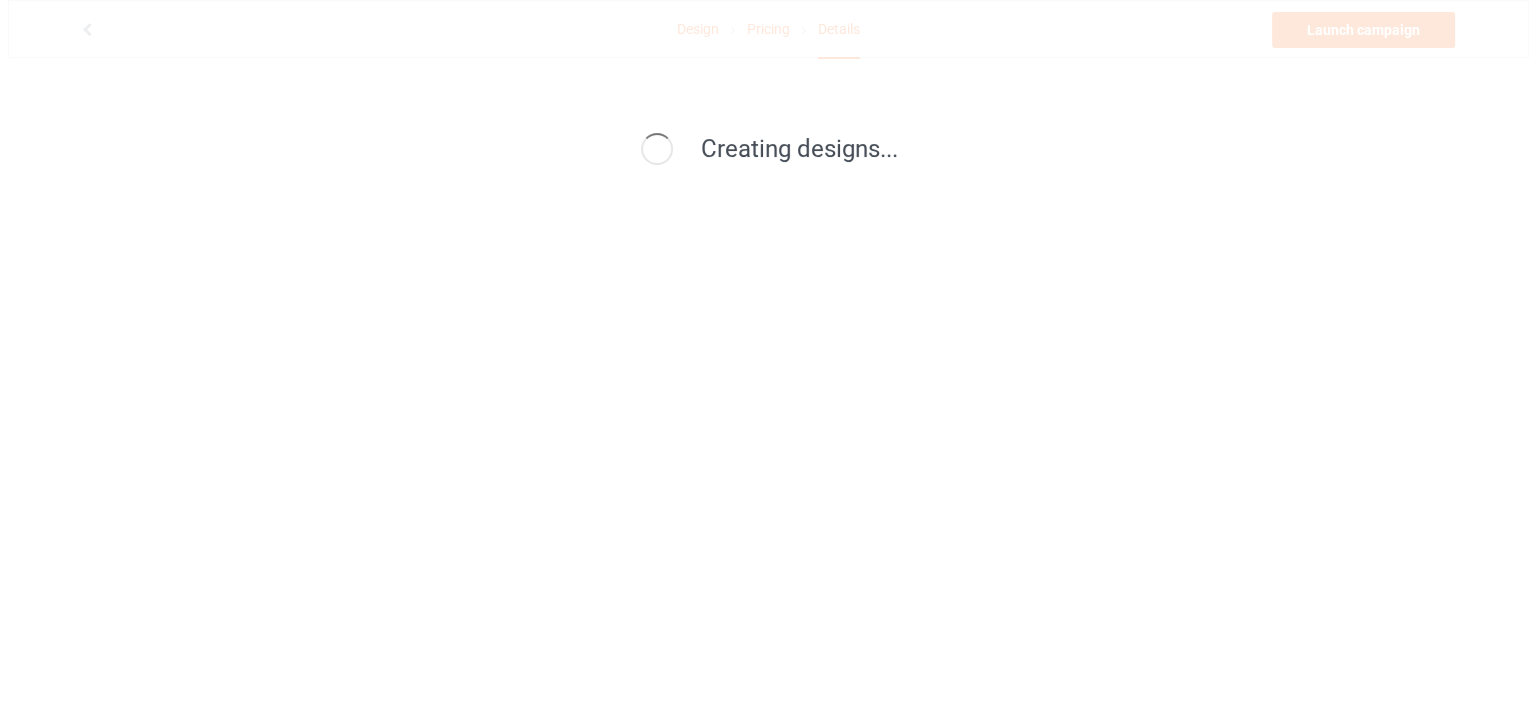 scroll, scrollTop: 0, scrollLeft: 0, axis: both 